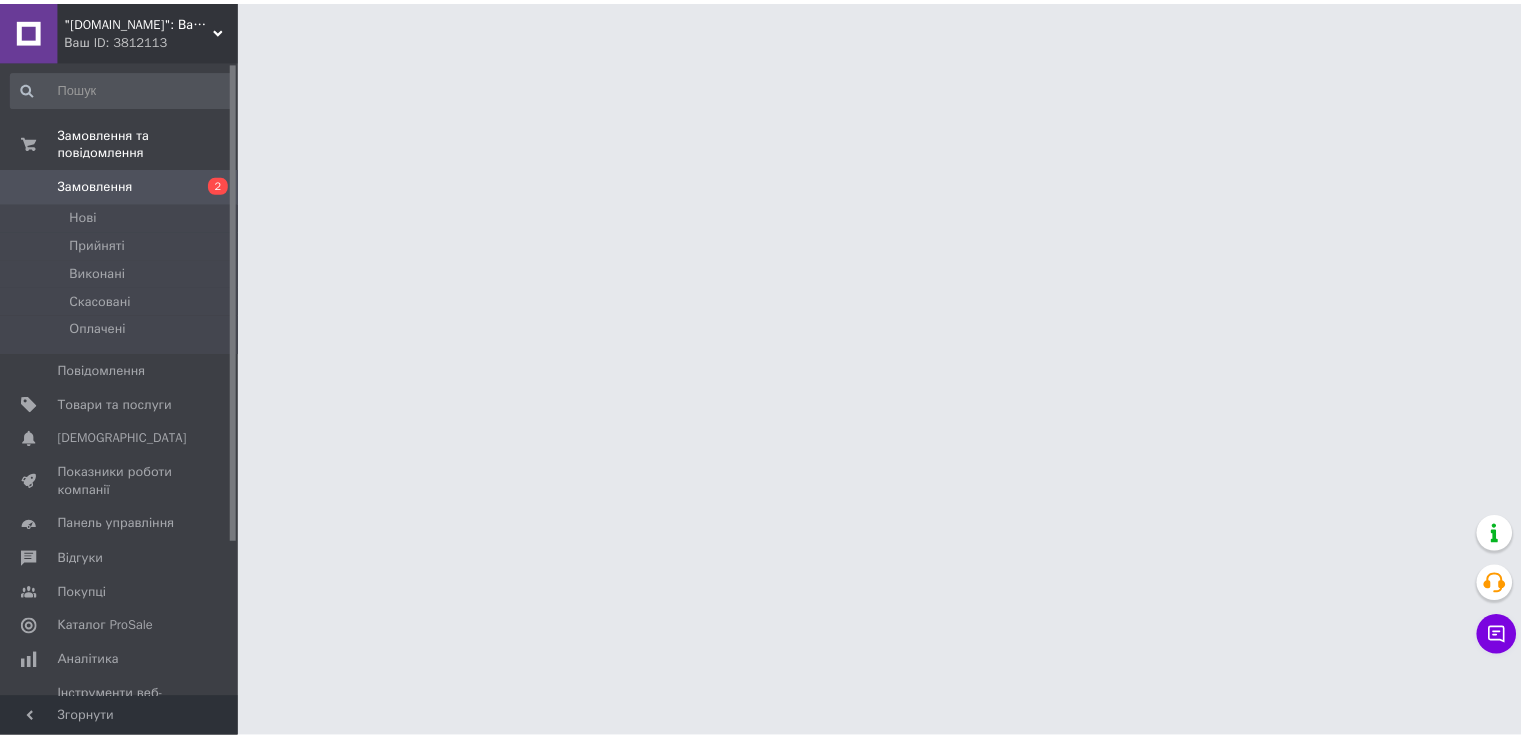 scroll, scrollTop: 0, scrollLeft: 0, axis: both 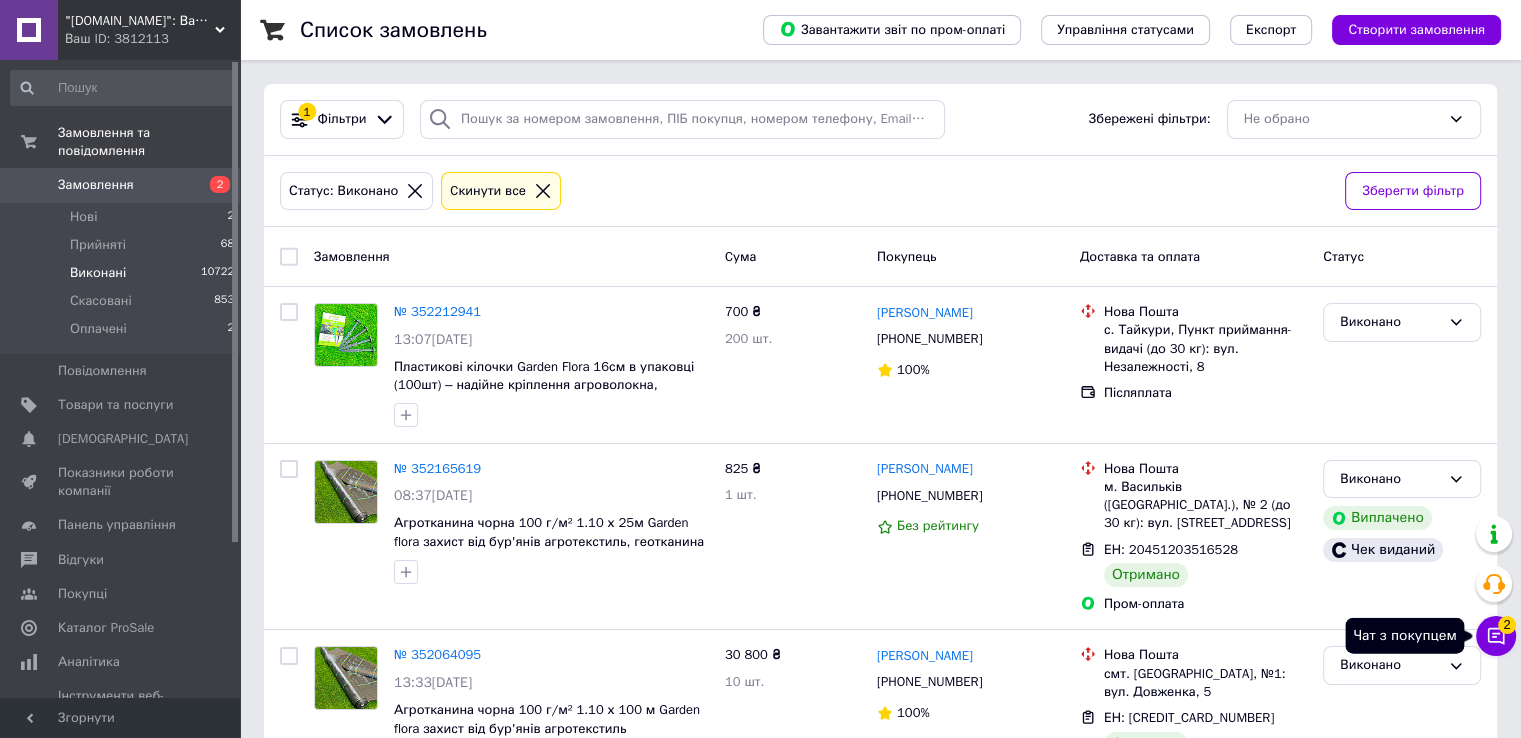 click 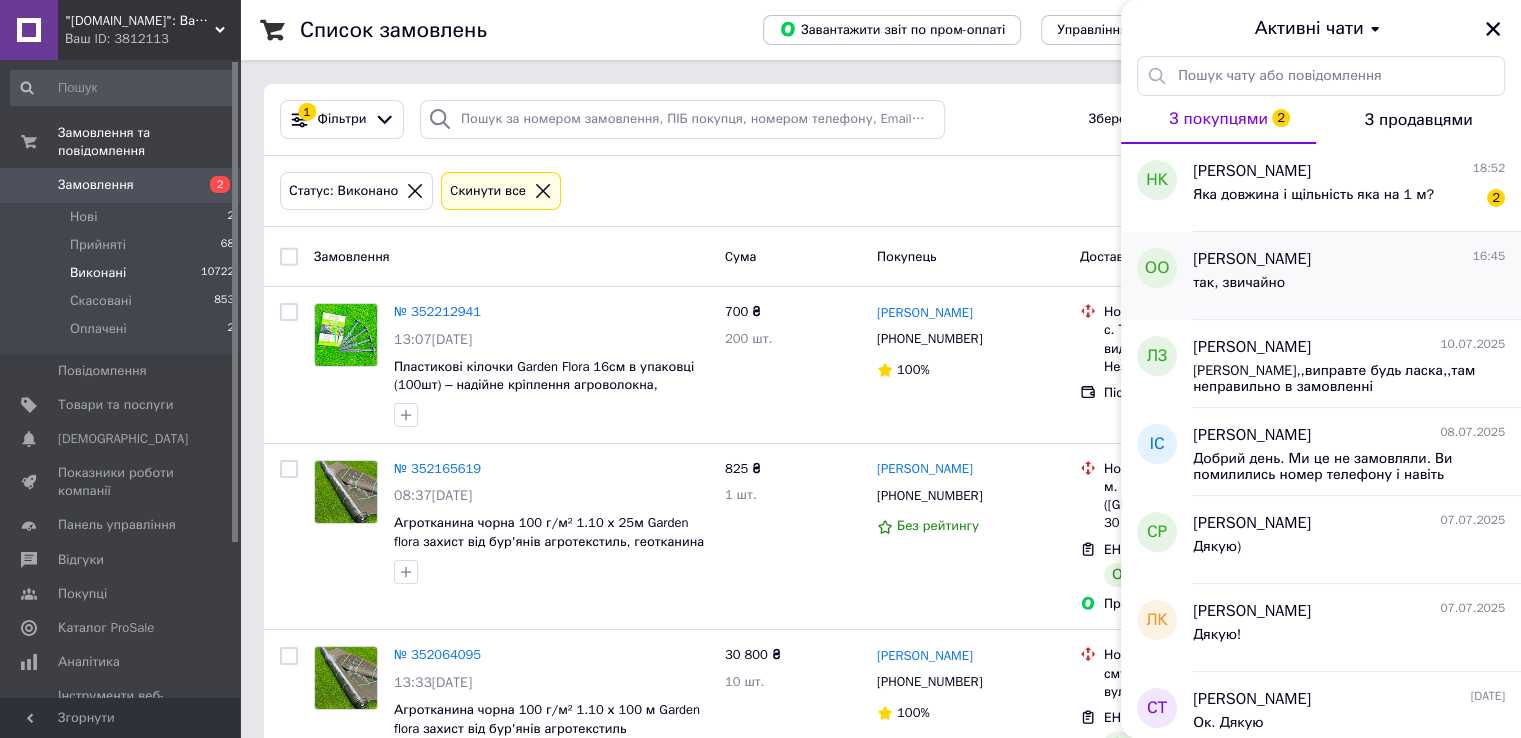 click on "так, звичайно" at bounding box center [1349, 287] 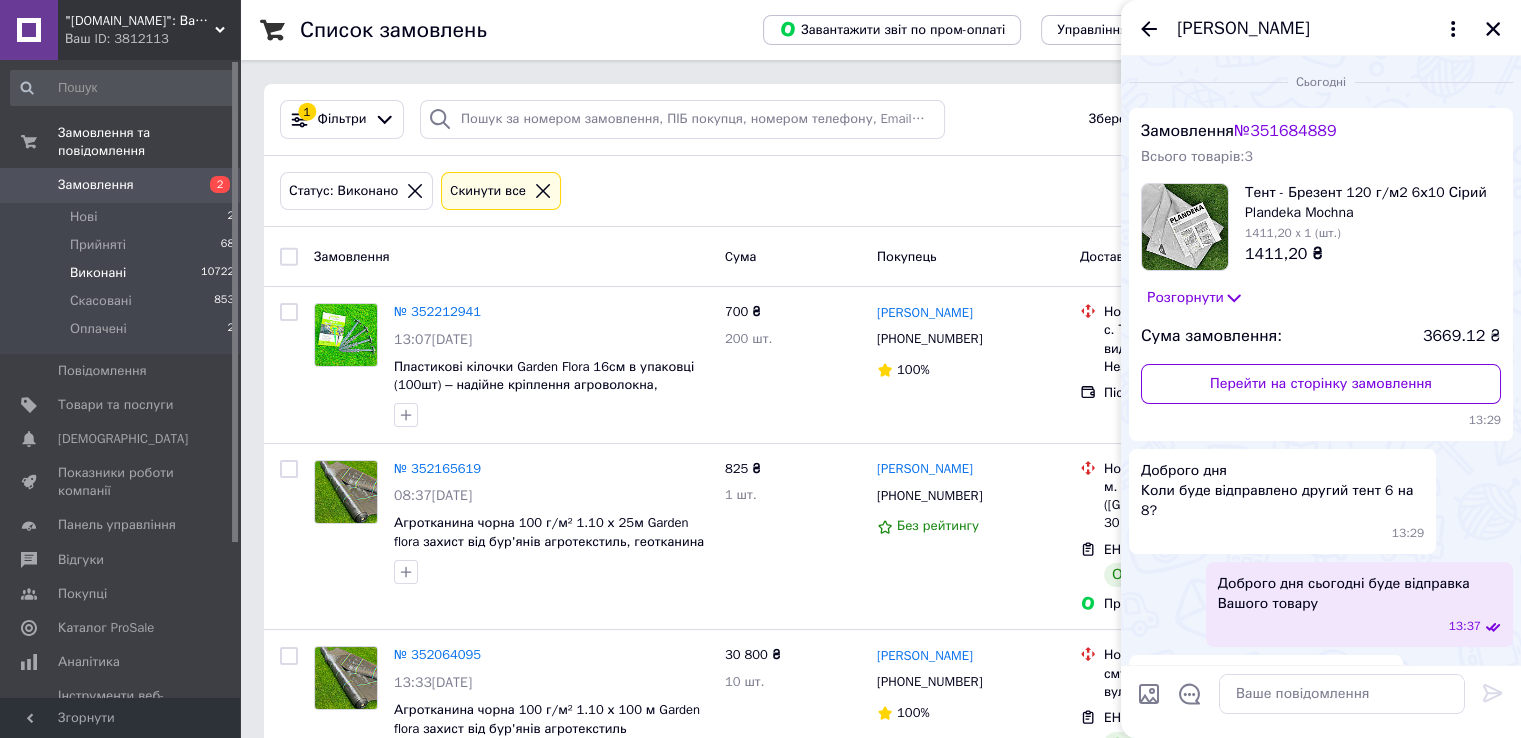 scroll, scrollTop: 76, scrollLeft: 0, axis: vertical 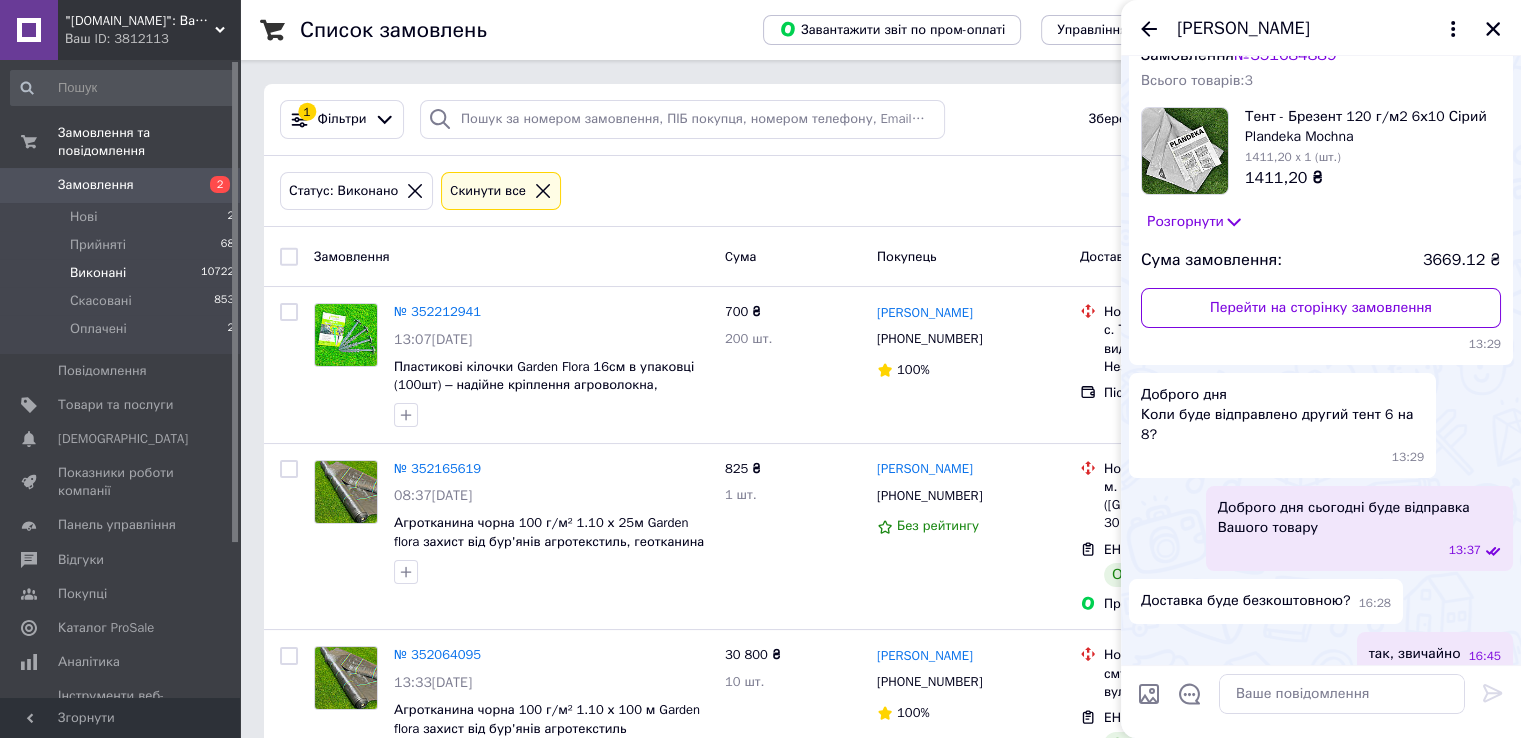 click on "[PERSON_NAME]" at bounding box center [1321, 28] 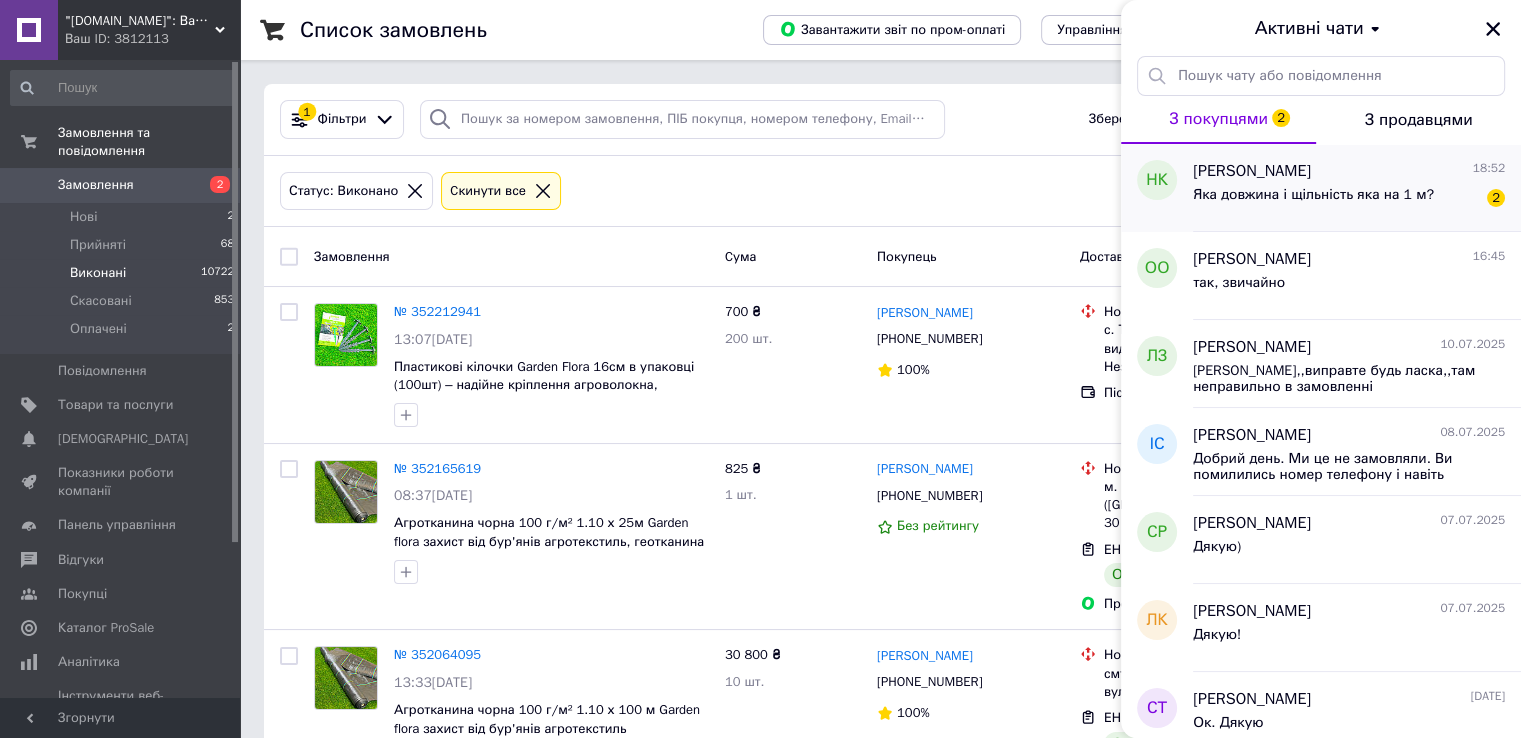 click on "Яка довжина і щільність яка на 1 м? 2" at bounding box center (1349, 199) 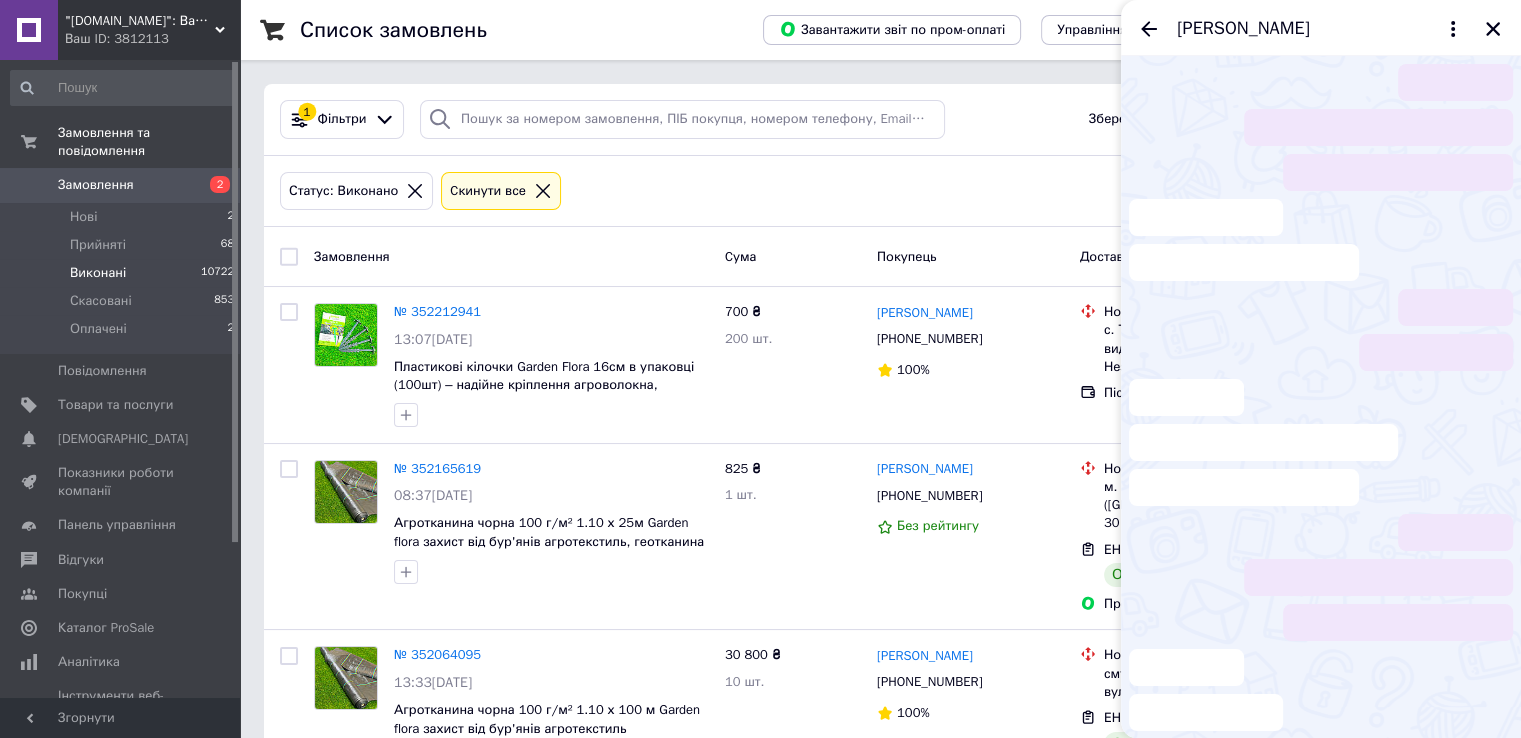 scroll, scrollTop: 892, scrollLeft: 0, axis: vertical 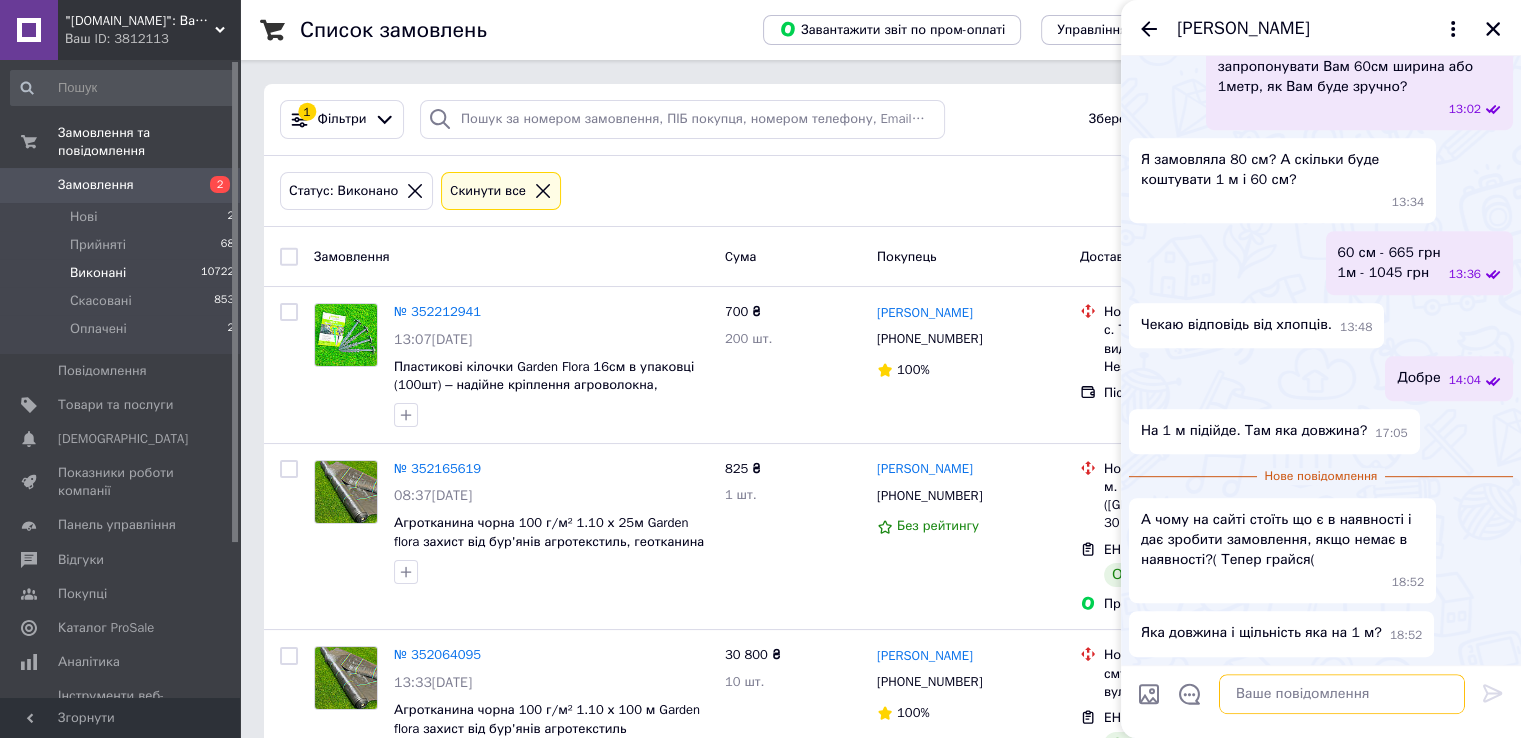 click at bounding box center [1342, 694] 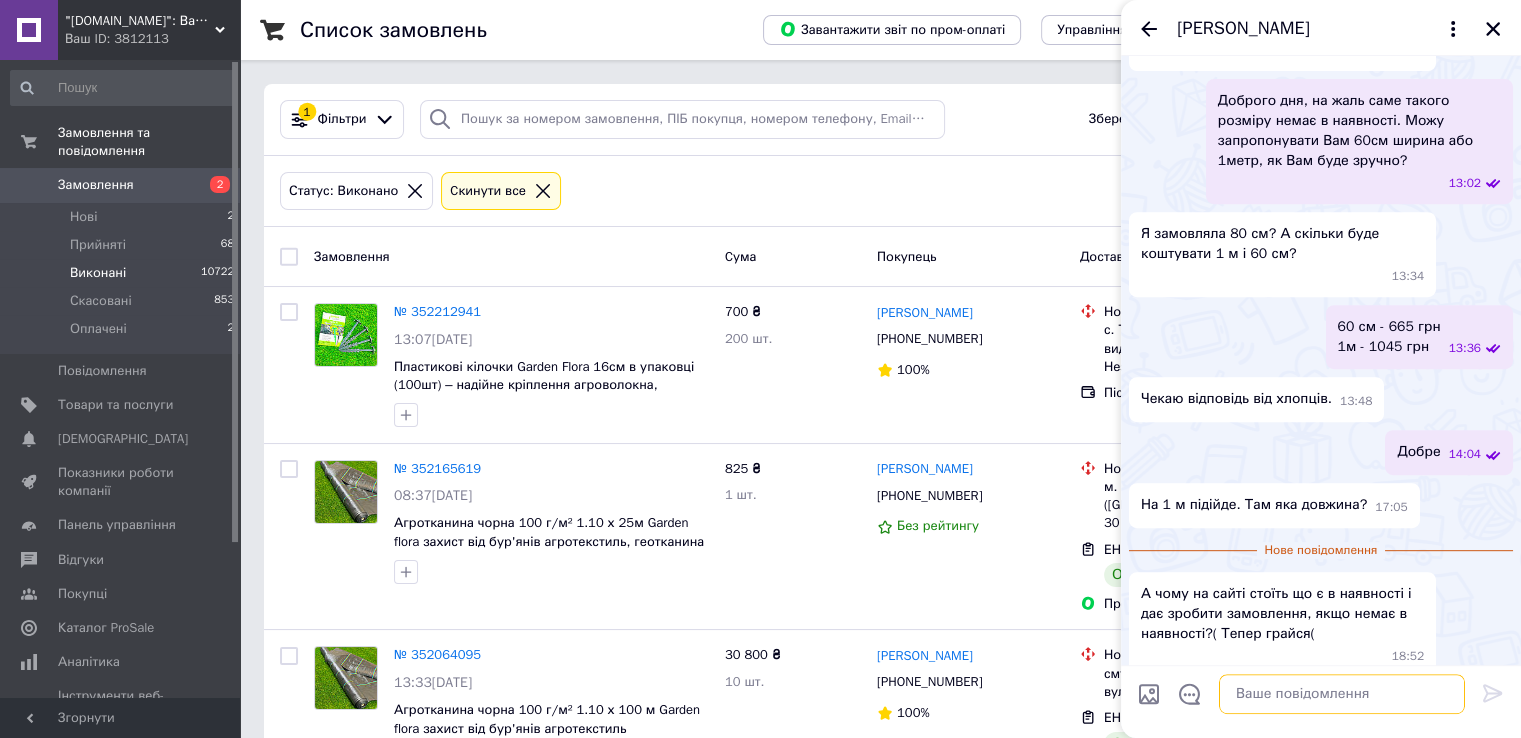 scroll, scrollTop: 892, scrollLeft: 0, axis: vertical 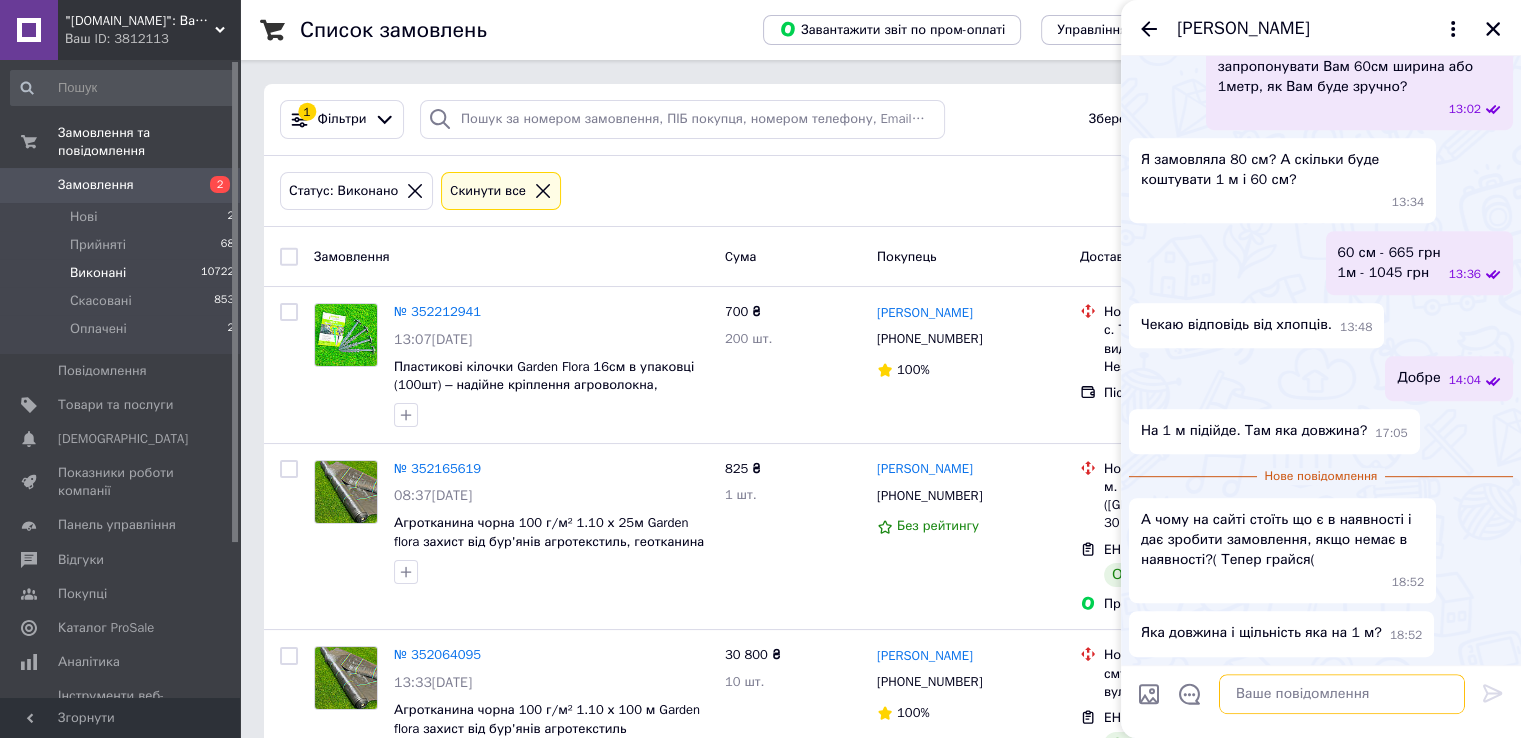 click at bounding box center [1342, 694] 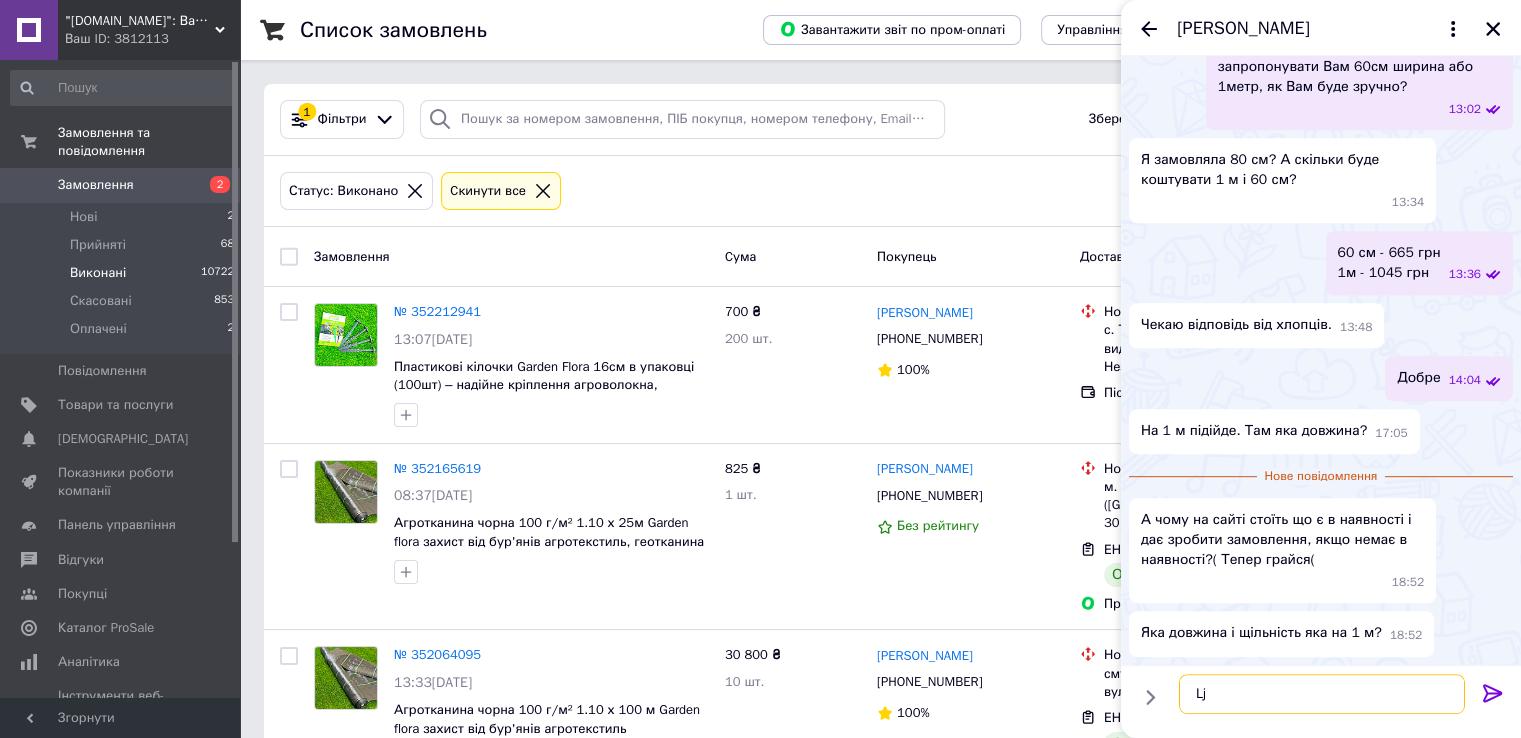 type on "L" 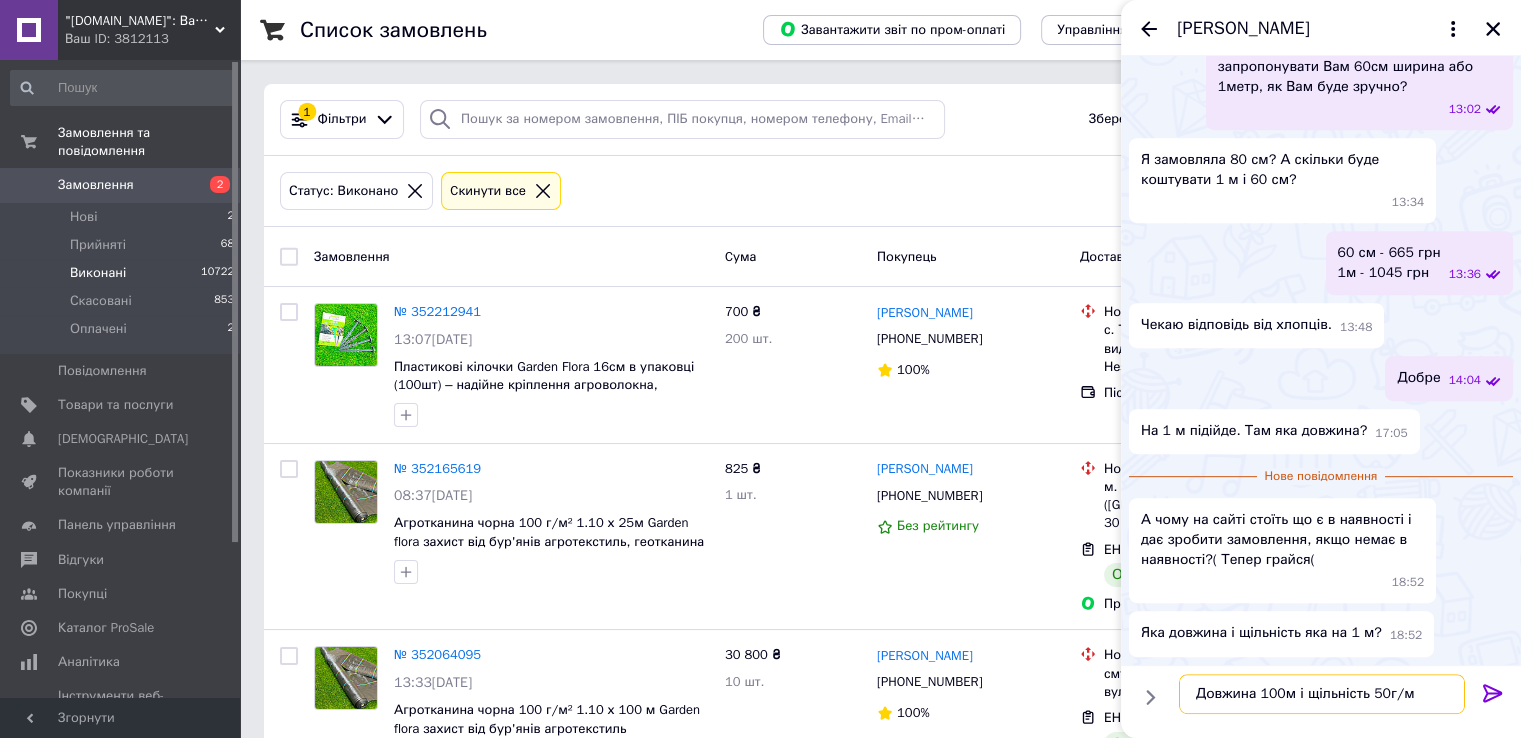 type on "Довжина 100м і щільність 50г/м2" 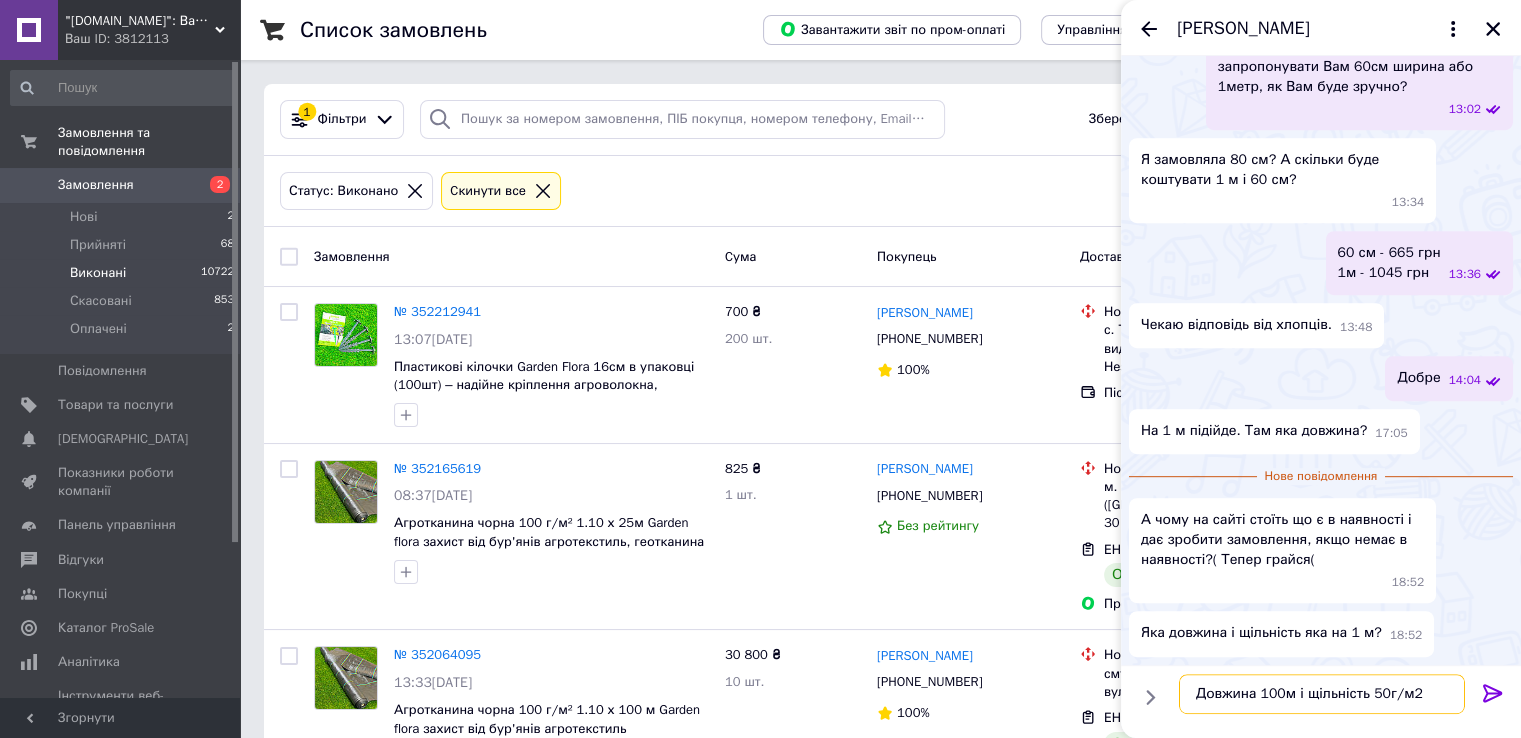 type 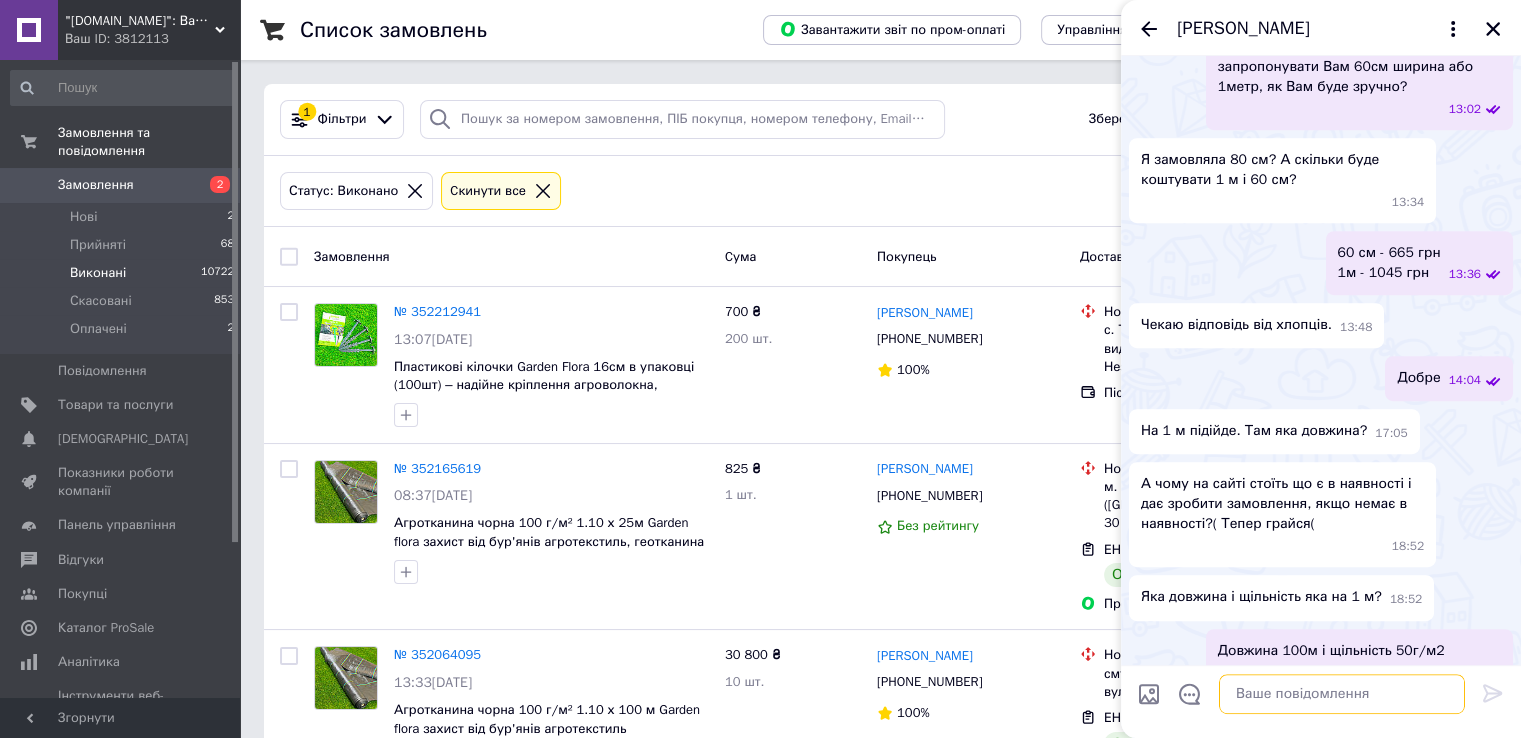 scroll, scrollTop: 908, scrollLeft: 0, axis: vertical 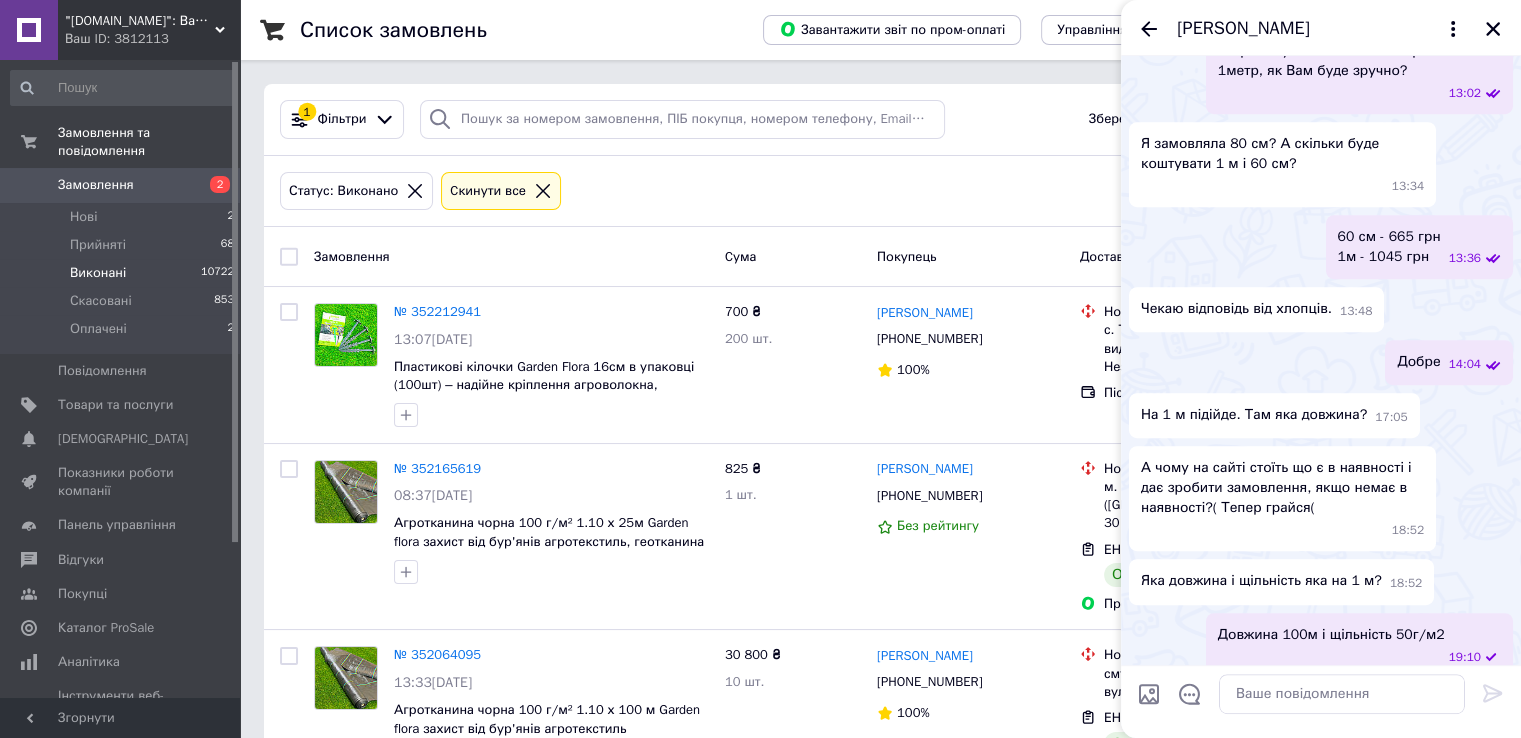 click on "Замовлення Cума Покупець Доставка та оплата Статус" at bounding box center (880, 257) 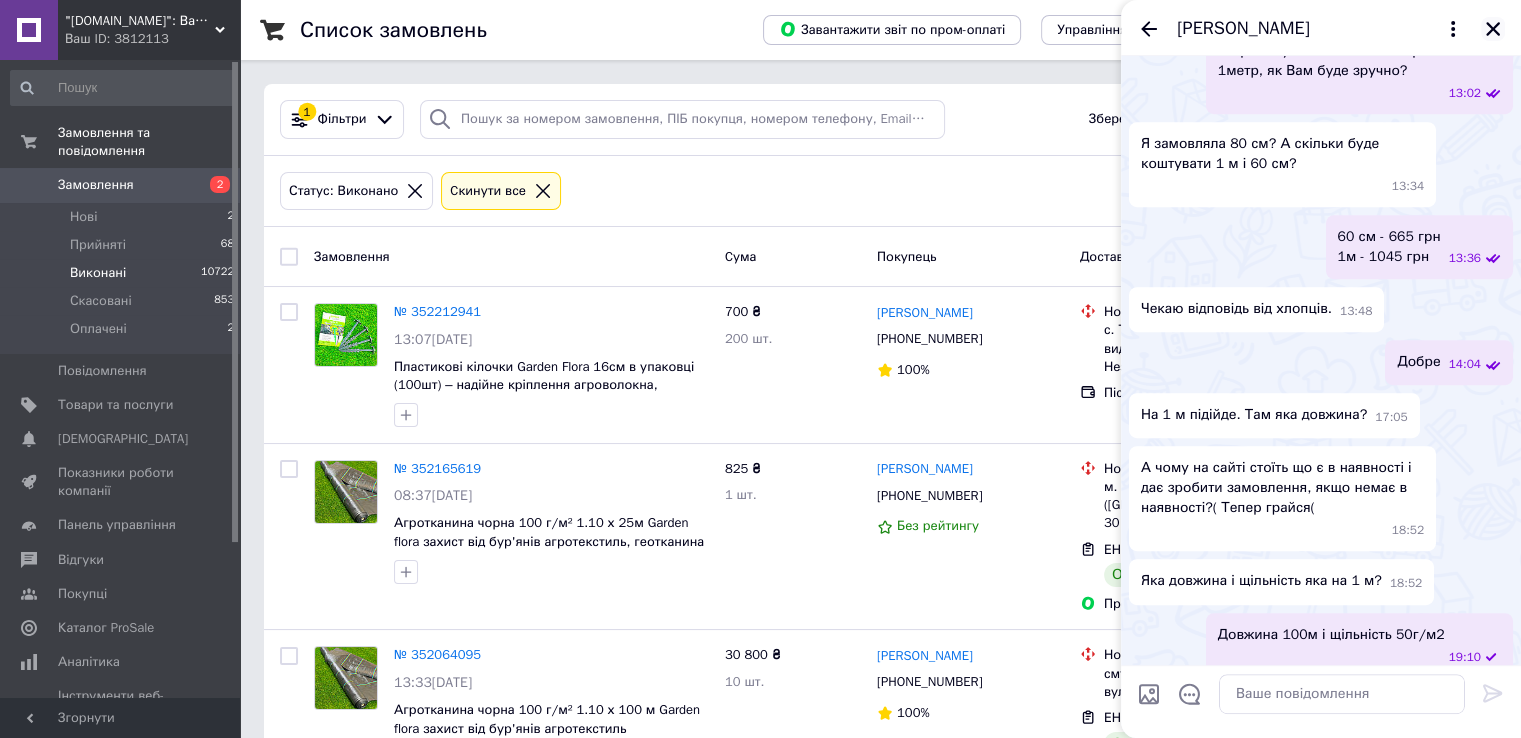 click 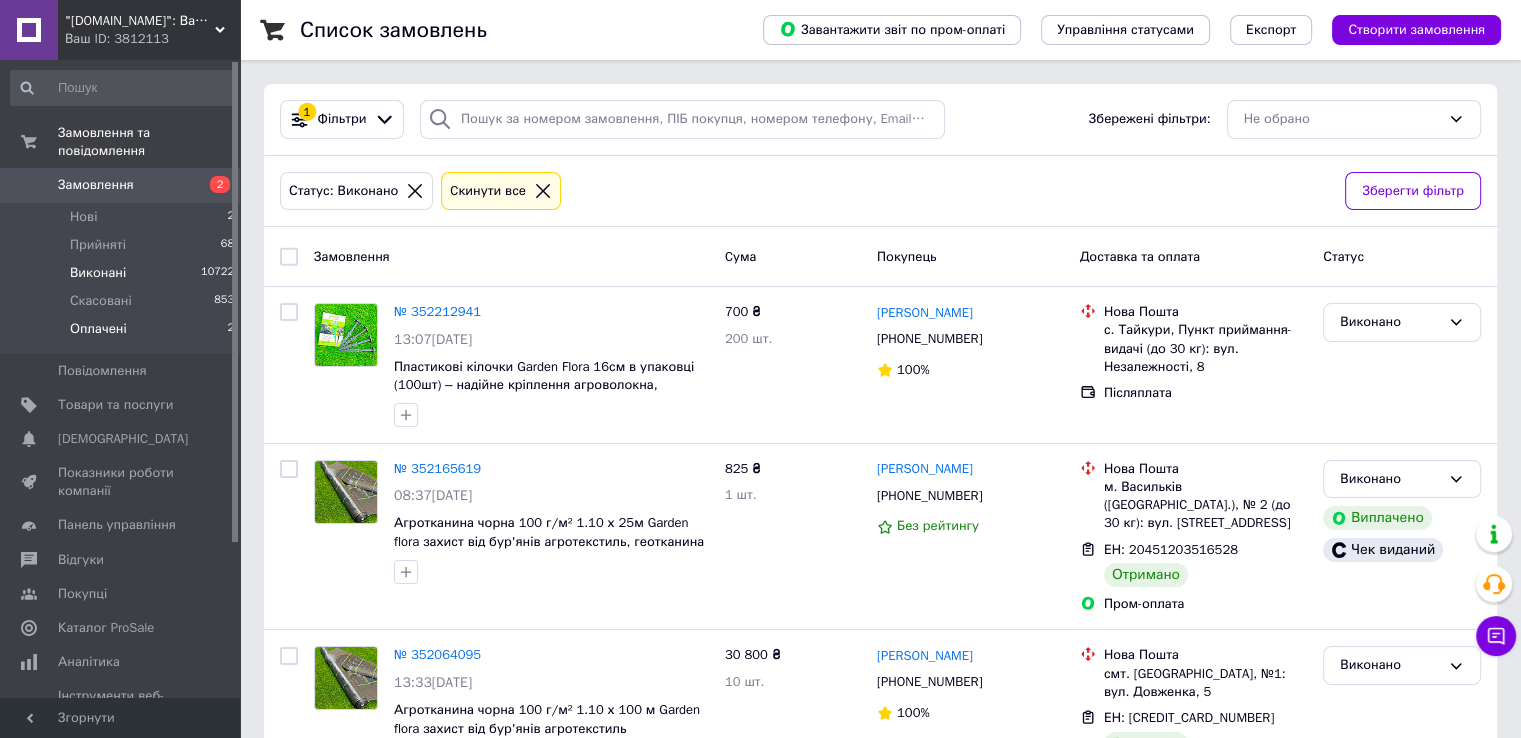 click on "Оплачені 2" at bounding box center (123, 334) 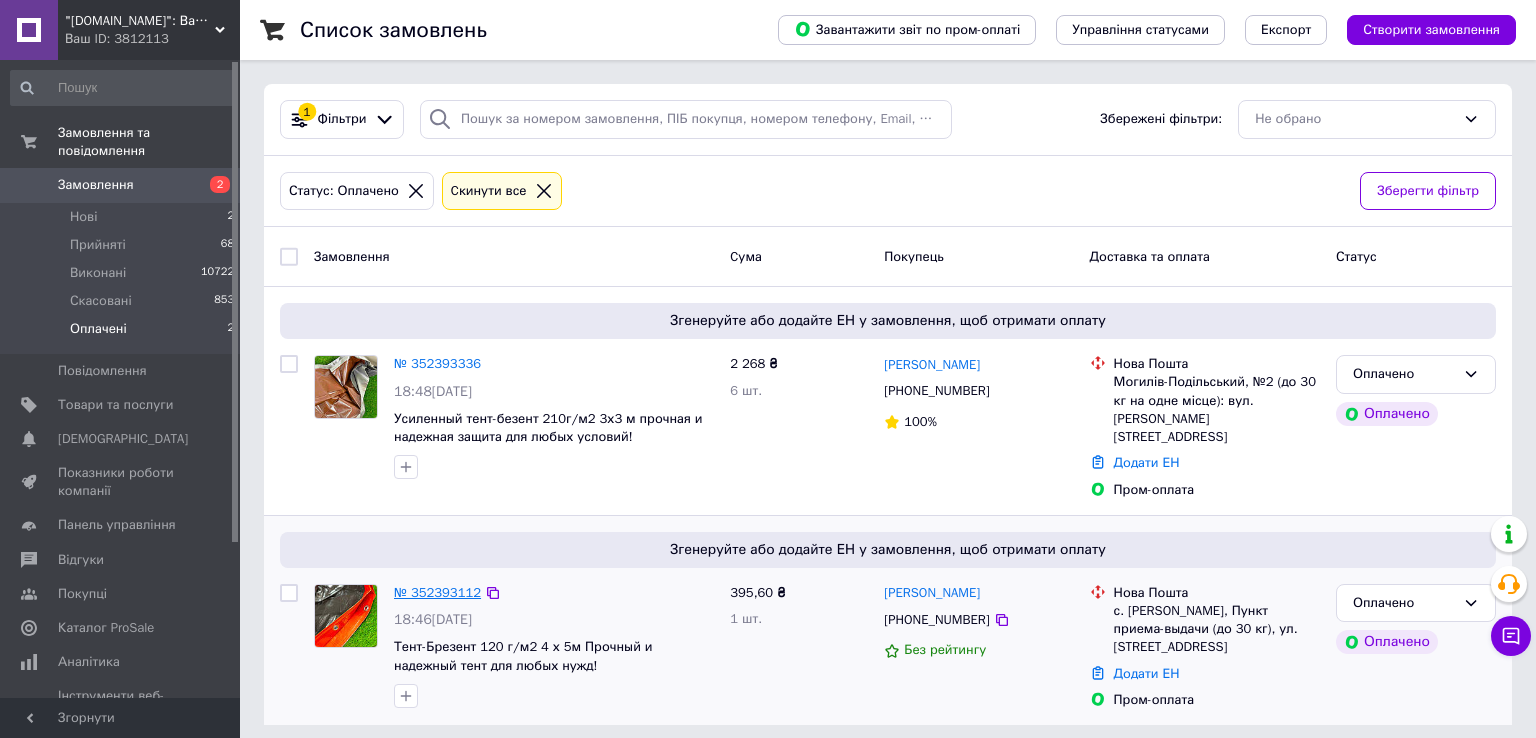 click on "№ 352393112" at bounding box center (437, 592) 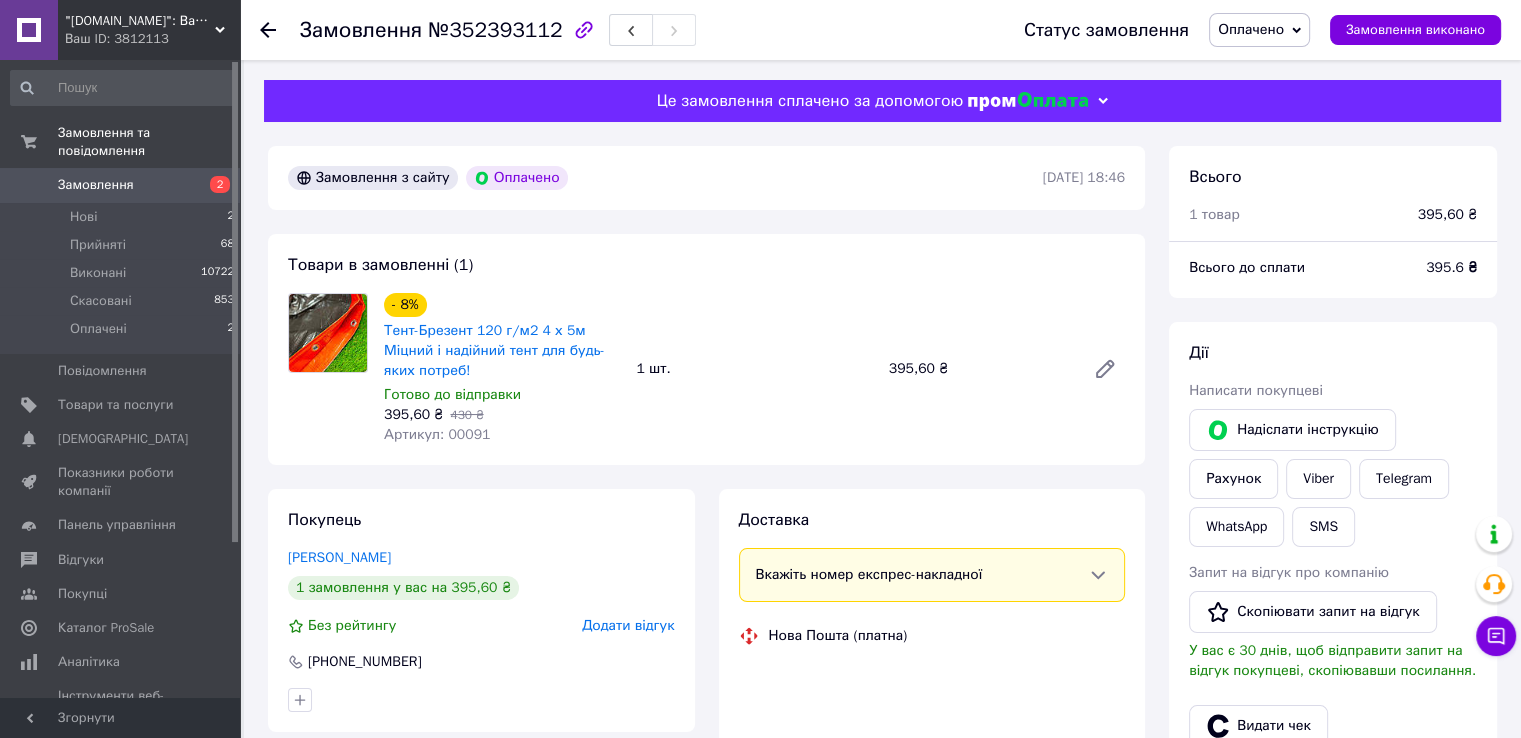 click on "Оплачено" at bounding box center (1251, 29) 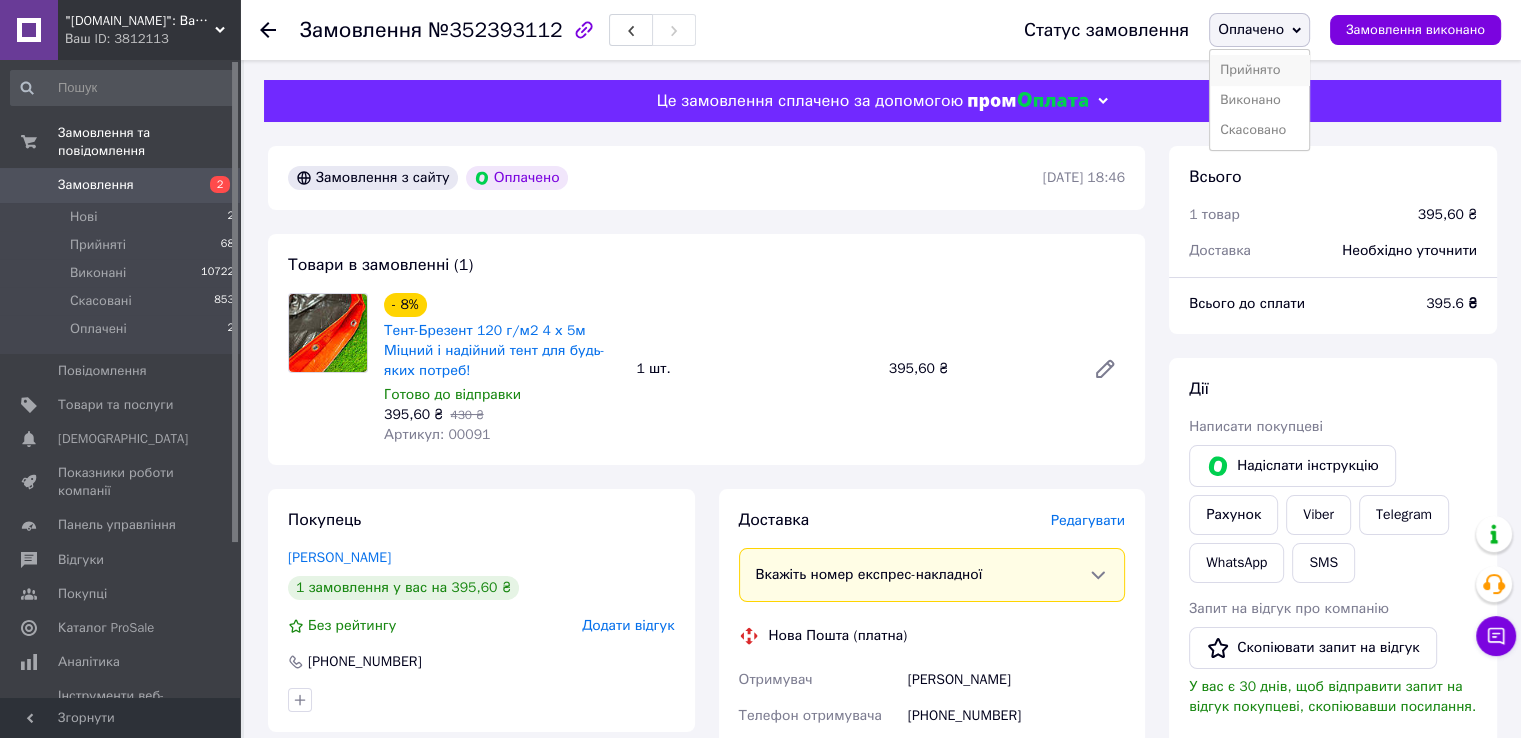 click on "Прийнято" at bounding box center (1259, 70) 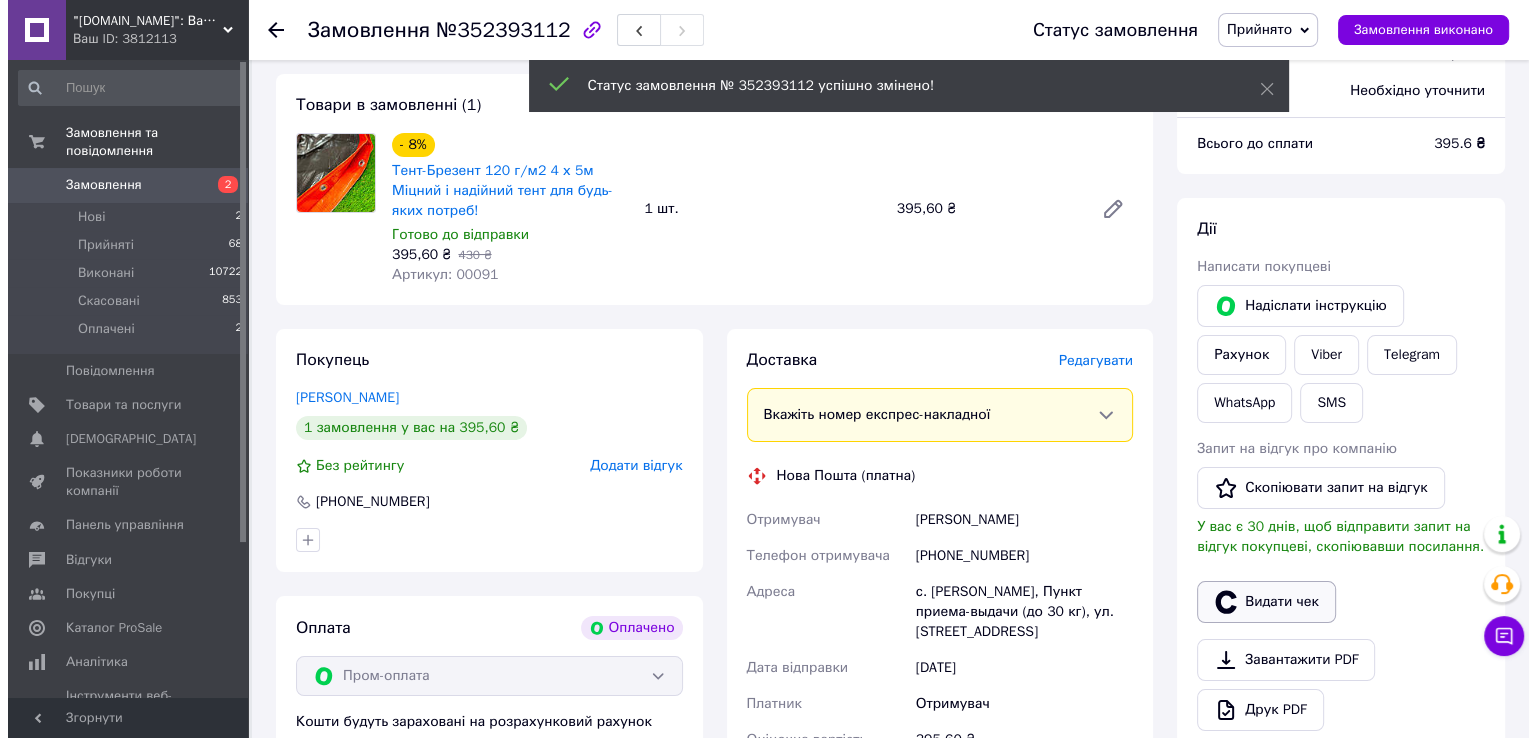 scroll, scrollTop: 400, scrollLeft: 0, axis: vertical 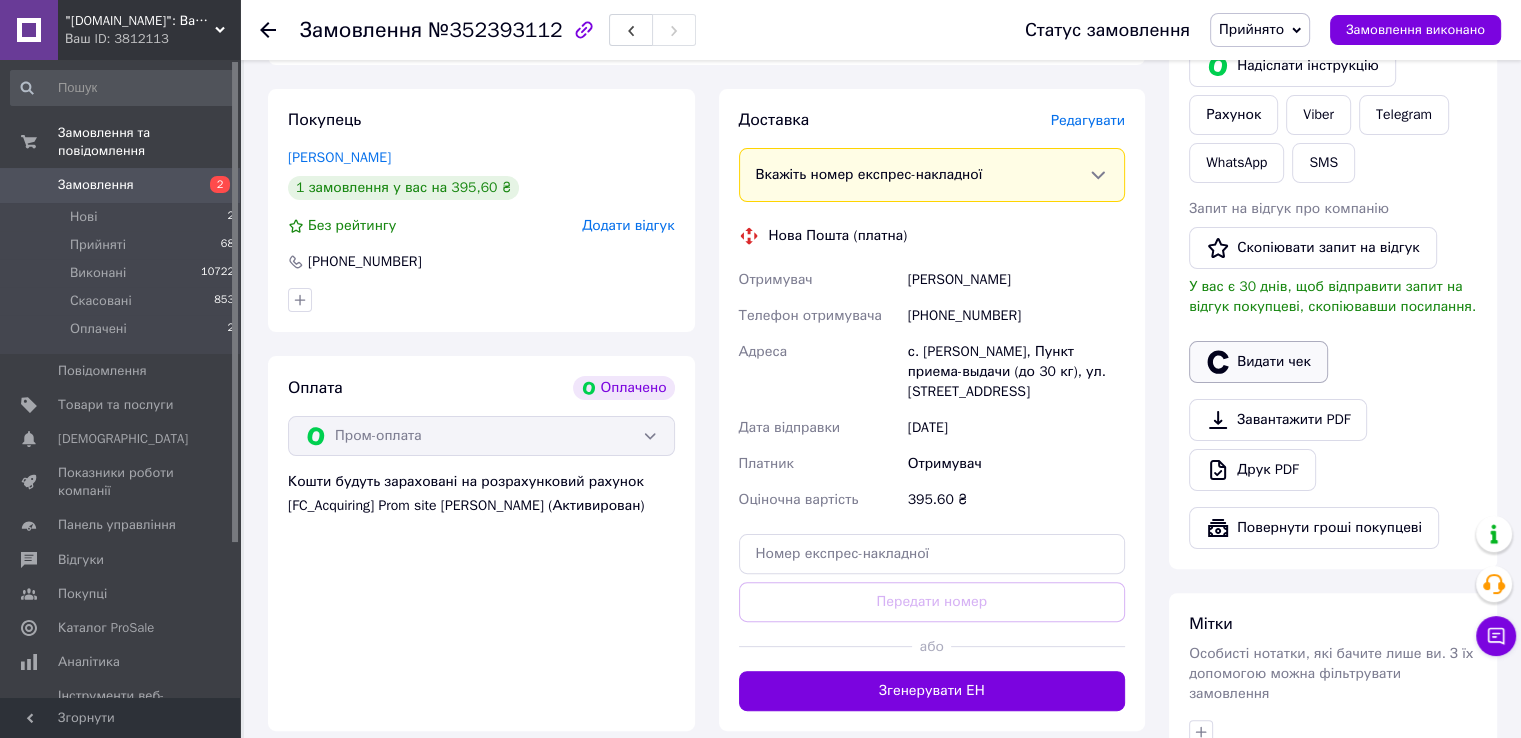 click on "Видати чек" at bounding box center (1258, 362) 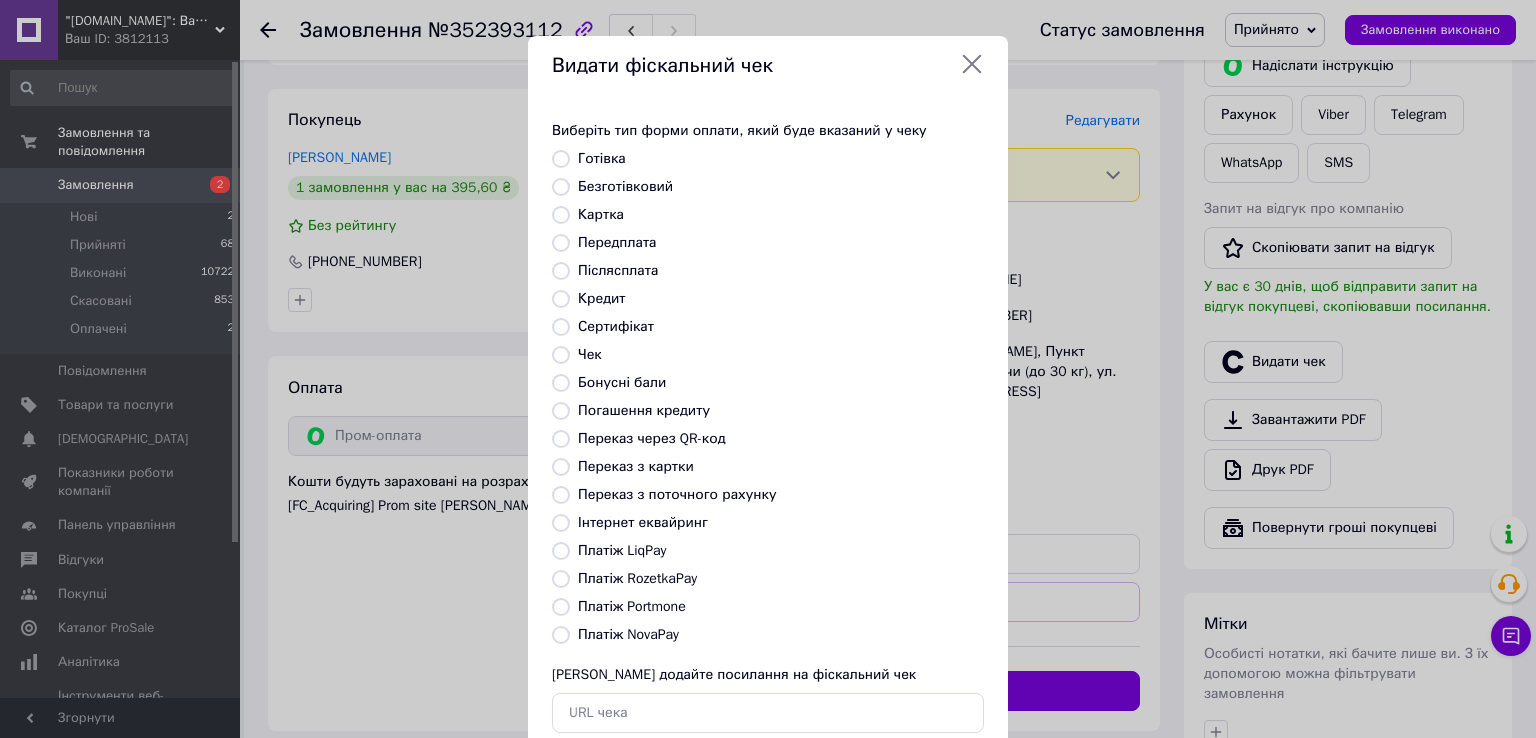 click on "Платіж RozetkaPay" at bounding box center [637, 578] 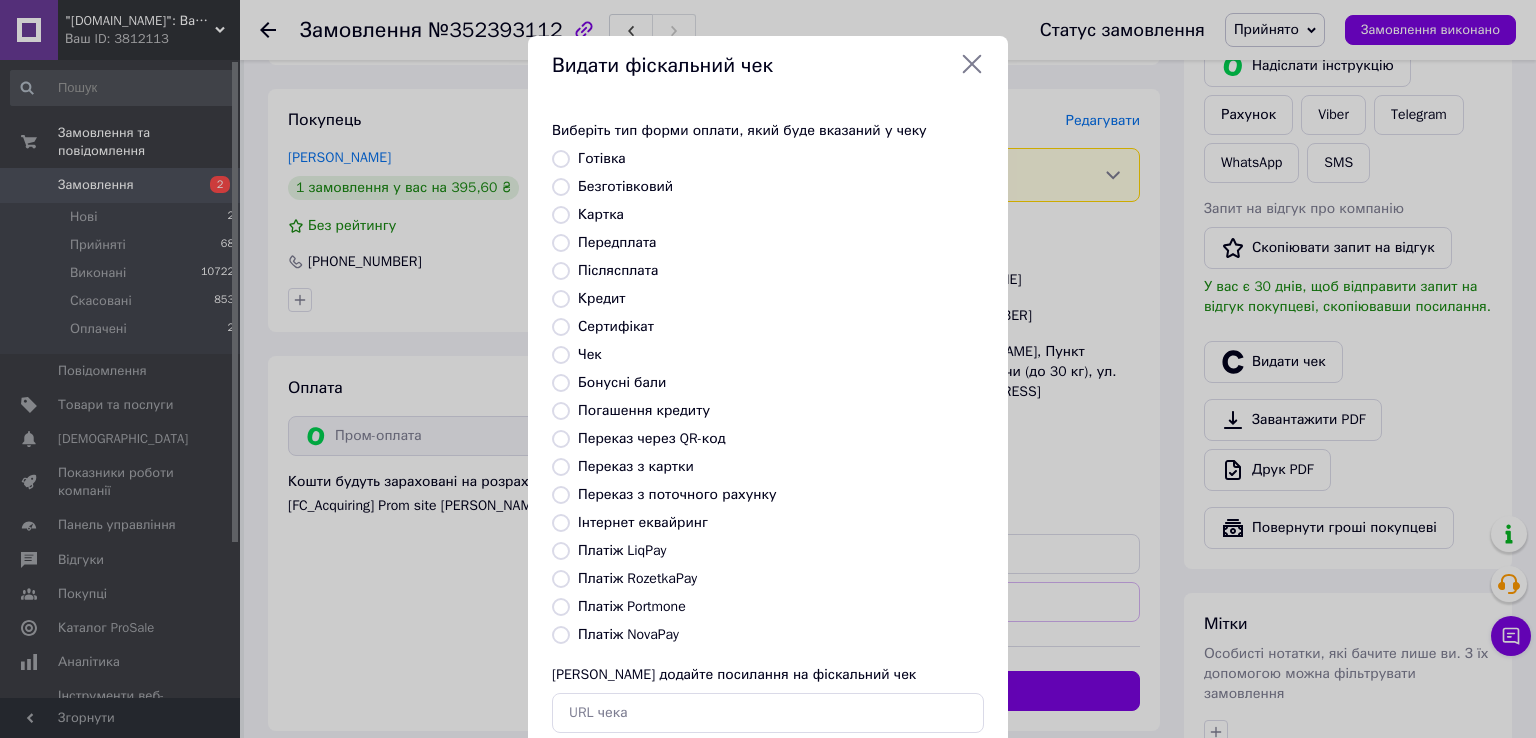 radio on "true" 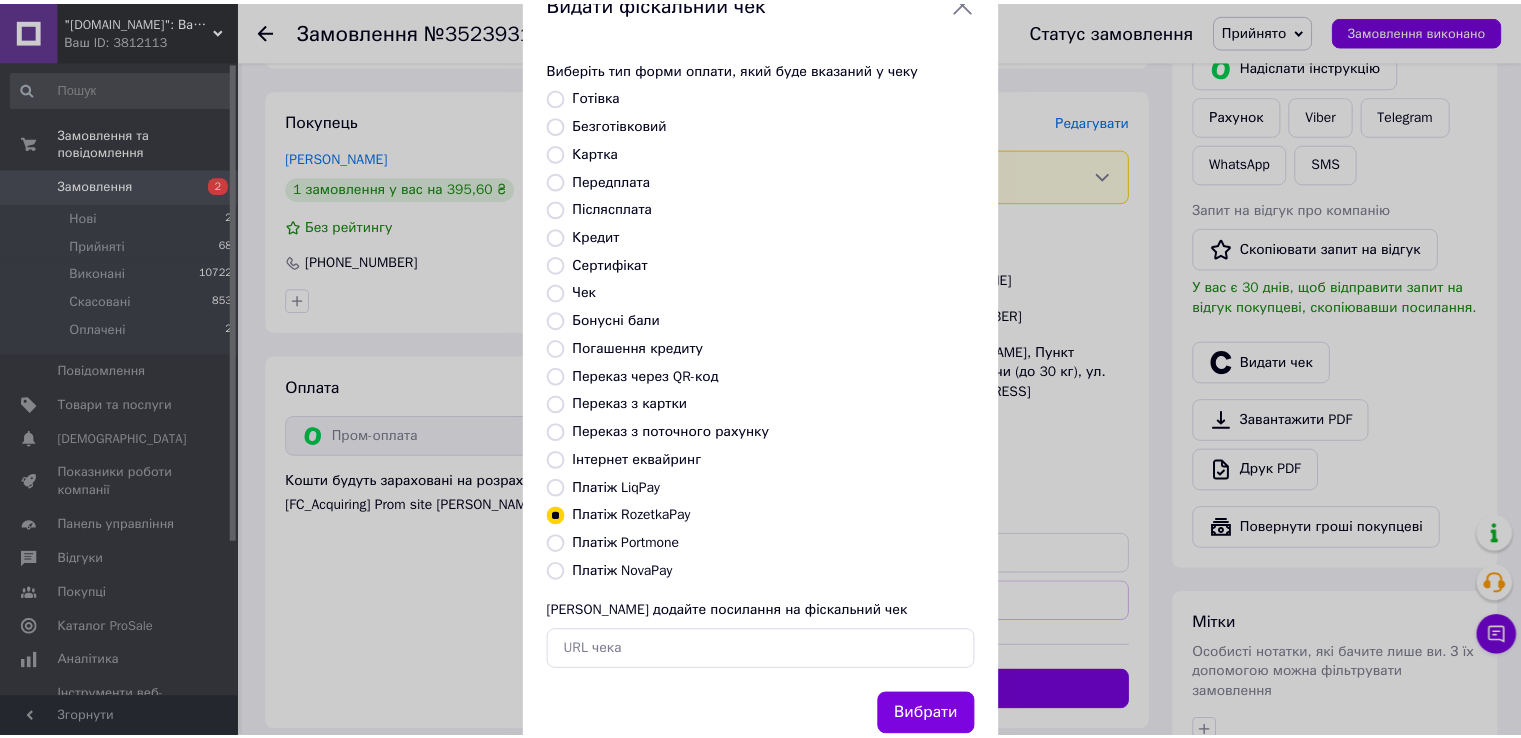 scroll, scrollTop: 120, scrollLeft: 0, axis: vertical 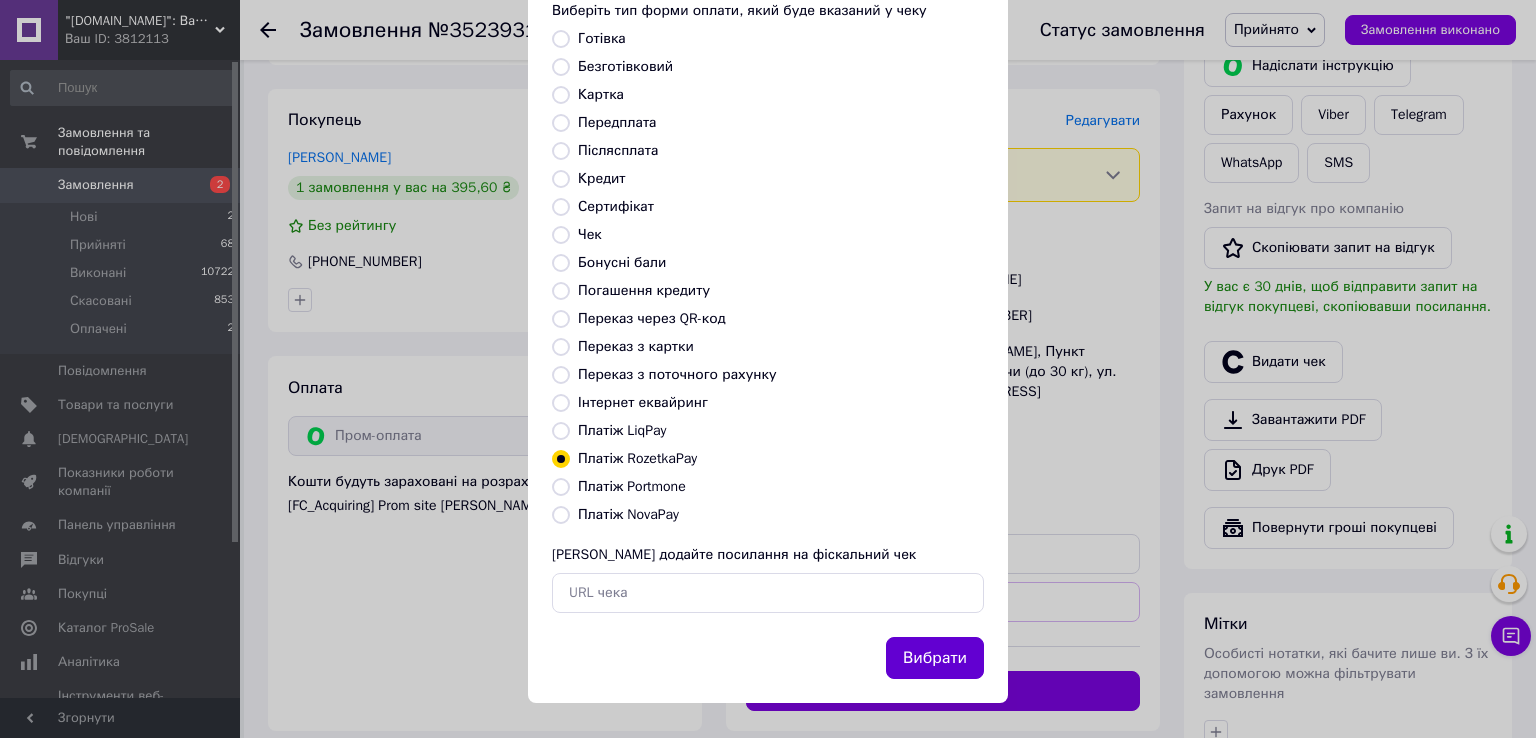 click on "Вибрати" at bounding box center [935, 658] 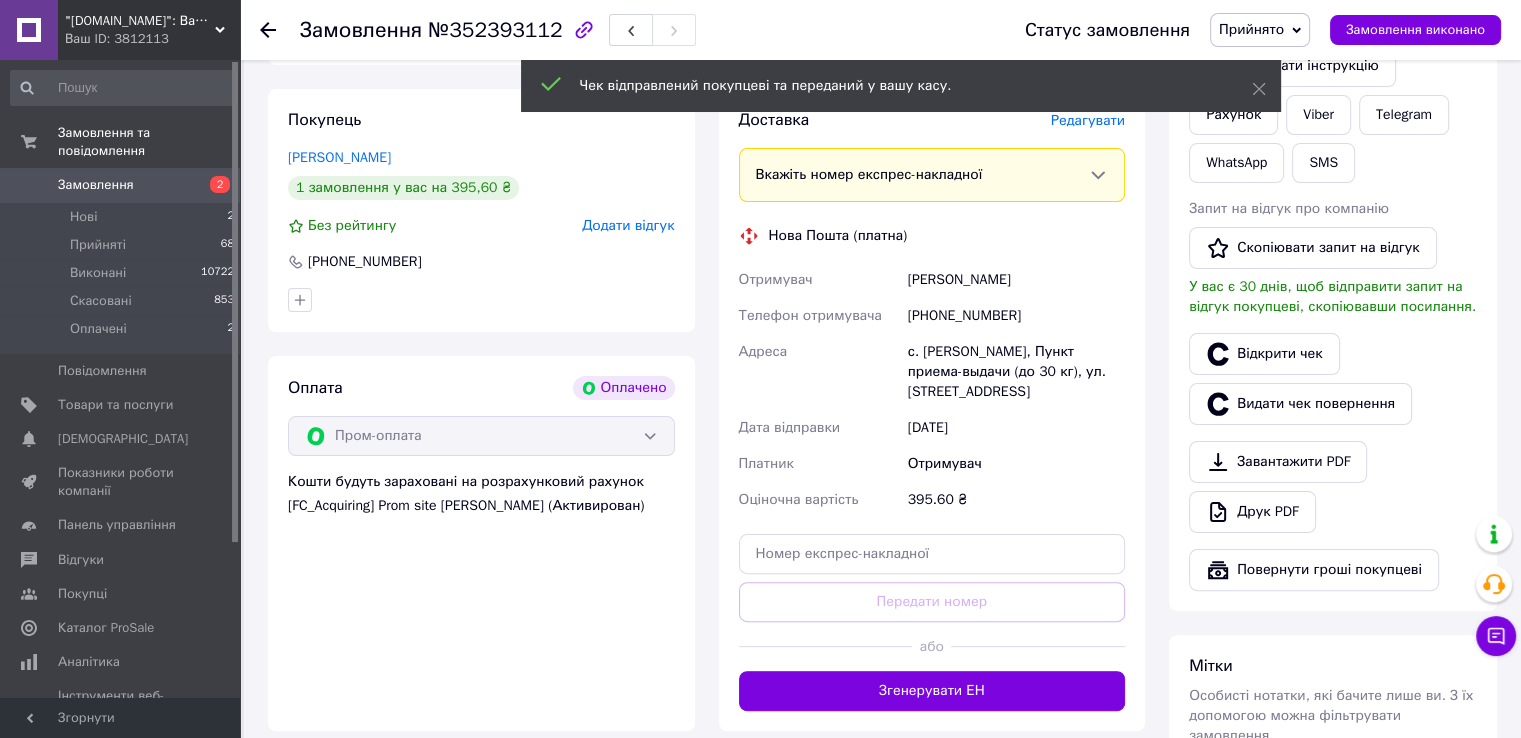 click on "[PHONE_NUMBER]" at bounding box center [1016, 316] 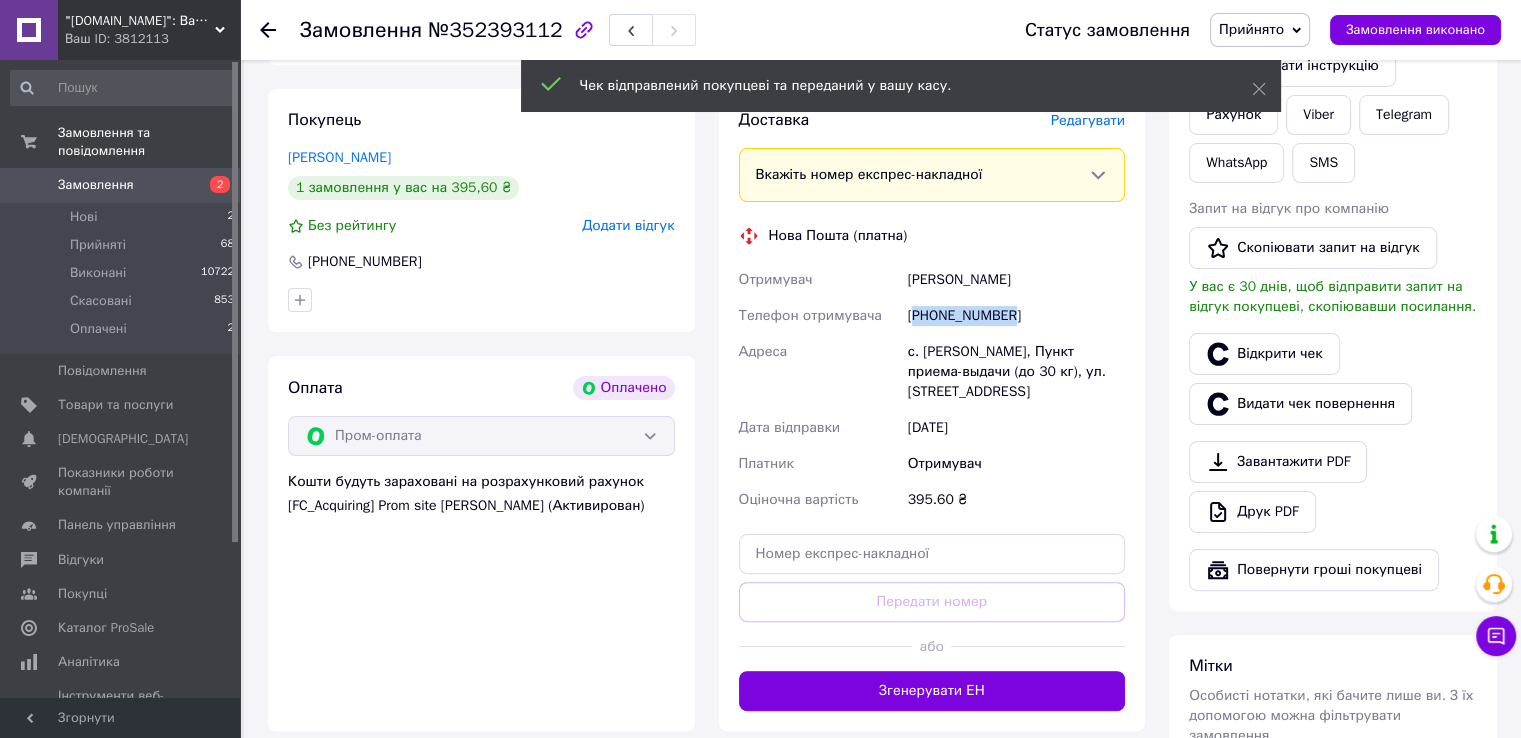 click on "[PHONE_NUMBER]" at bounding box center [1016, 316] 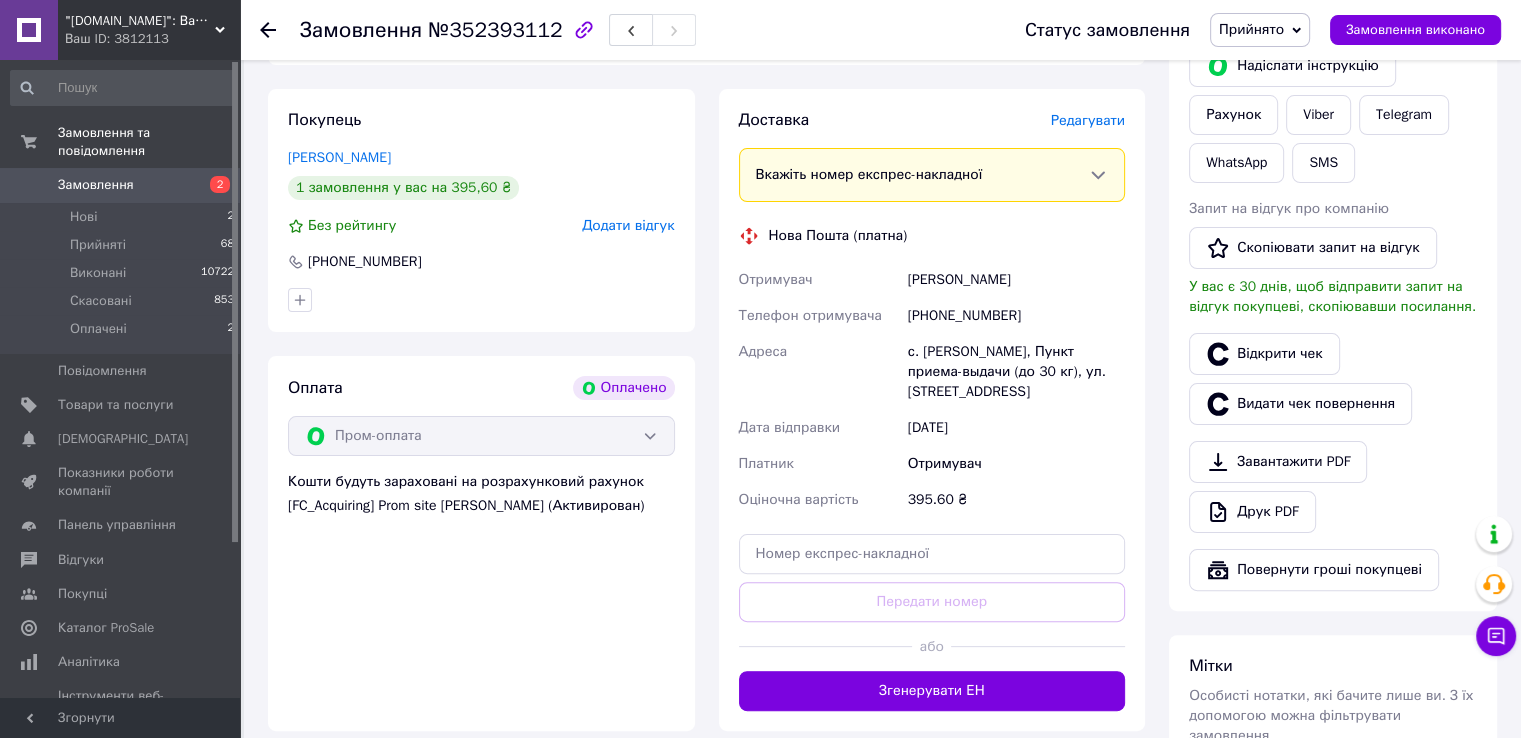 click on "[PERSON_NAME]" at bounding box center [1016, 280] 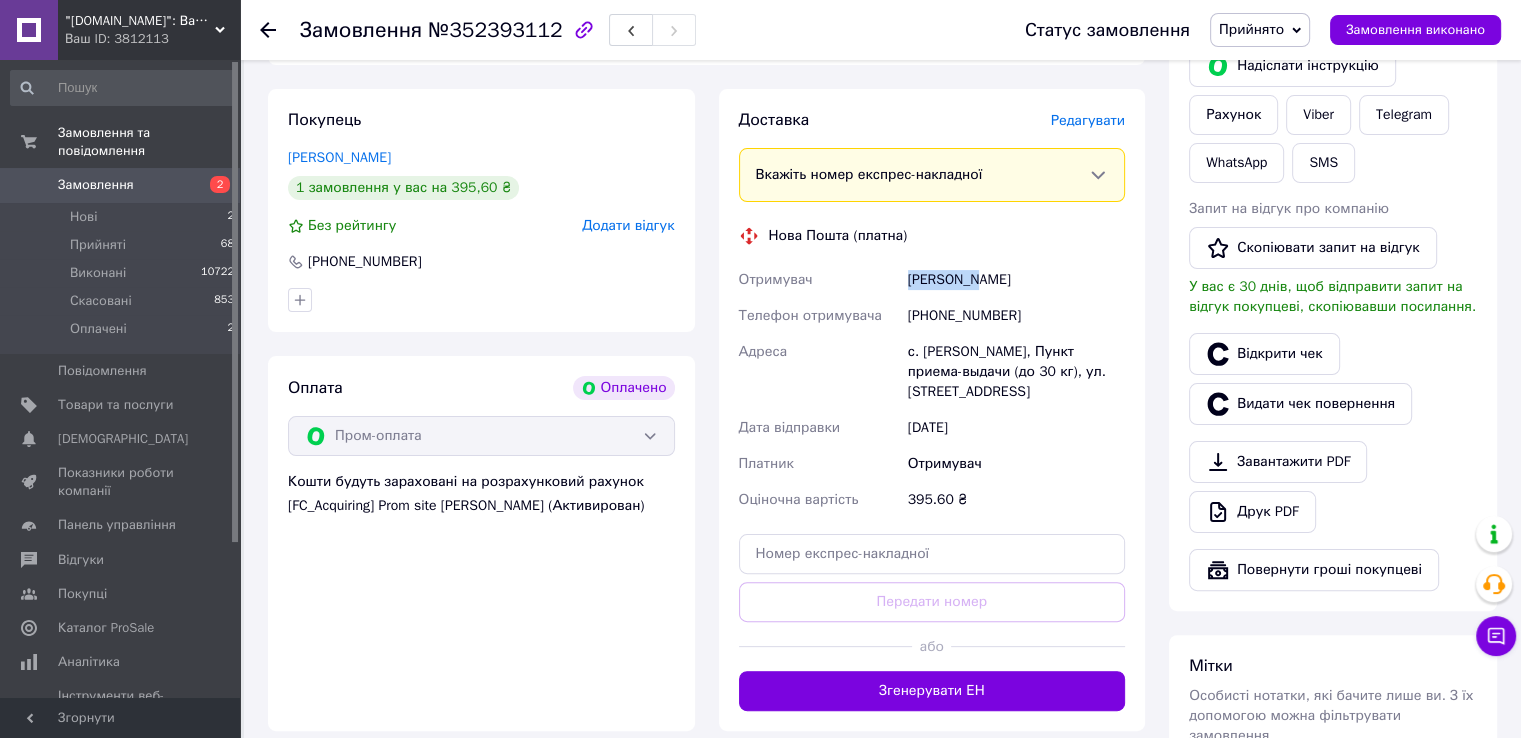 click on "[PERSON_NAME]" at bounding box center [1016, 280] 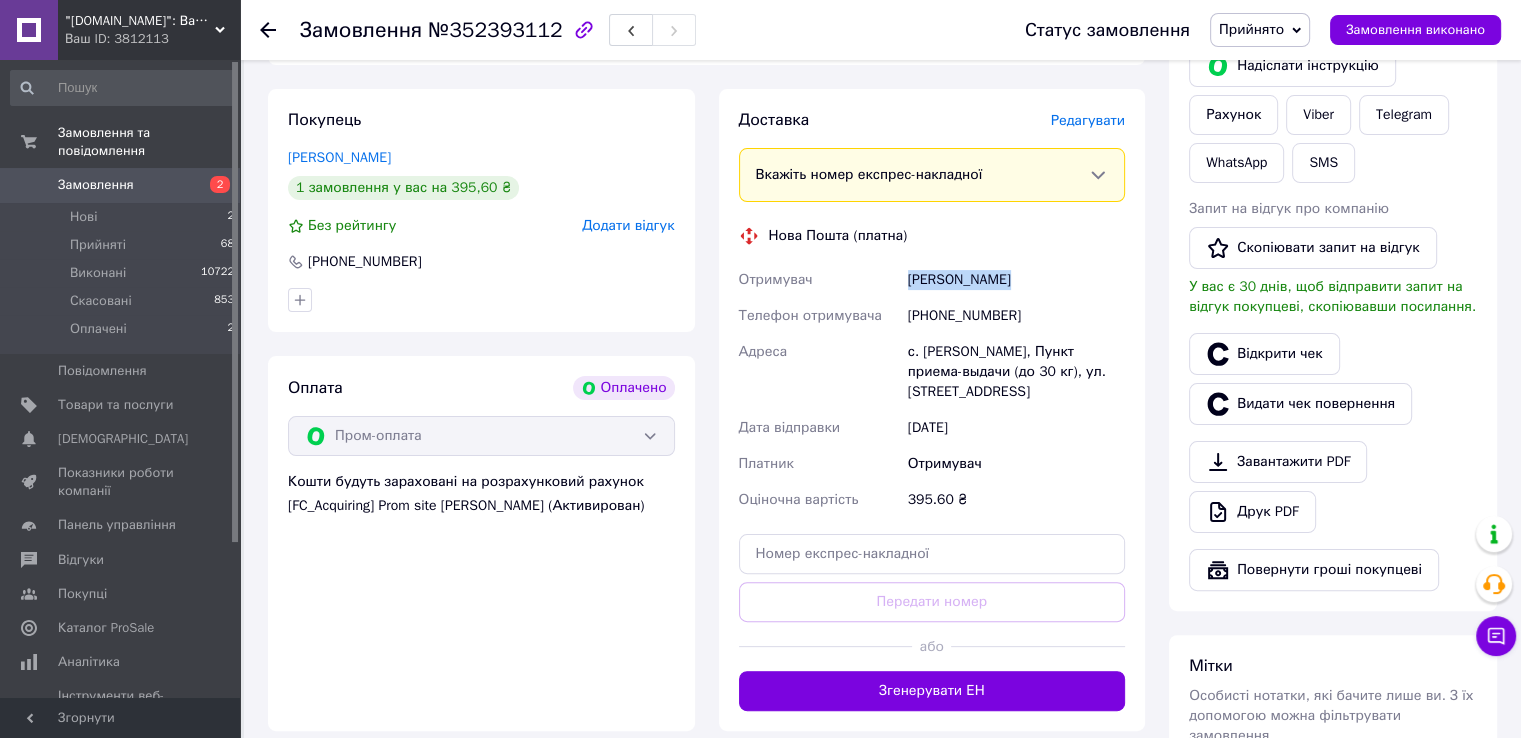 click on "[PERSON_NAME]" at bounding box center [1016, 280] 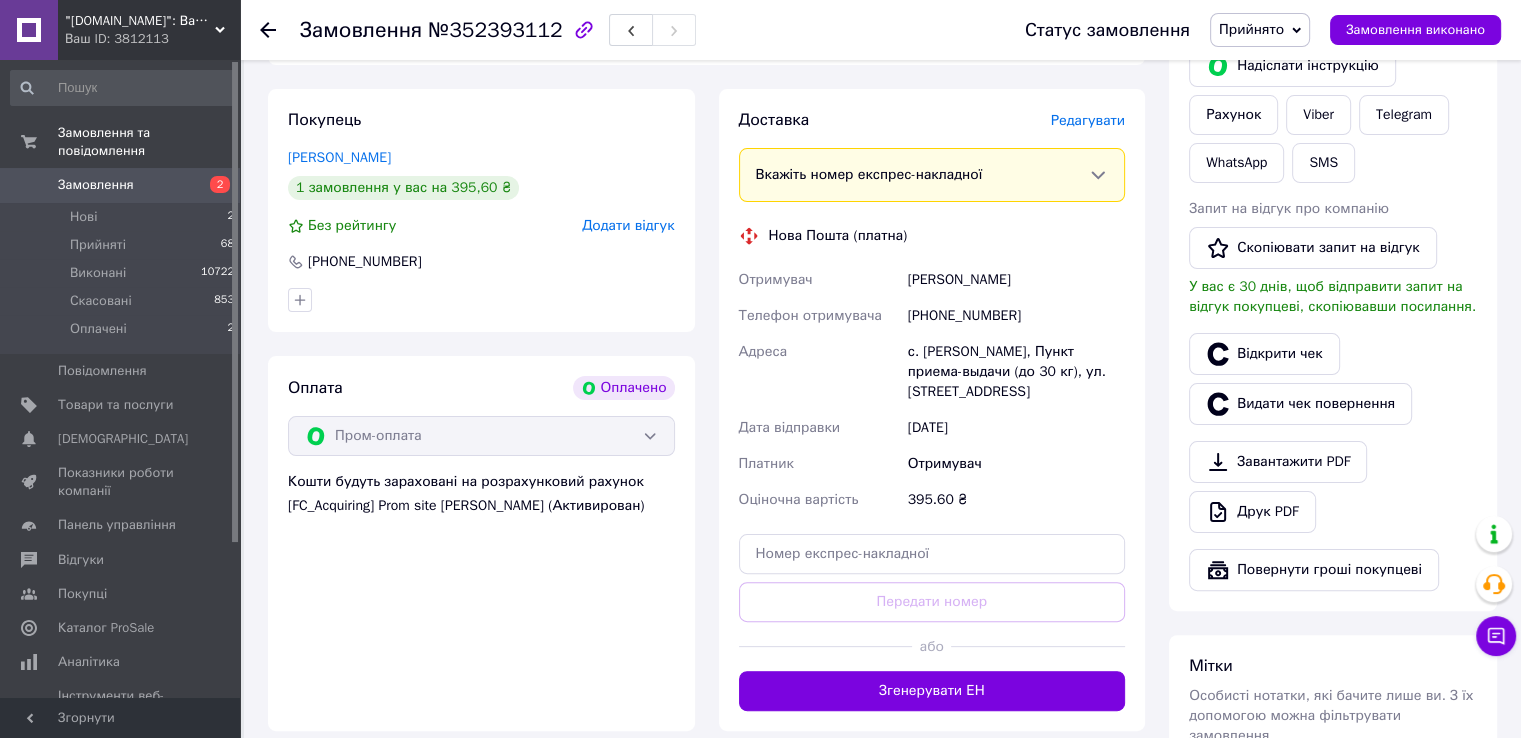 click on "с. [PERSON_NAME], Пункт приема-выдачи (до 30 кг), ул. [STREET_ADDRESS]" at bounding box center (1016, 372) 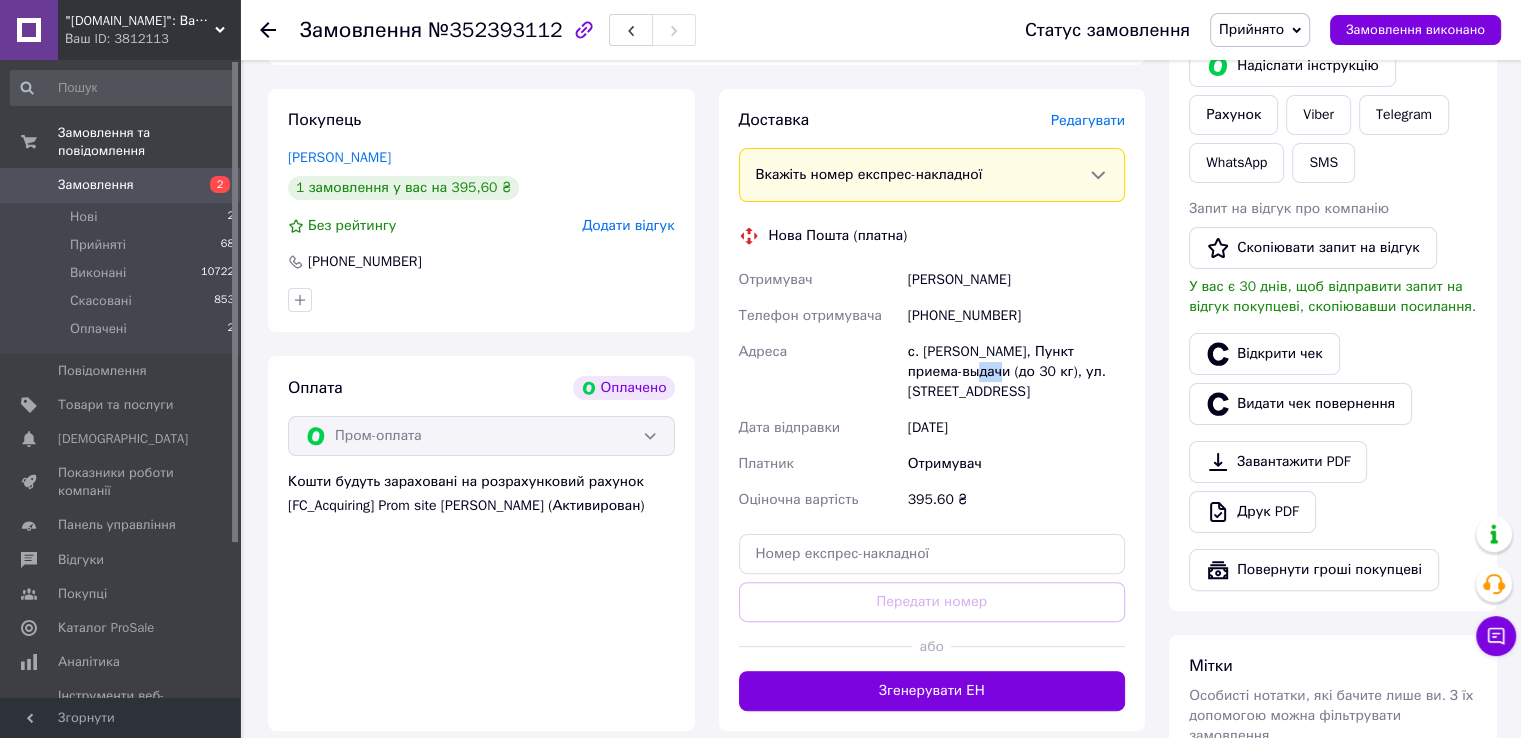 click on "с. [PERSON_NAME], Пункт приема-выдачи (до 30 кг), ул. [STREET_ADDRESS]" at bounding box center [1016, 372] 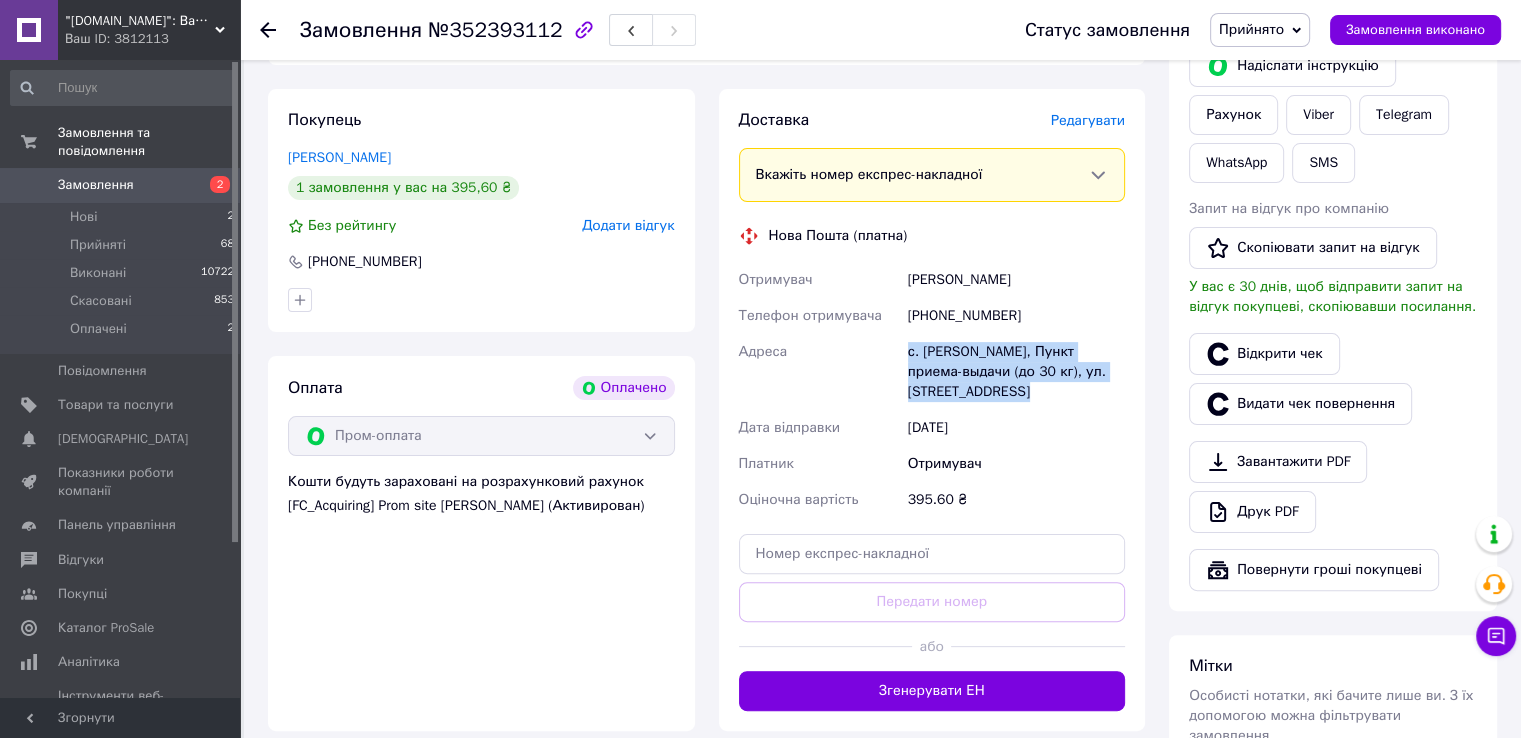 click on "с. [PERSON_NAME], Пункт приема-выдачи (до 30 кг), ул. [STREET_ADDRESS]" at bounding box center (1016, 372) 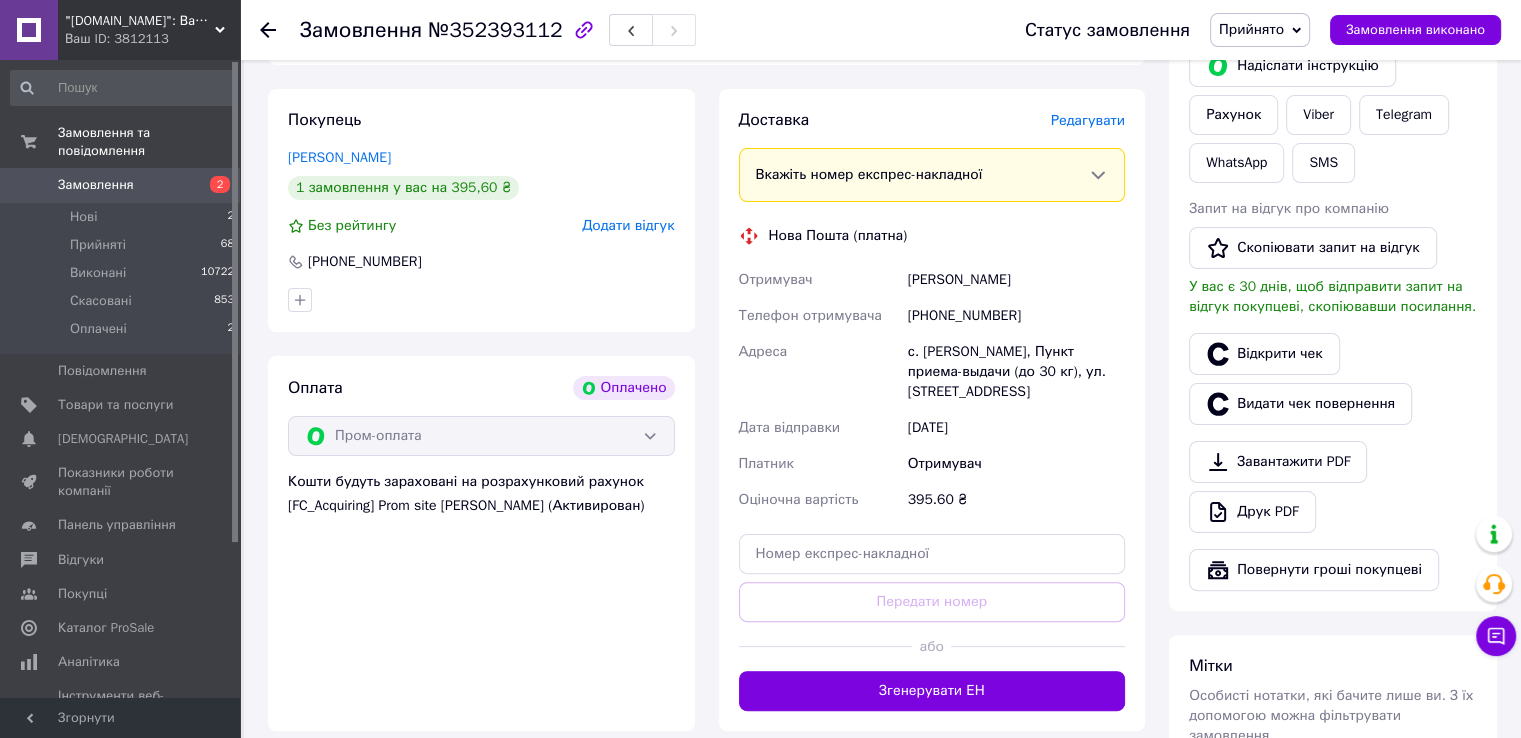 click on "Дата відправки" at bounding box center (819, 428) 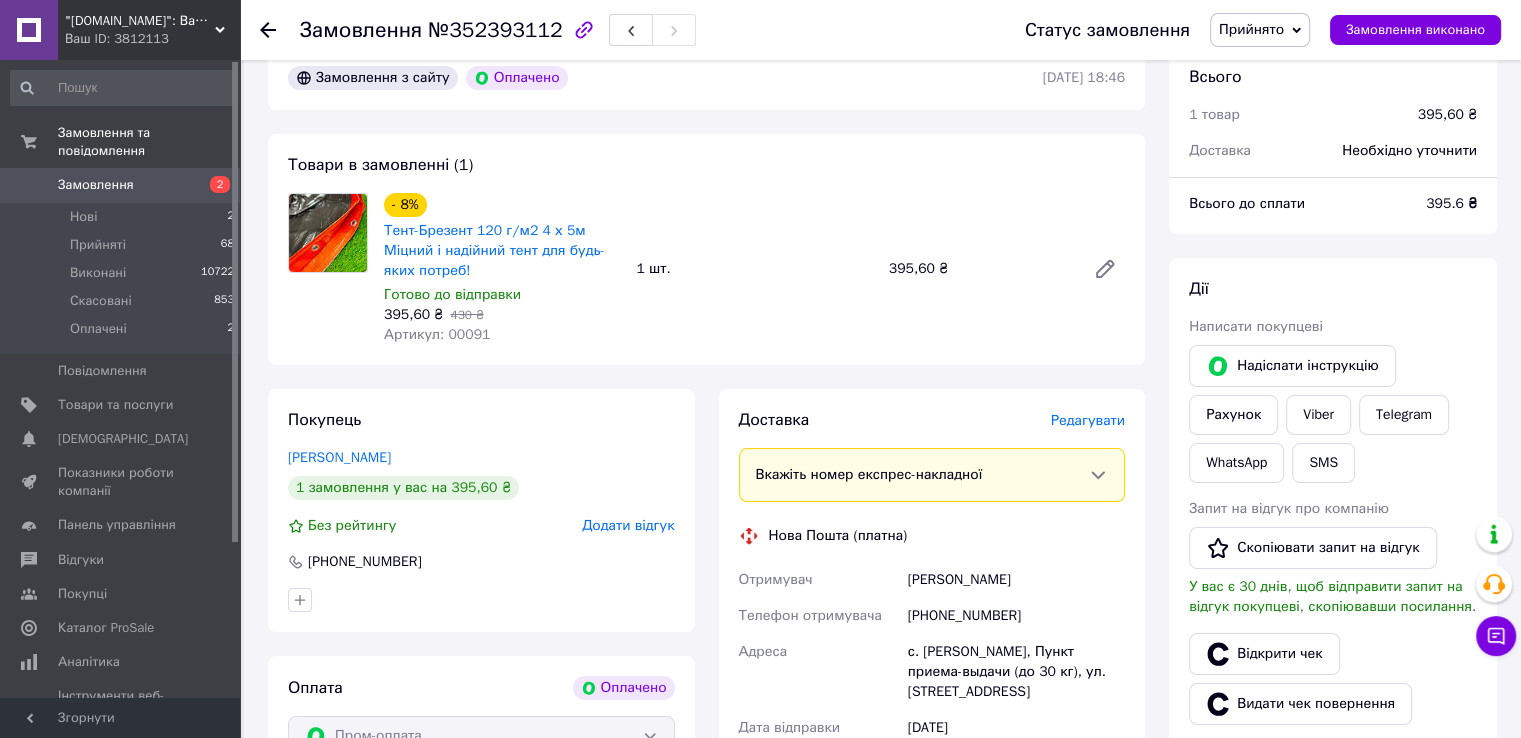 click at bounding box center (280, 30) 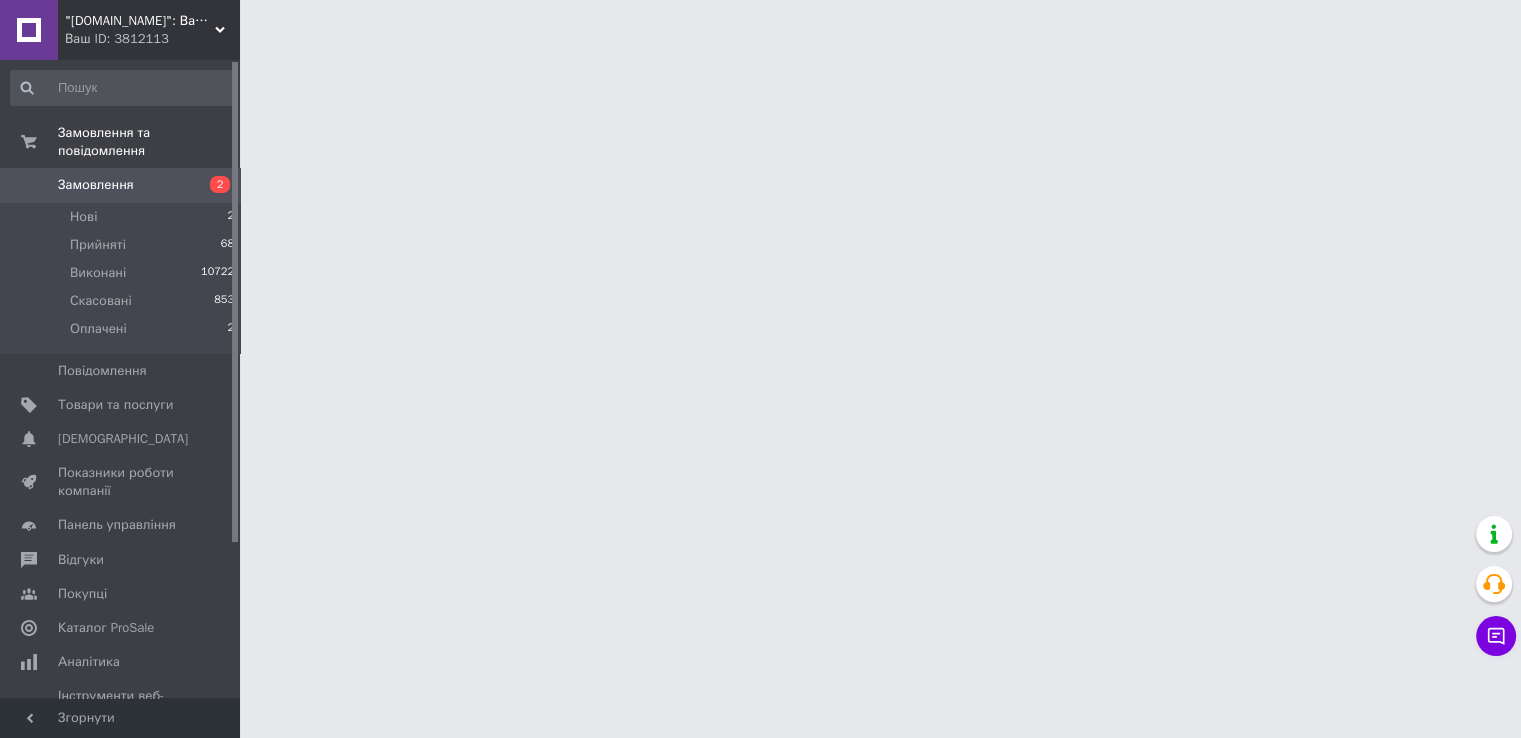 scroll, scrollTop: 0, scrollLeft: 0, axis: both 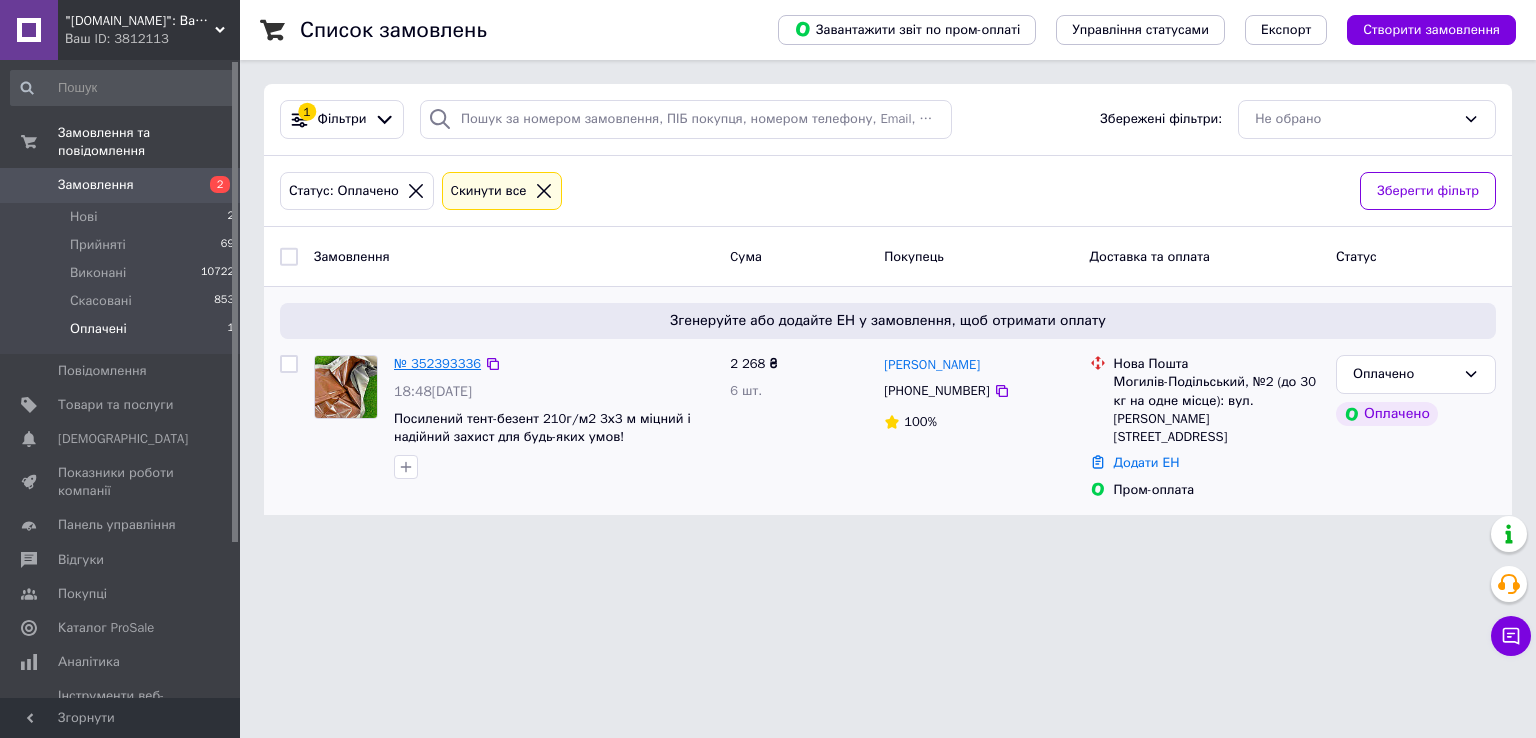click on "№ 352393336" at bounding box center (437, 363) 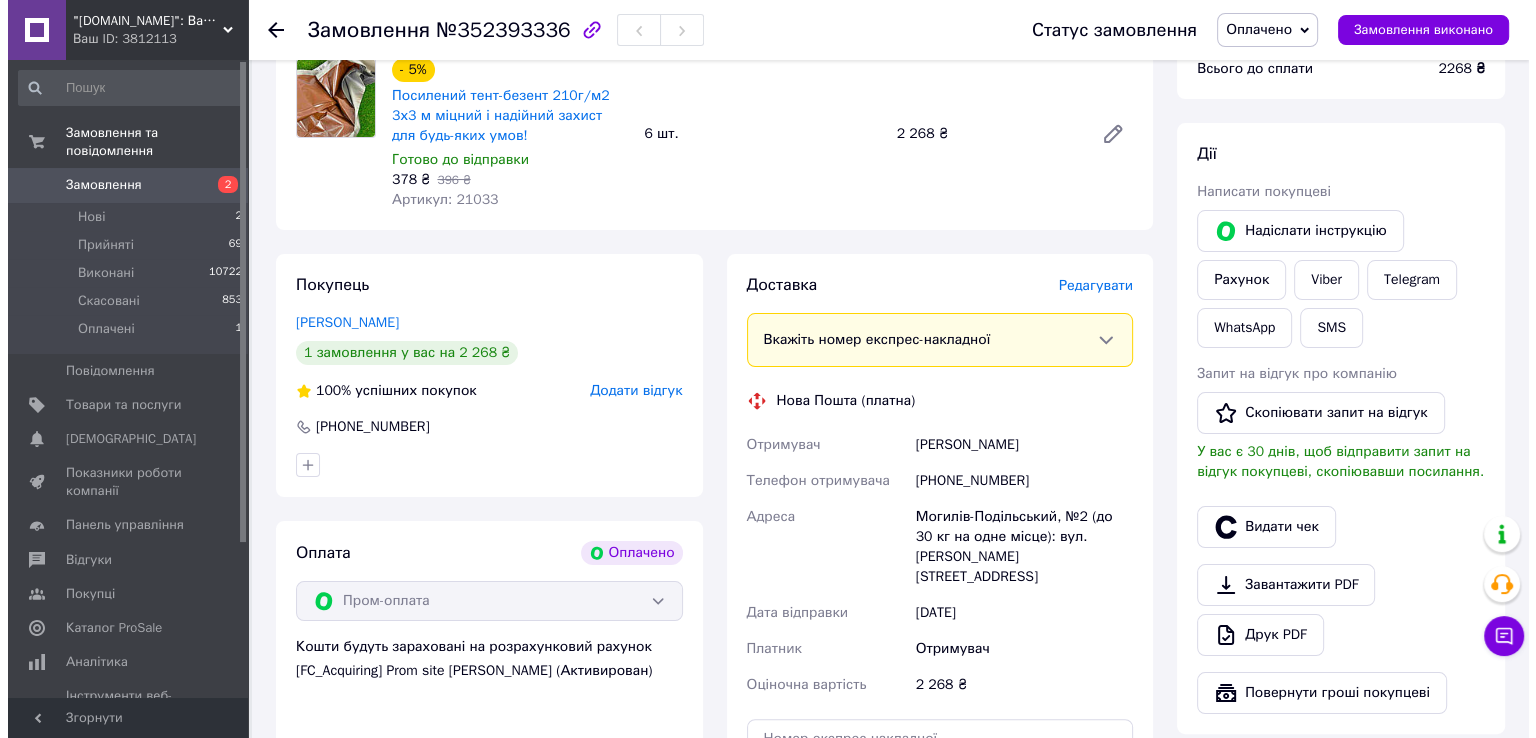 scroll, scrollTop: 200, scrollLeft: 0, axis: vertical 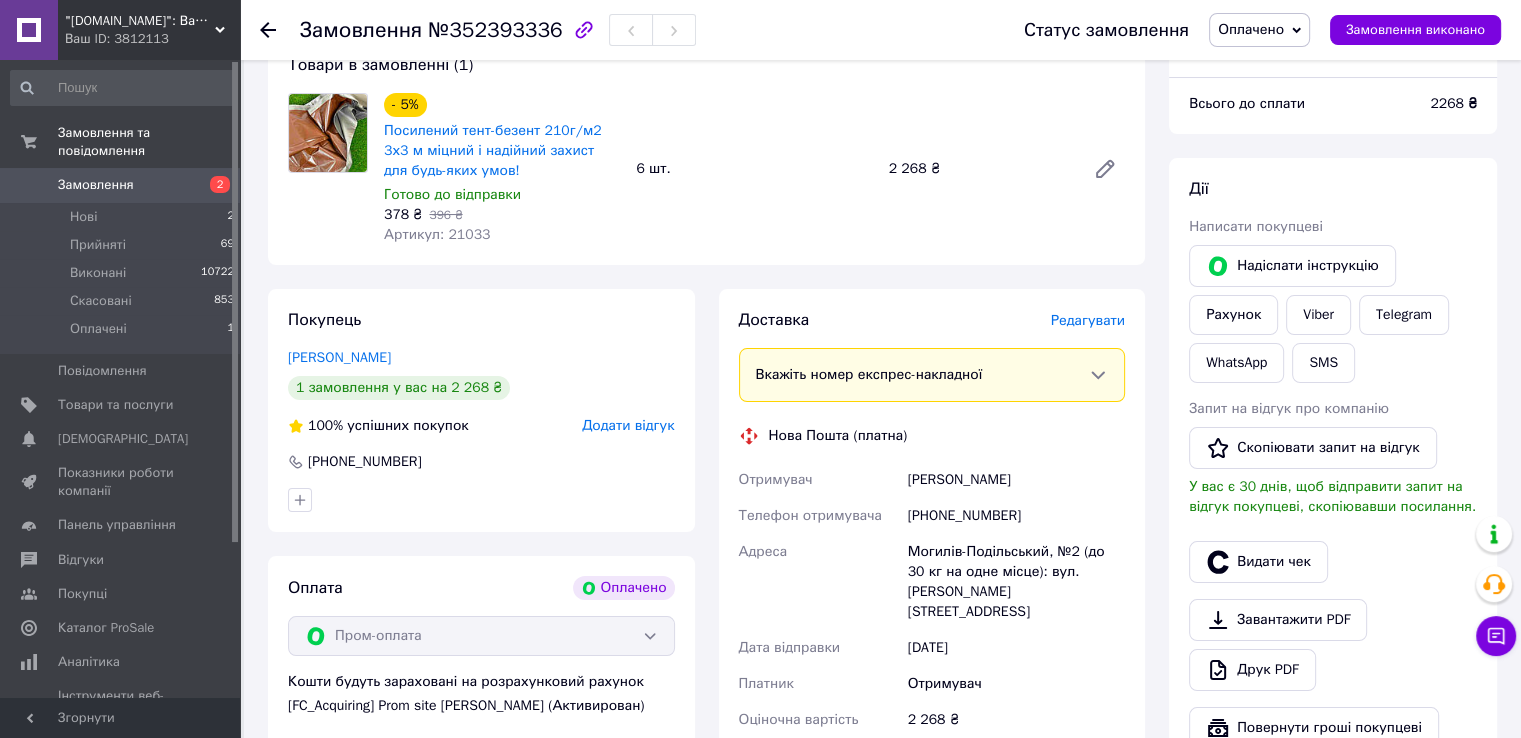 click on "[PHONE_NUMBER]" at bounding box center (1016, 516) 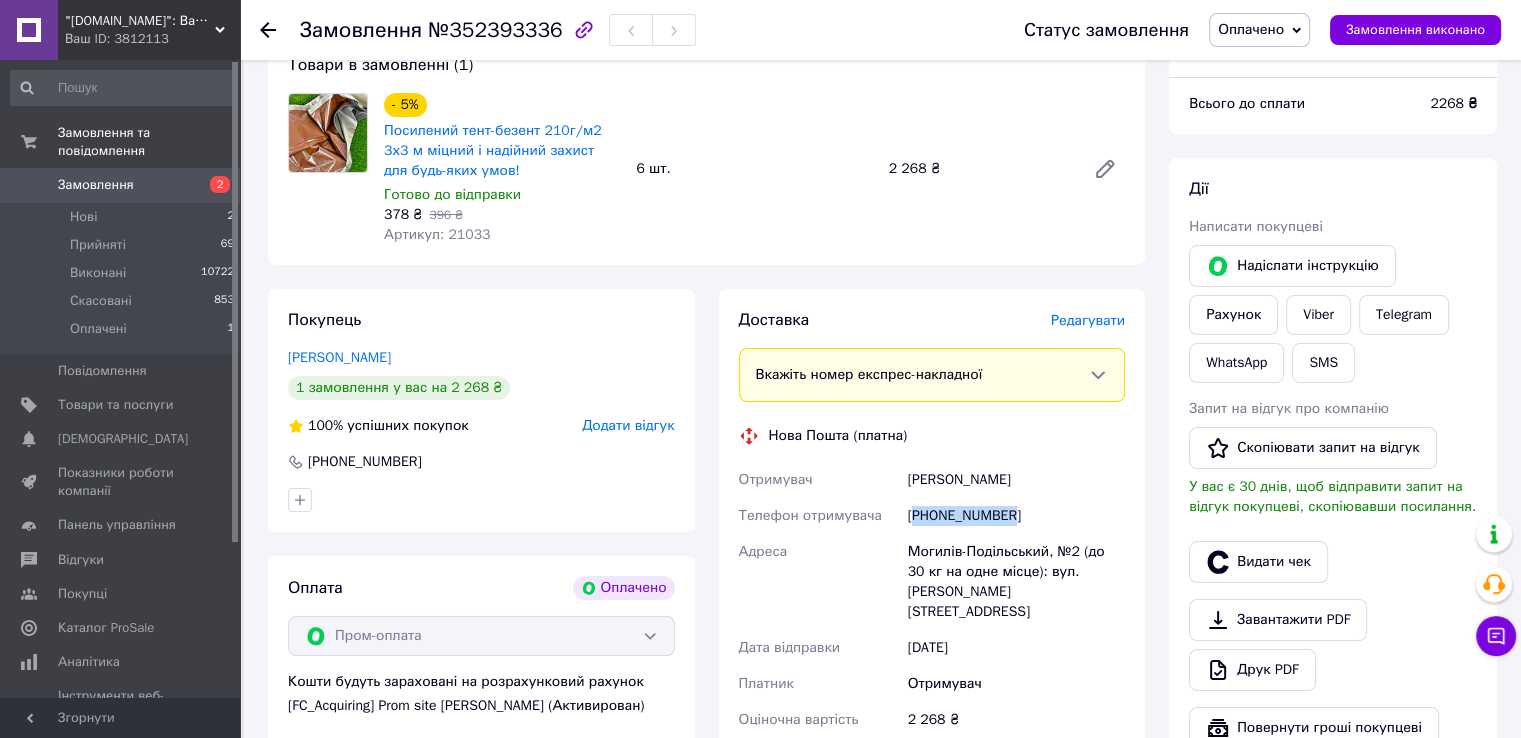 click on "[PHONE_NUMBER]" at bounding box center [1016, 516] 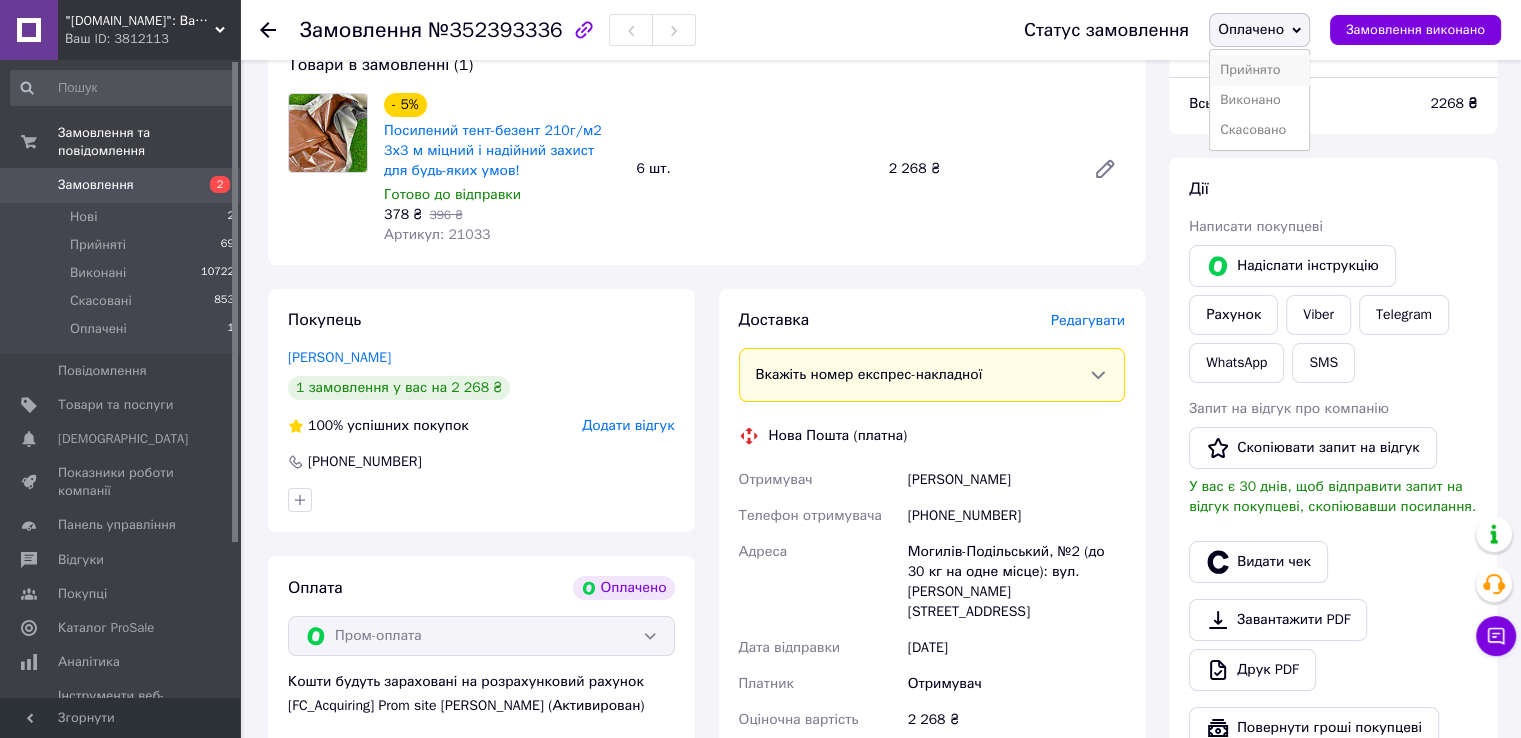 click on "Прийнято" at bounding box center (1259, 70) 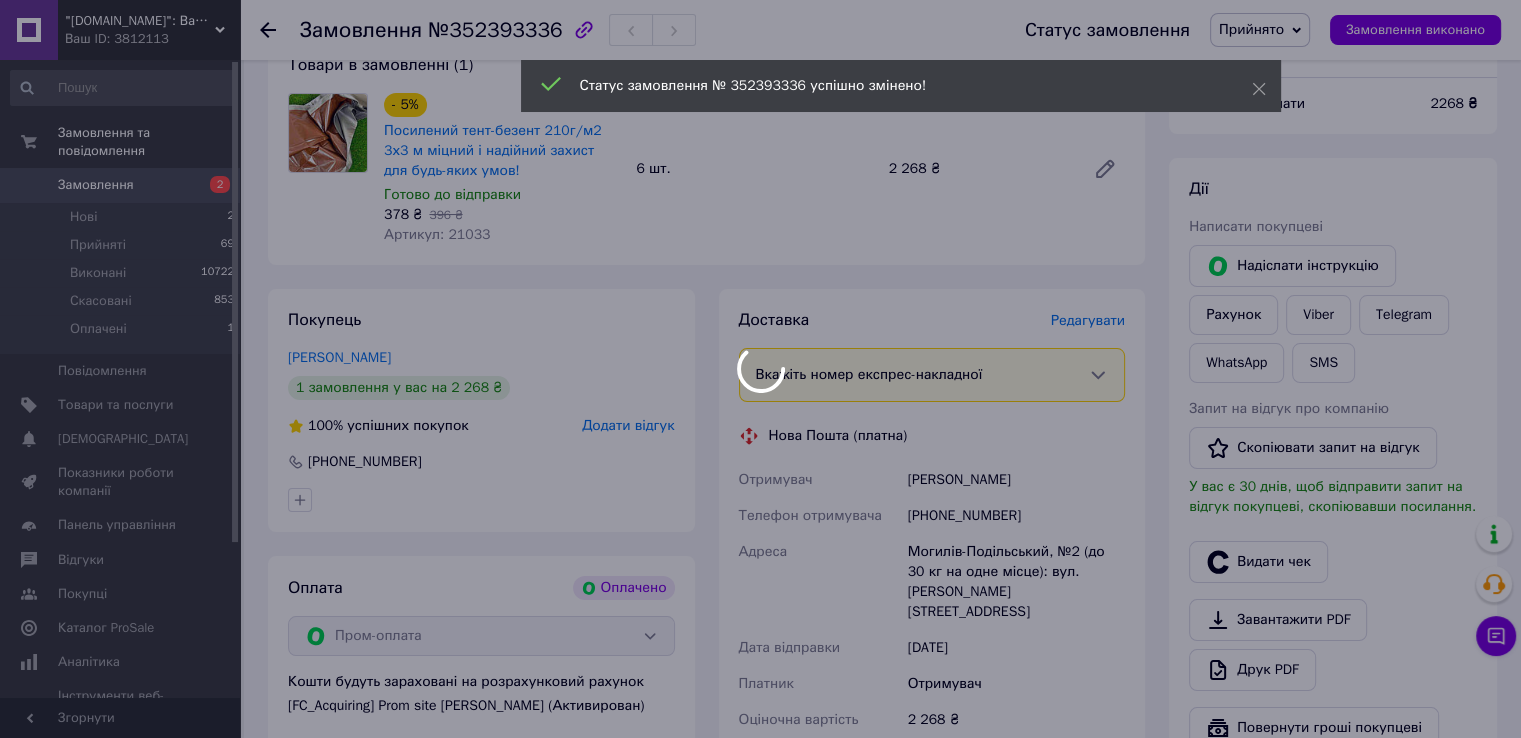click at bounding box center [760, 369] 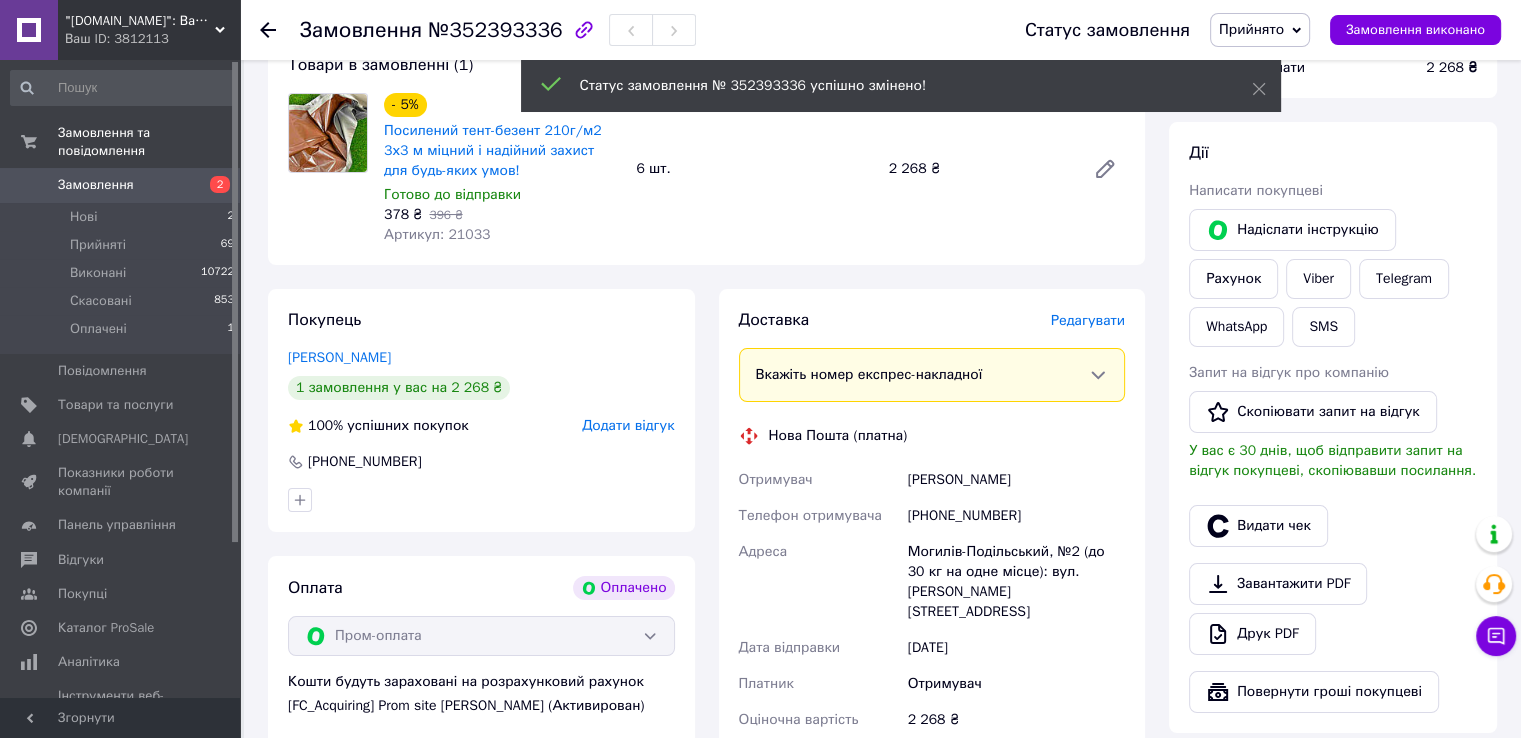click on "[PERSON_NAME] покупцеві   [PERSON_NAME] інструкцію Рахунок Viber Telegram WhatsApp SMS Запит на відгук про компанію   Скопіювати запит на відгук У вас є 30 днів, щоб відправити запит на відгук покупцеві, скопіювавши посилання.   Видати чек   Завантажити PDF   Друк PDF   Повернути гроші покупцеві" at bounding box center [1333, 427] 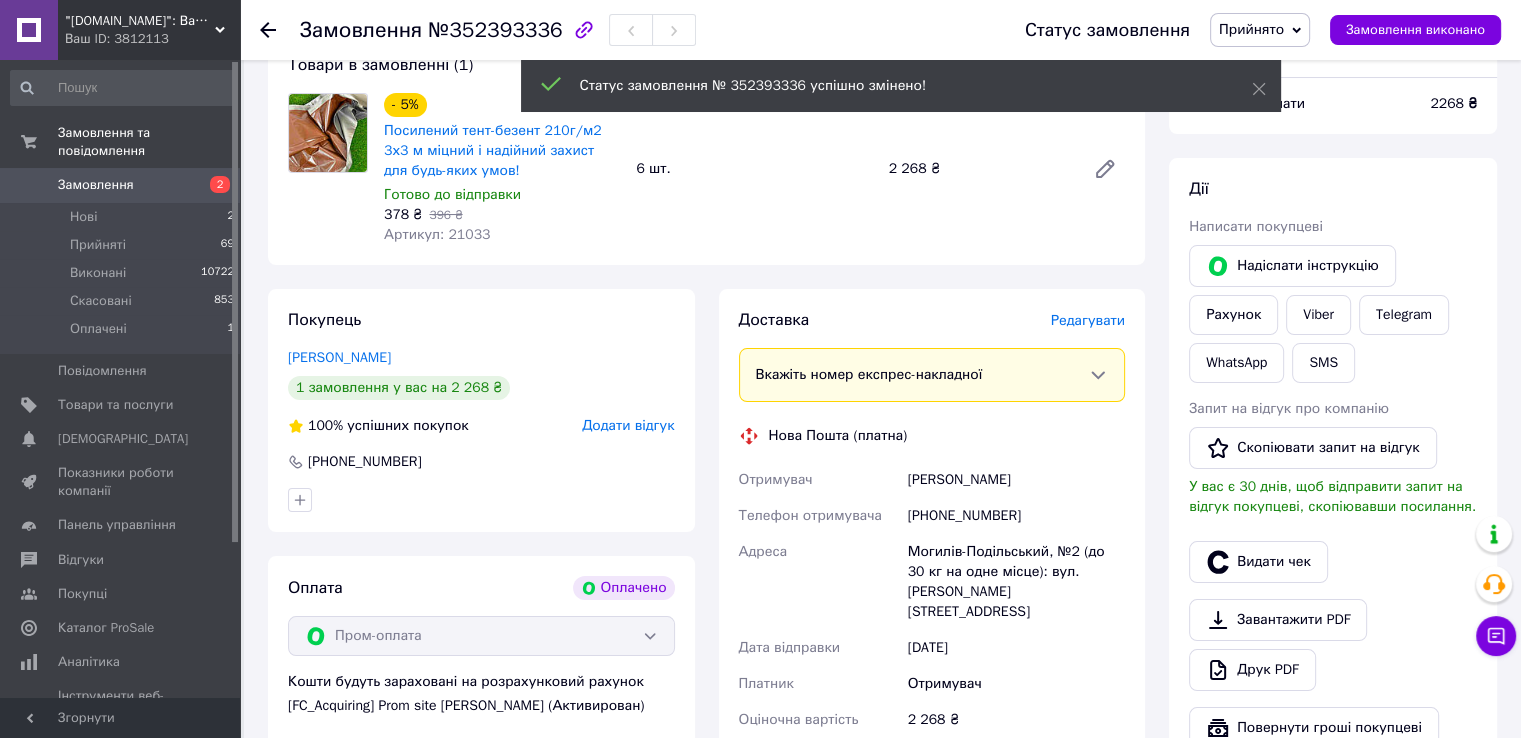 click on "У вас є 30 днів, щоб відправити запит на відгук покупцеві, скопіювавши посилання." at bounding box center (1332, 496) 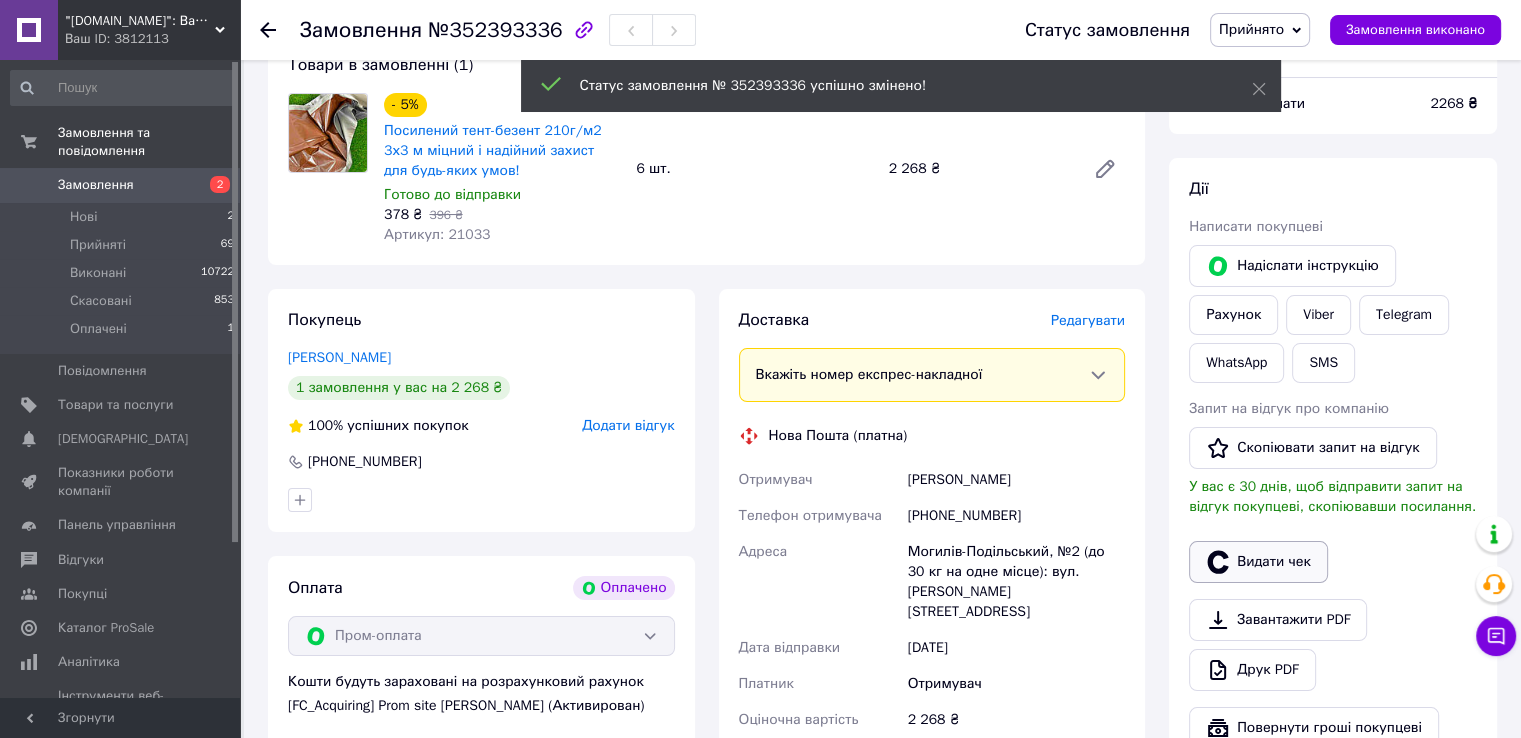 click on "Видати чек" at bounding box center (1258, 562) 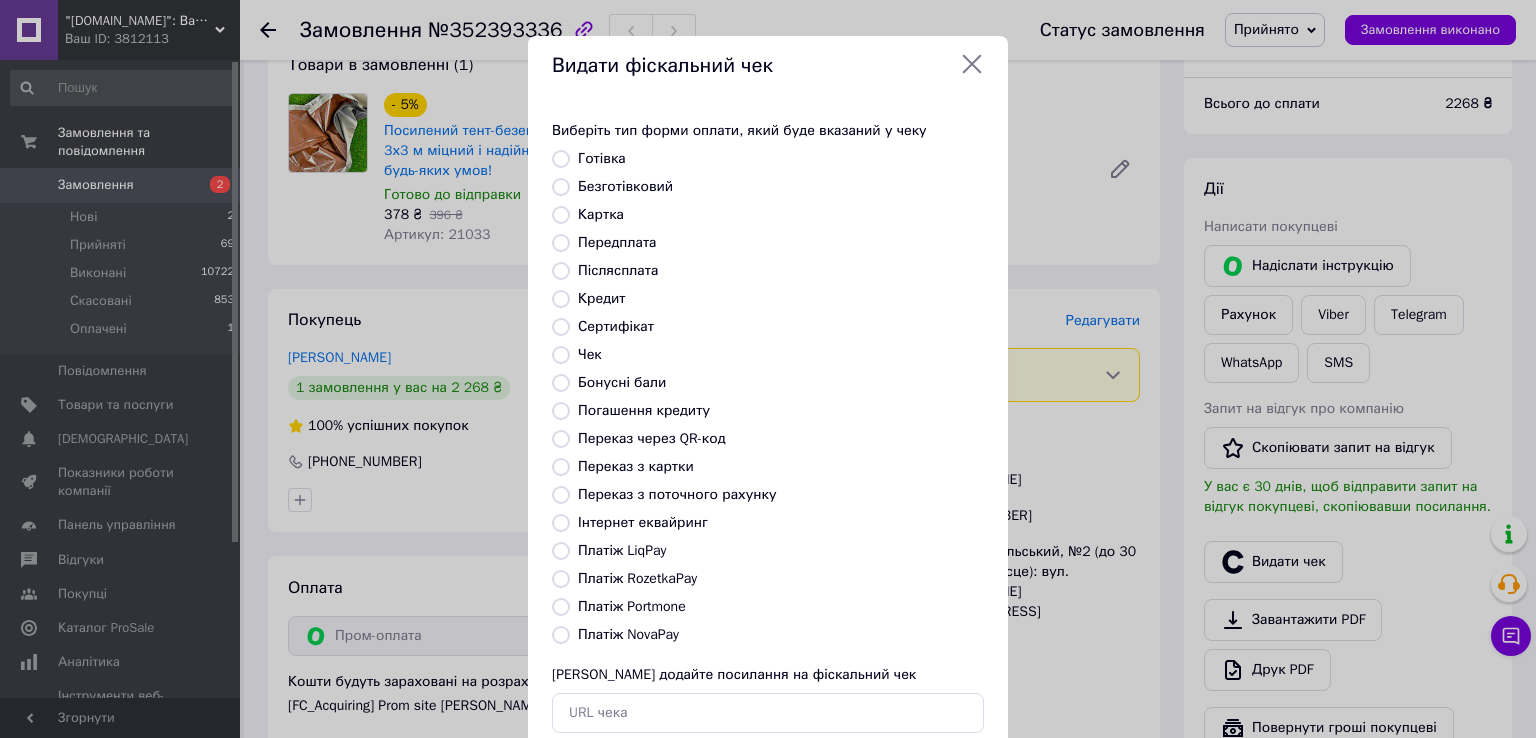 click on "Платіж RozetkaPay" at bounding box center [637, 578] 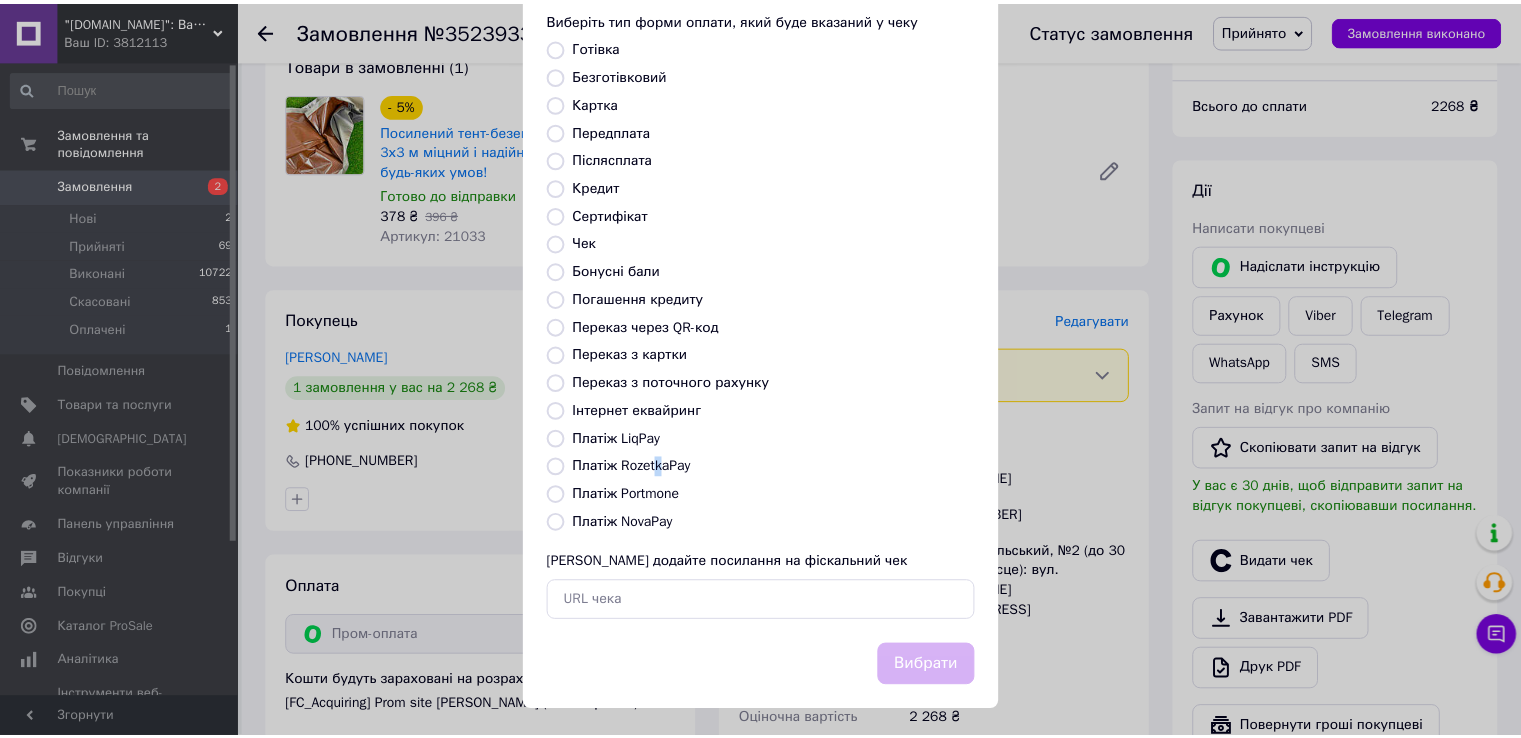 scroll, scrollTop: 120, scrollLeft: 0, axis: vertical 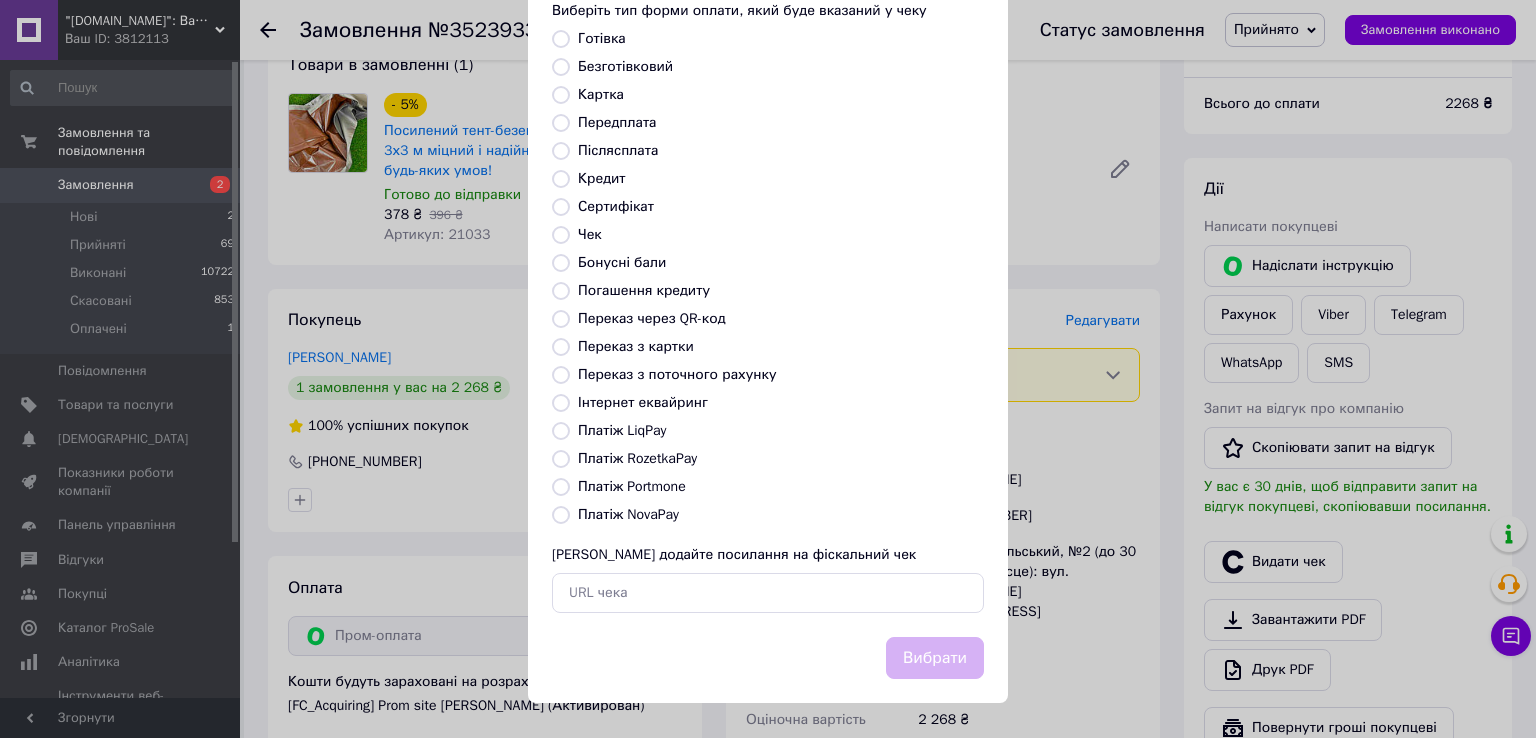 click on "Платіж RozetkaPay" at bounding box center (637, 458) 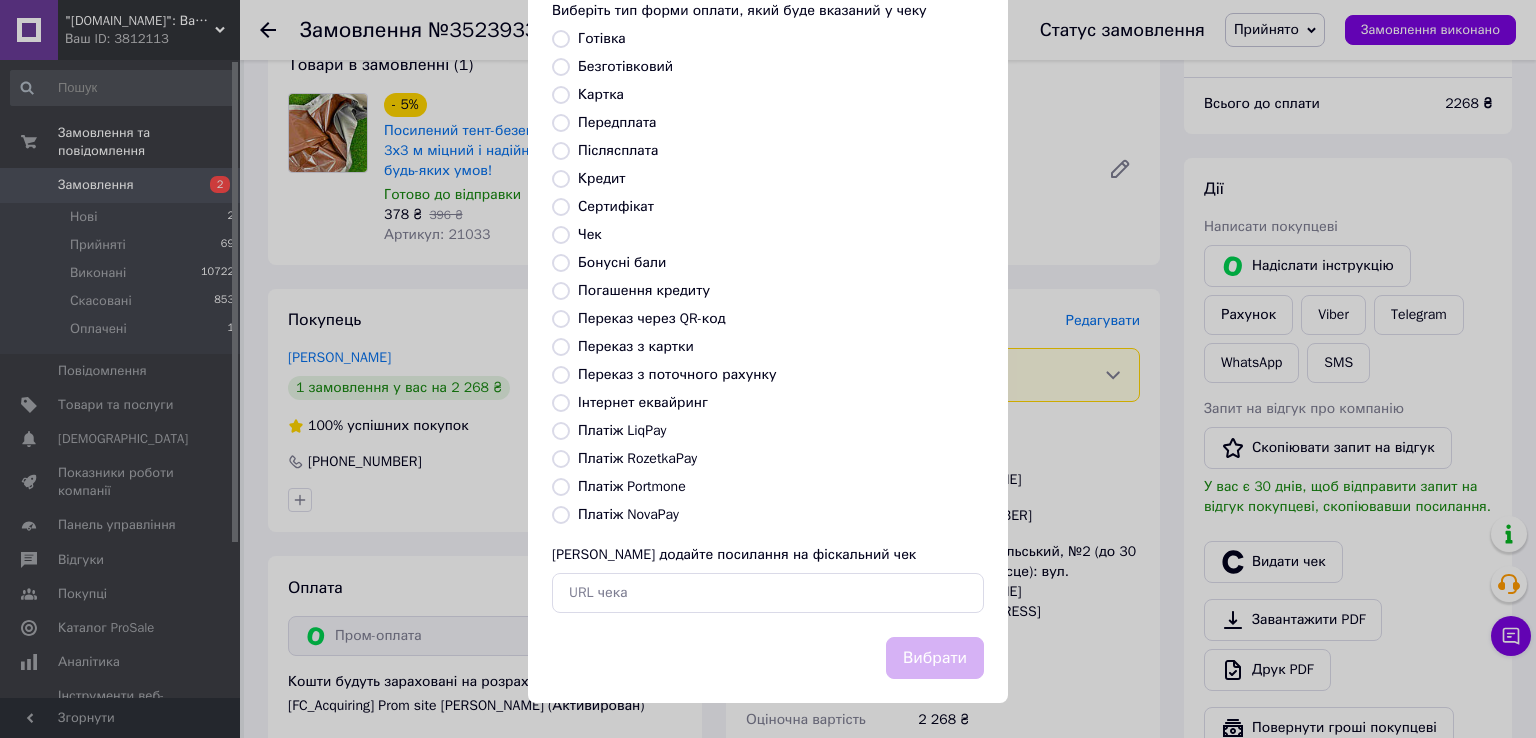 radio on "true" 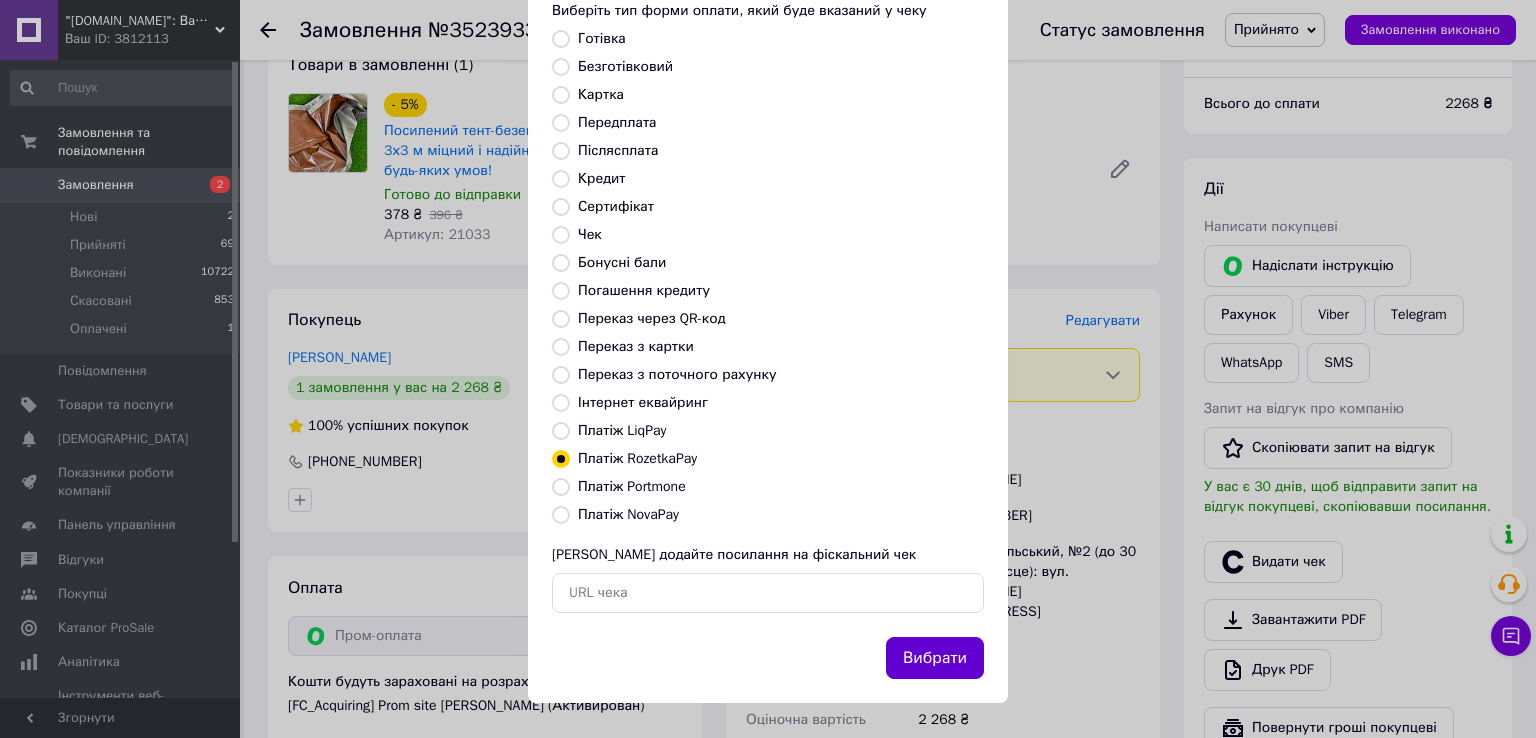click on "Вибрати" at bounding box center (935, 658) 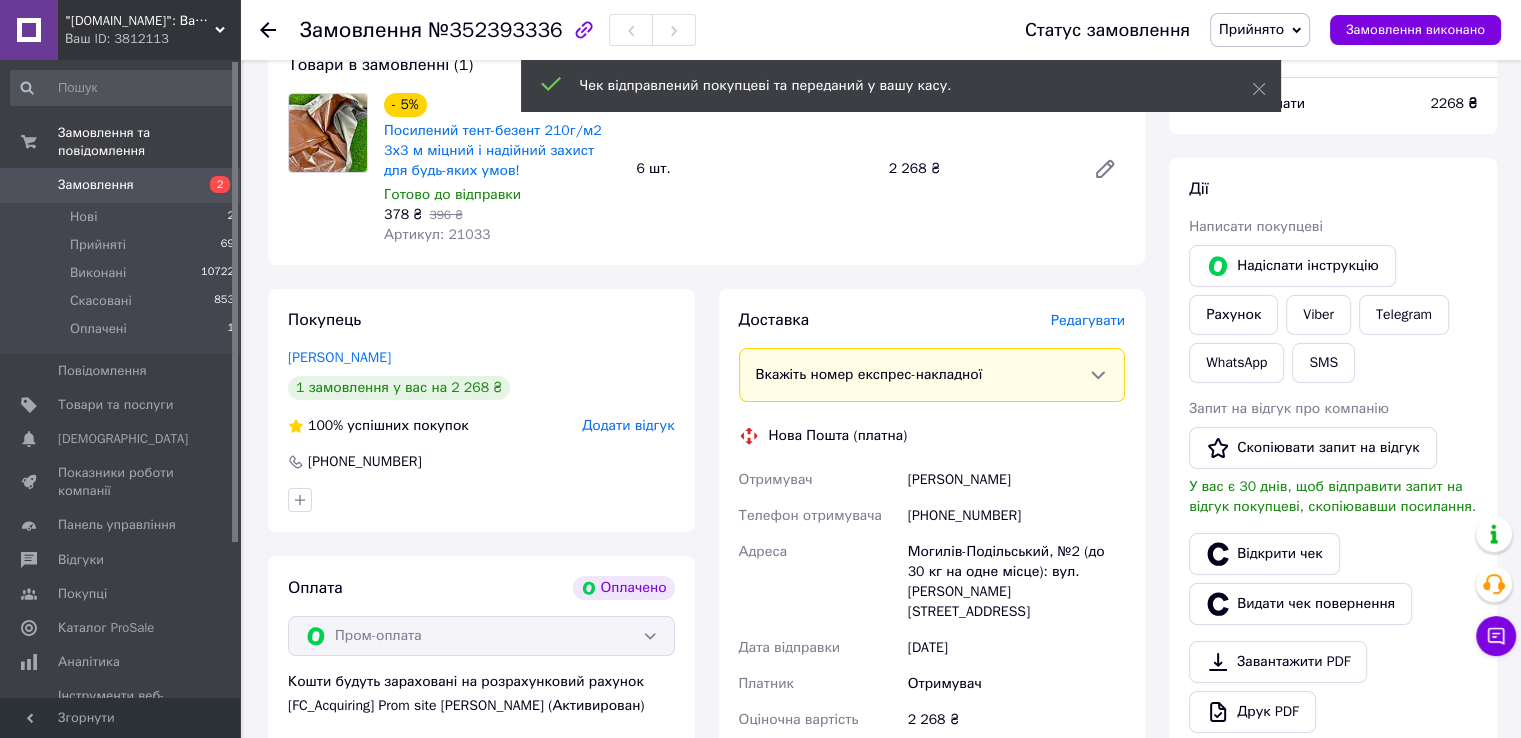 click on "[PHONE_NUMBER]" at bounding box center [1016, 516] 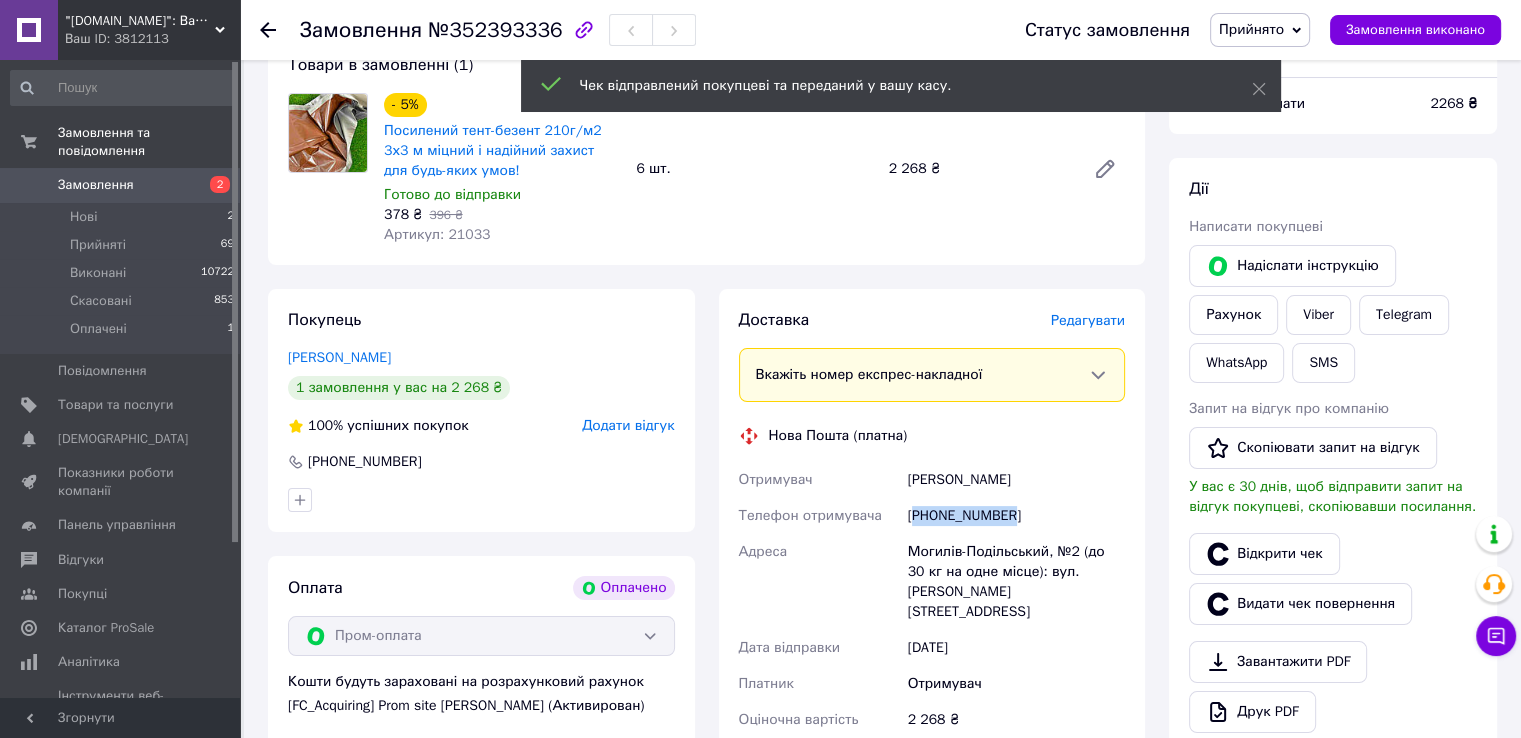 click on "[PHONE_NUMBER]" at bounding box center (1016, 516) 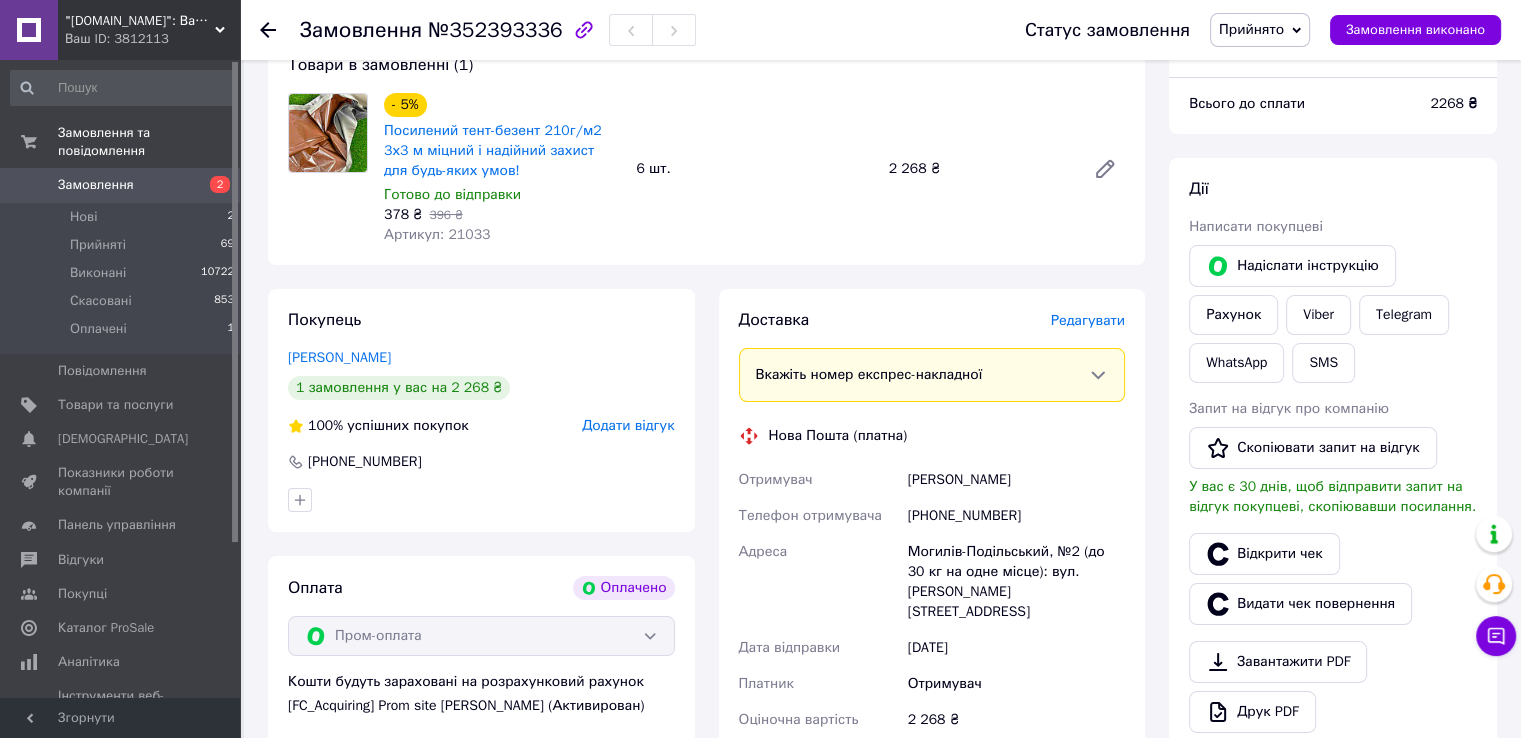 click on "[PERSON_NAME]" at bounding box center [1016, 480] 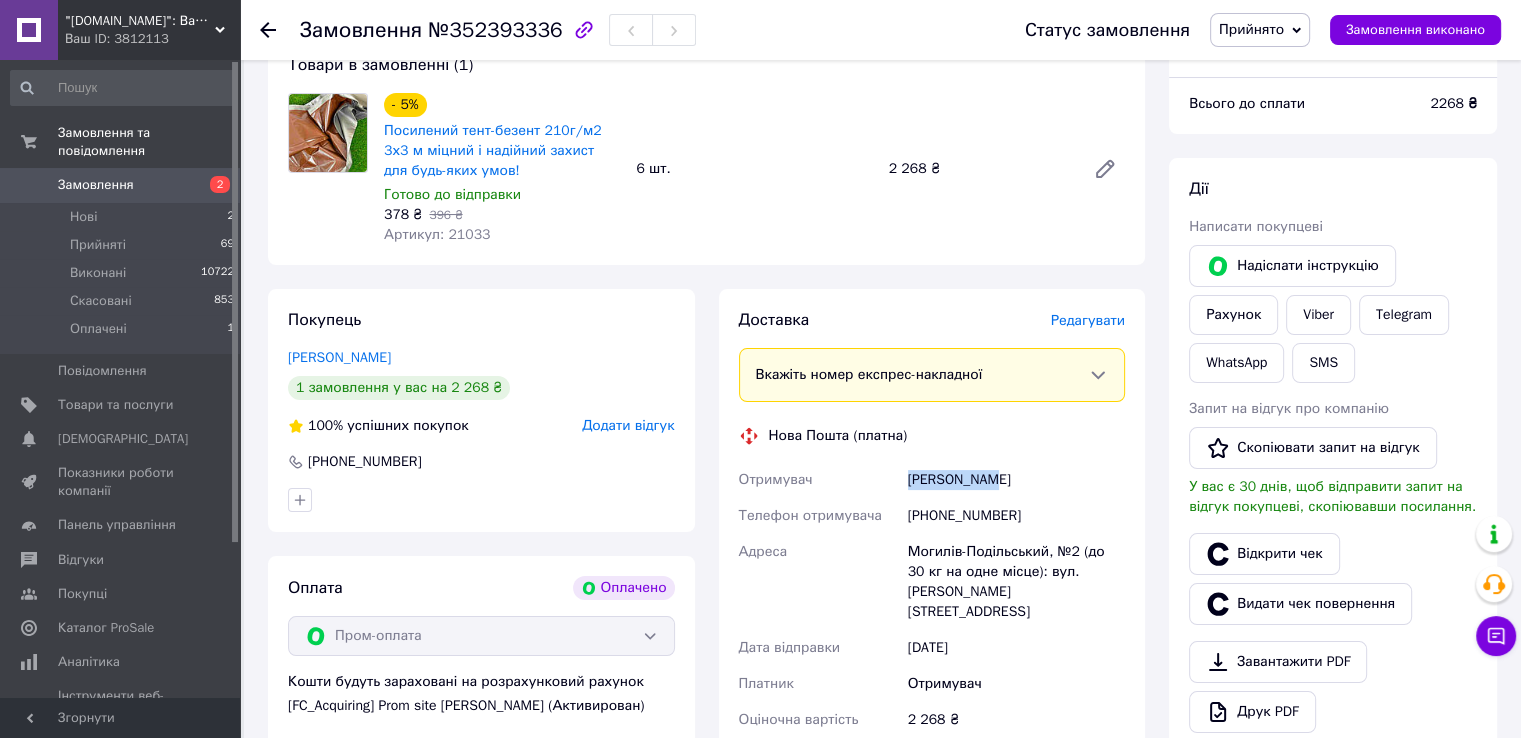 click on "[PERSON_NAME]" at bounding box center [1016, 480] 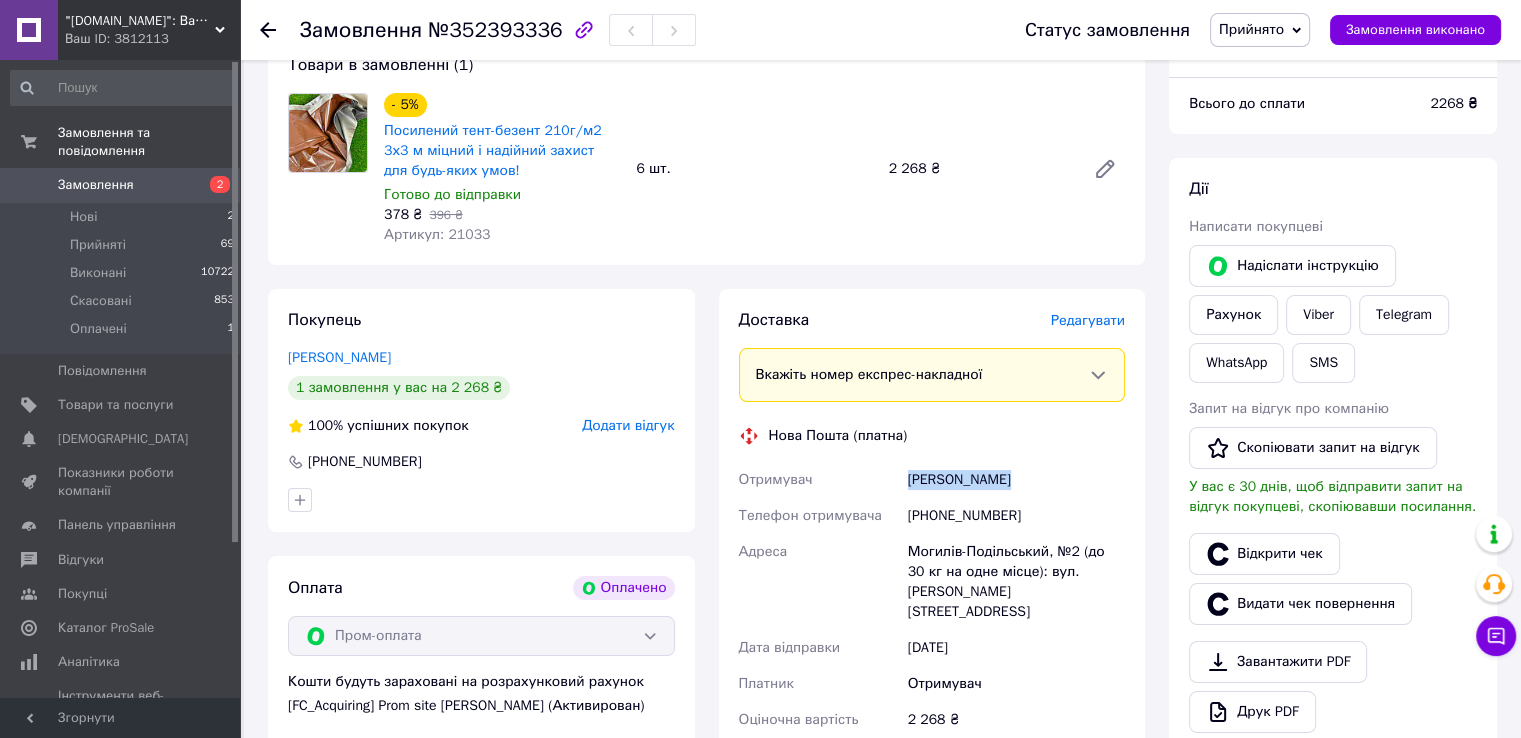 click on "[PERSON_NAME]" at bounding box center (1016, 480) 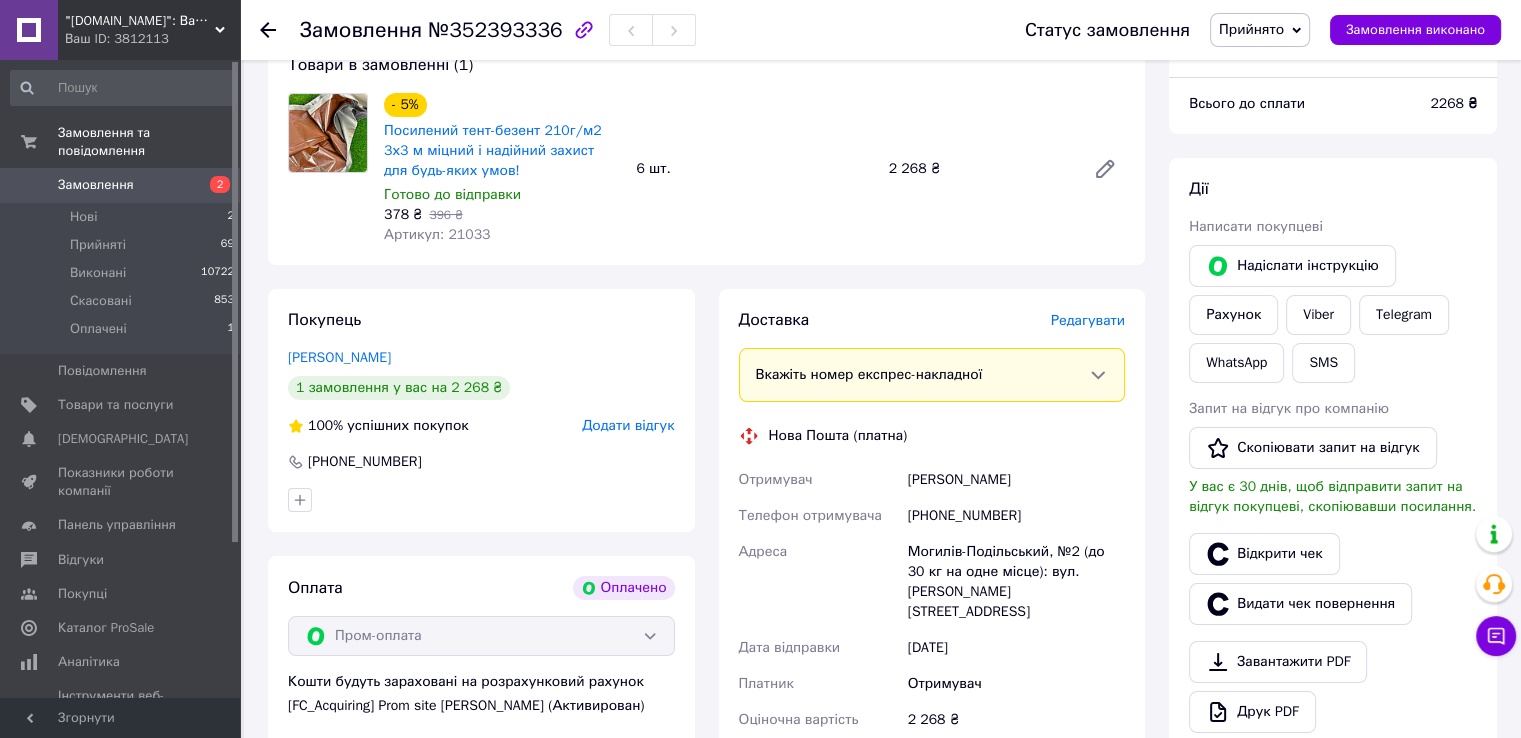 click on "Могилів-Подільський, №2 (до 30 кг на одне місце): вул. [PERSON_NAME][STREET_ADDRESS]" at bounding box center [1016, 582] 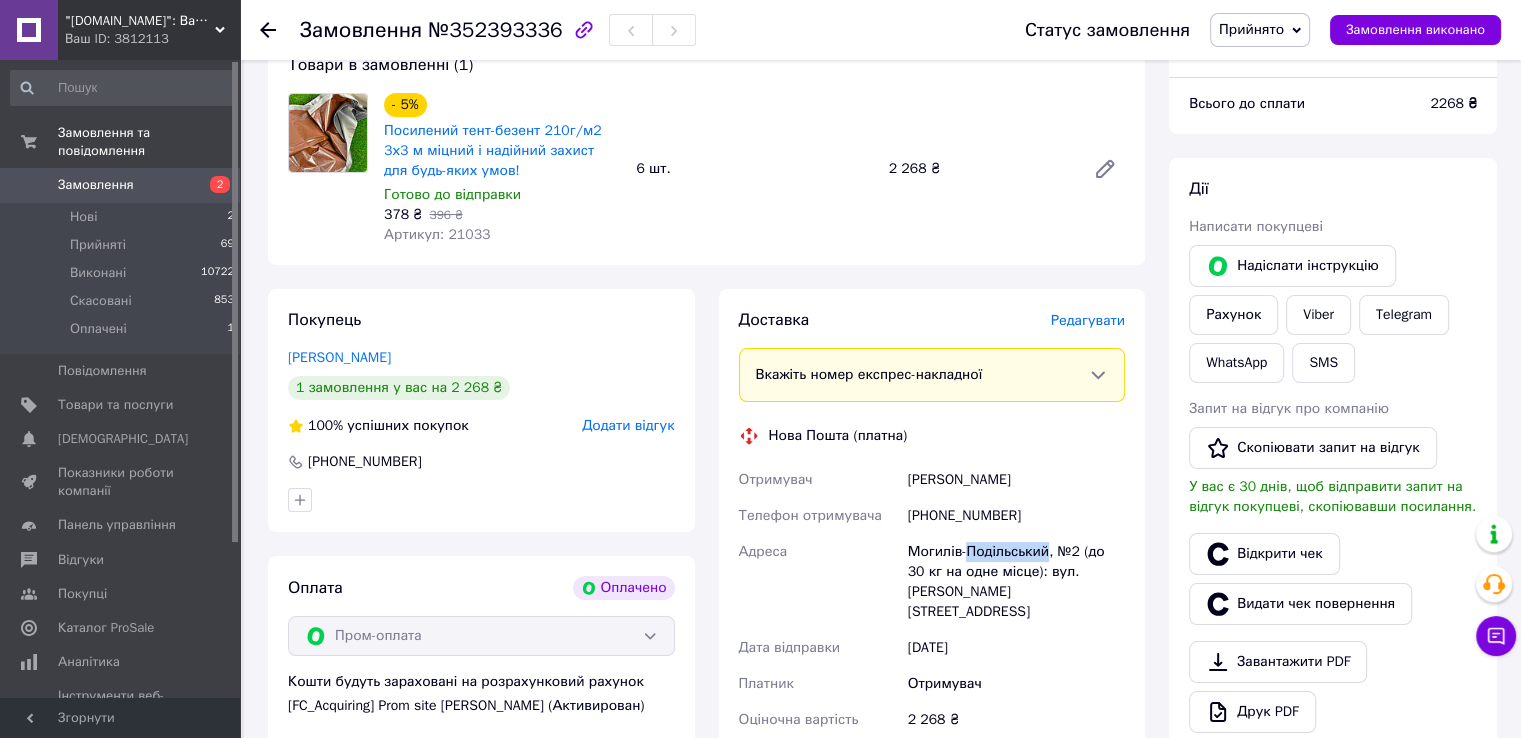 click on "Могилів-Подільський, №2 (до 30 кг на одне місце): вул. [PERSON_NAME][STREET_ADDRESS]" at bounding box center (1016, 582) 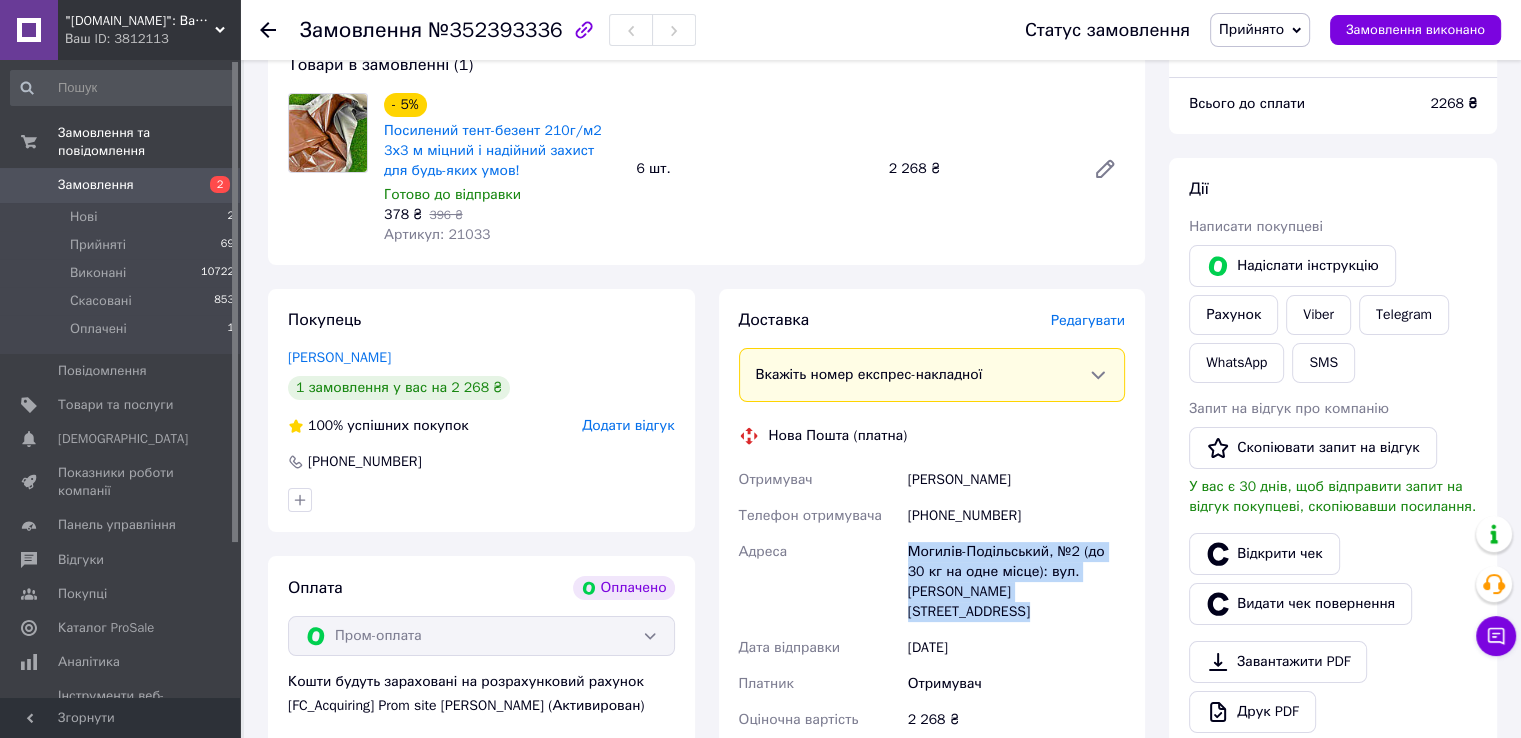 click on "Могилів-Подільський, №2 (до 30 кг на одне місце): вул. [PERSON_NAME][STREET_ADDRESS]" at bounding box center (1016, 582) 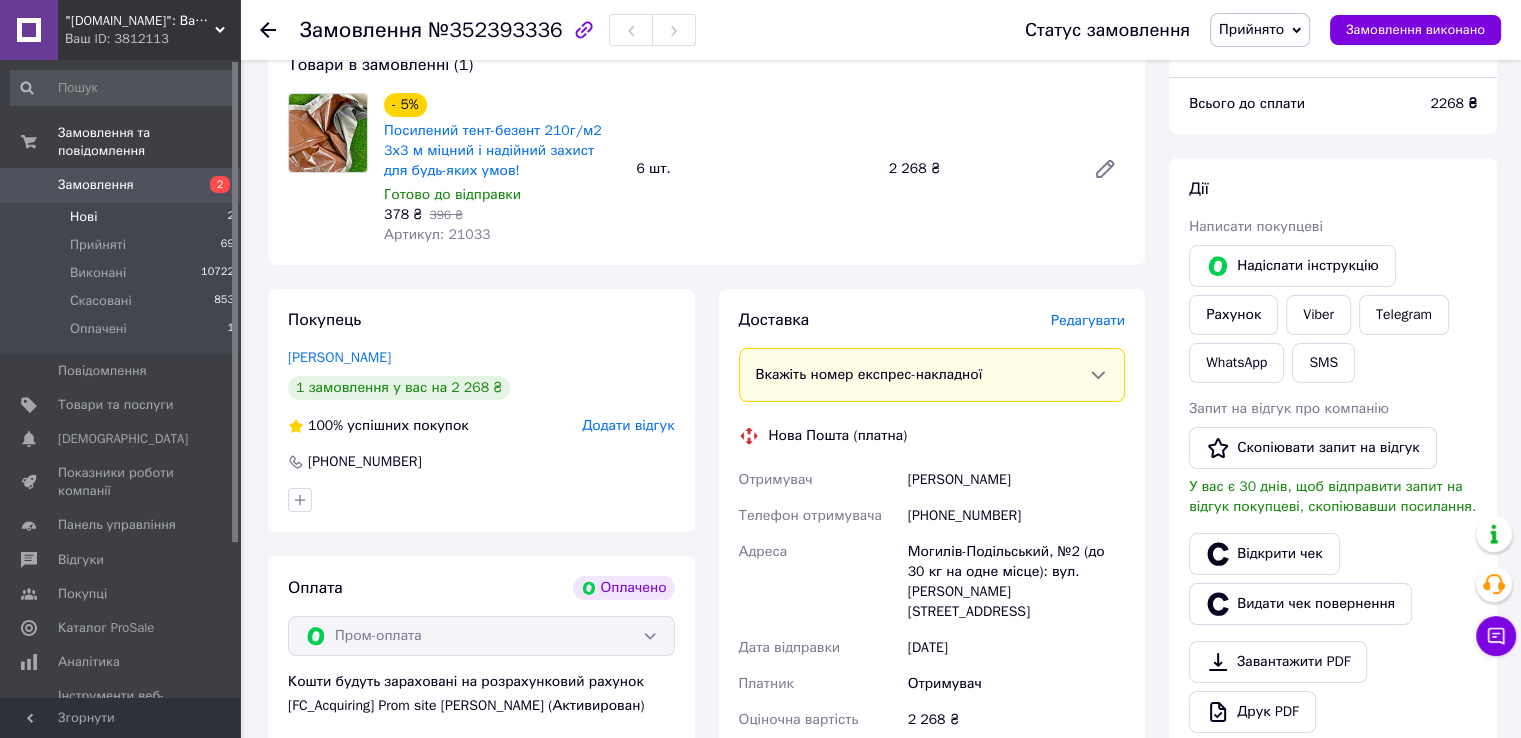click on "Нові 2" at bounding box center [123, 217] 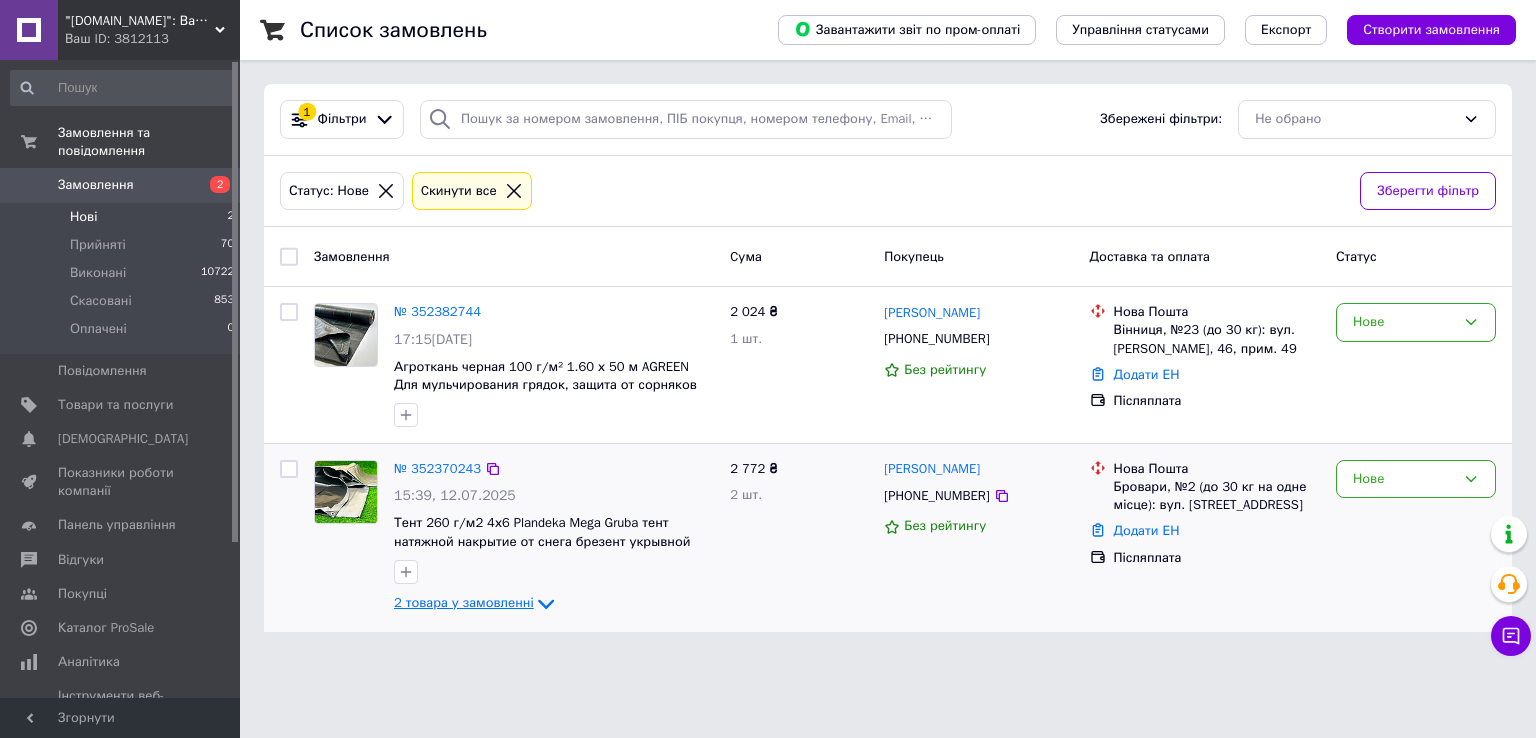 click on "2 товара у замовленні" at bounding box center (464, 602) 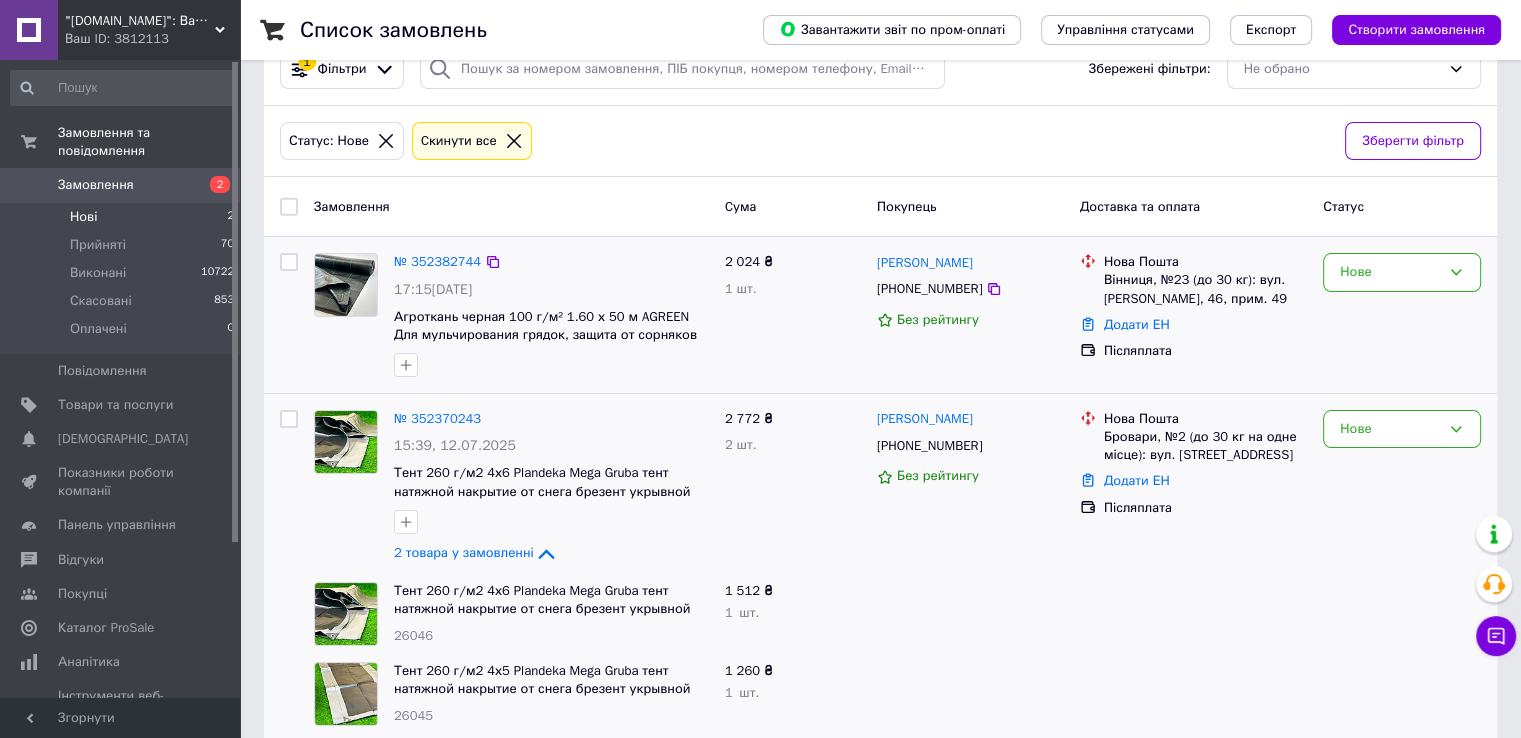 scroll, scrollTop: 77, scrollLeft: 0, axis: vertical 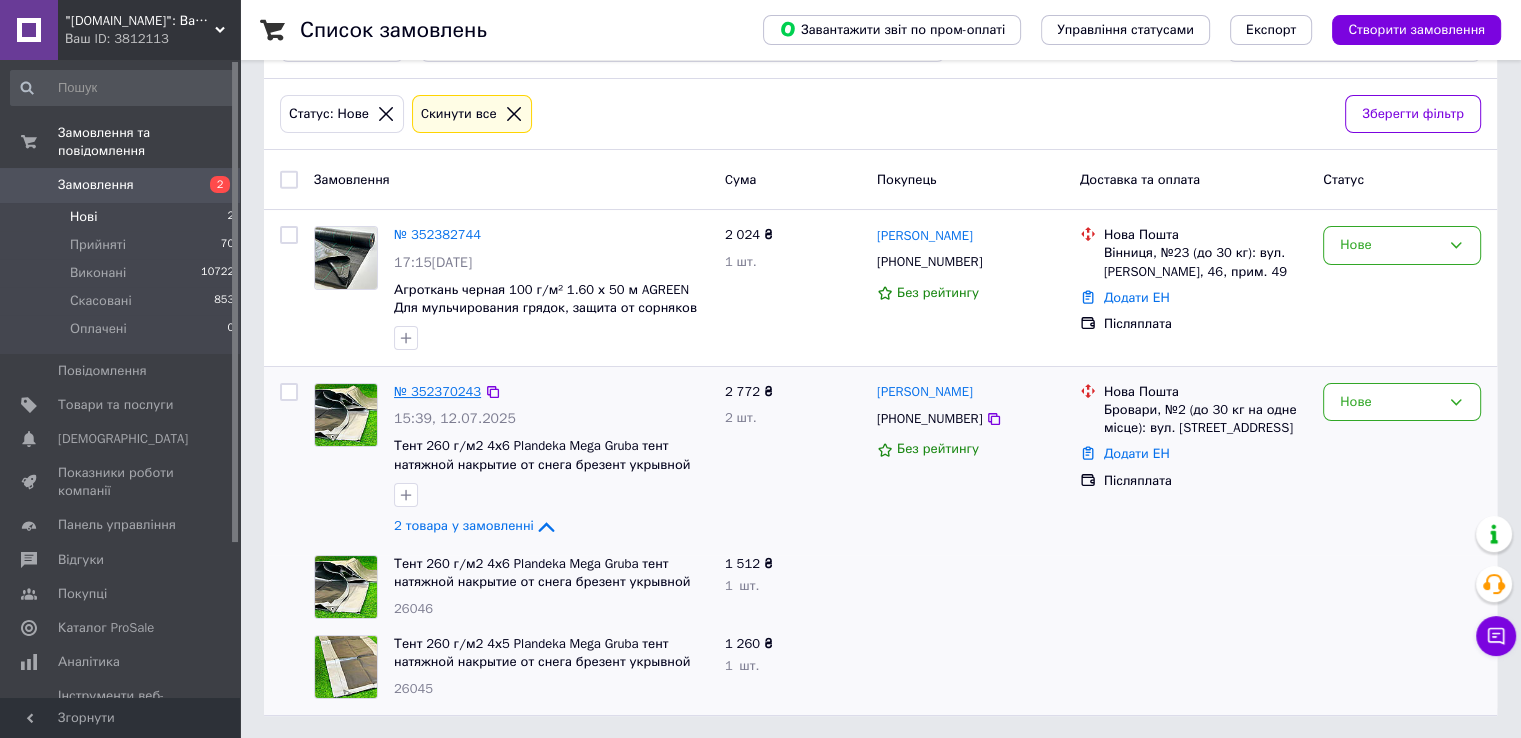 click on "№ 352370243" at bounding box center (437, 391) 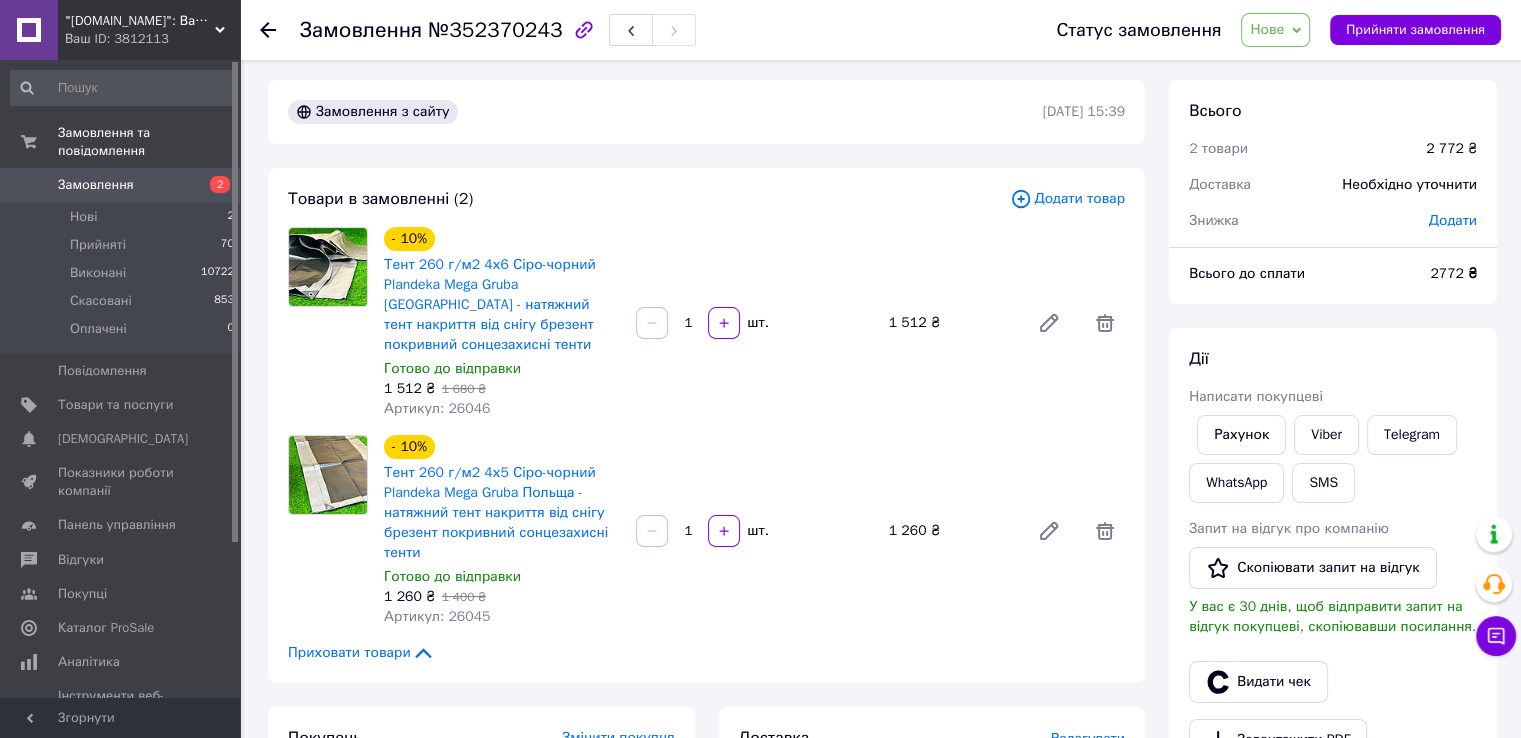 scroll, scrollTop: 0, scrollLeft: 0, axis: both 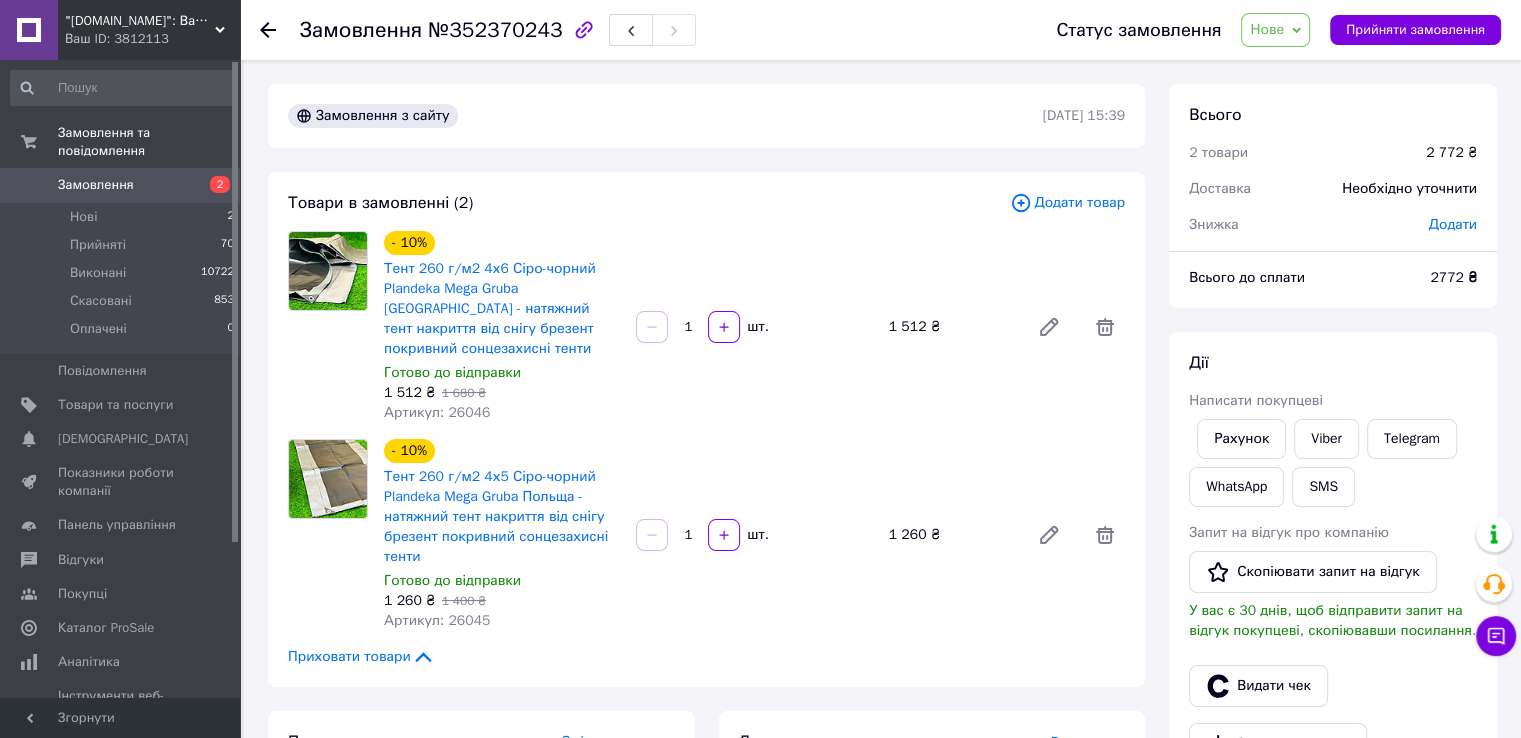 click on "- 10% Тент 260 г/м2 4х5 Сіро-чорний Plandeka Mega Gruba Польща - натяжний тент накриття від снігу брезент покривний сонцезахисні тенти Готово до відправки 1 260 ₴   1 400 ₴ Артикул: 26045 1   шт. 1 260 ₴" at bounding box center (754, 535) 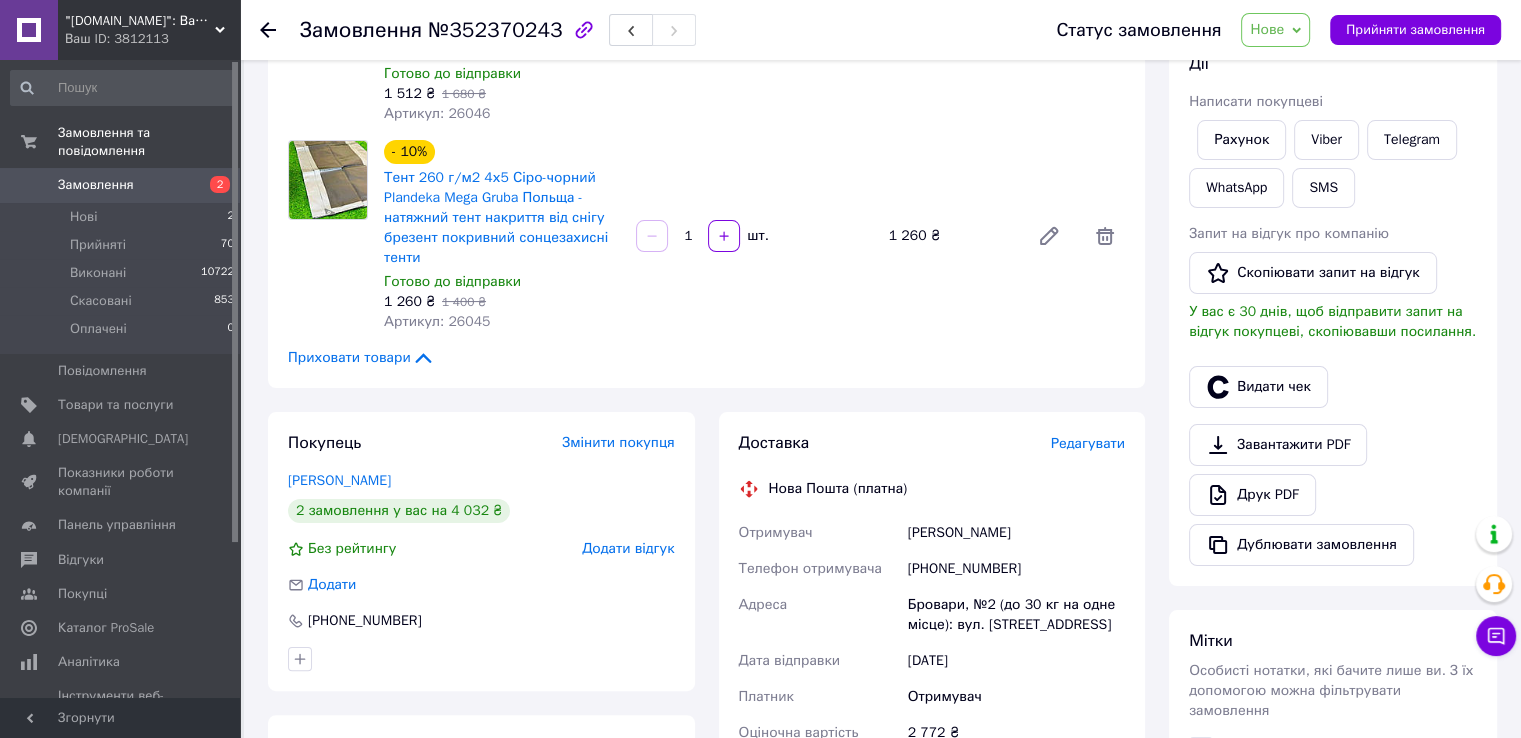 scroll, scrollTop: 300, scrollLeft: 0, axis: vertical 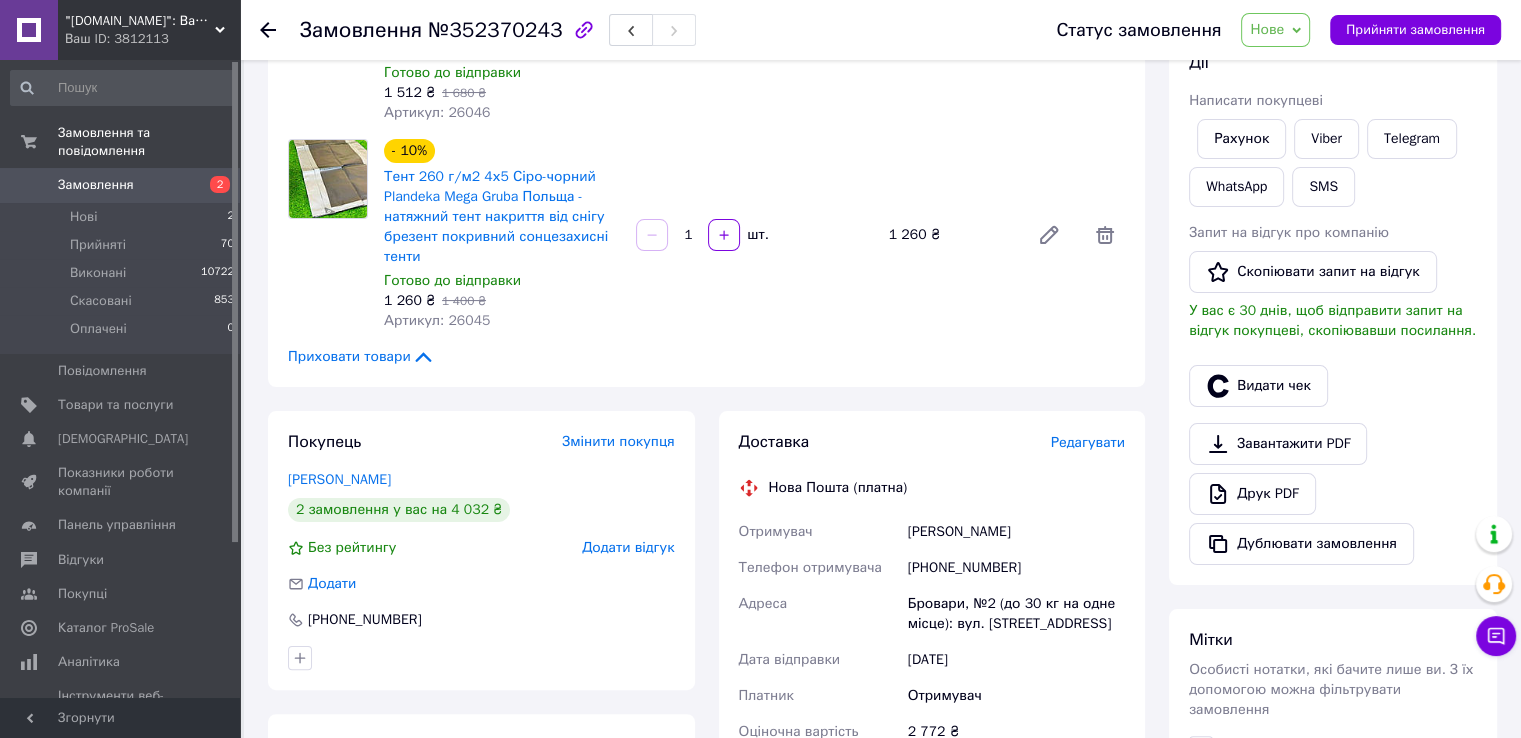 click on "Нове" at bounding box center [1275, 30] 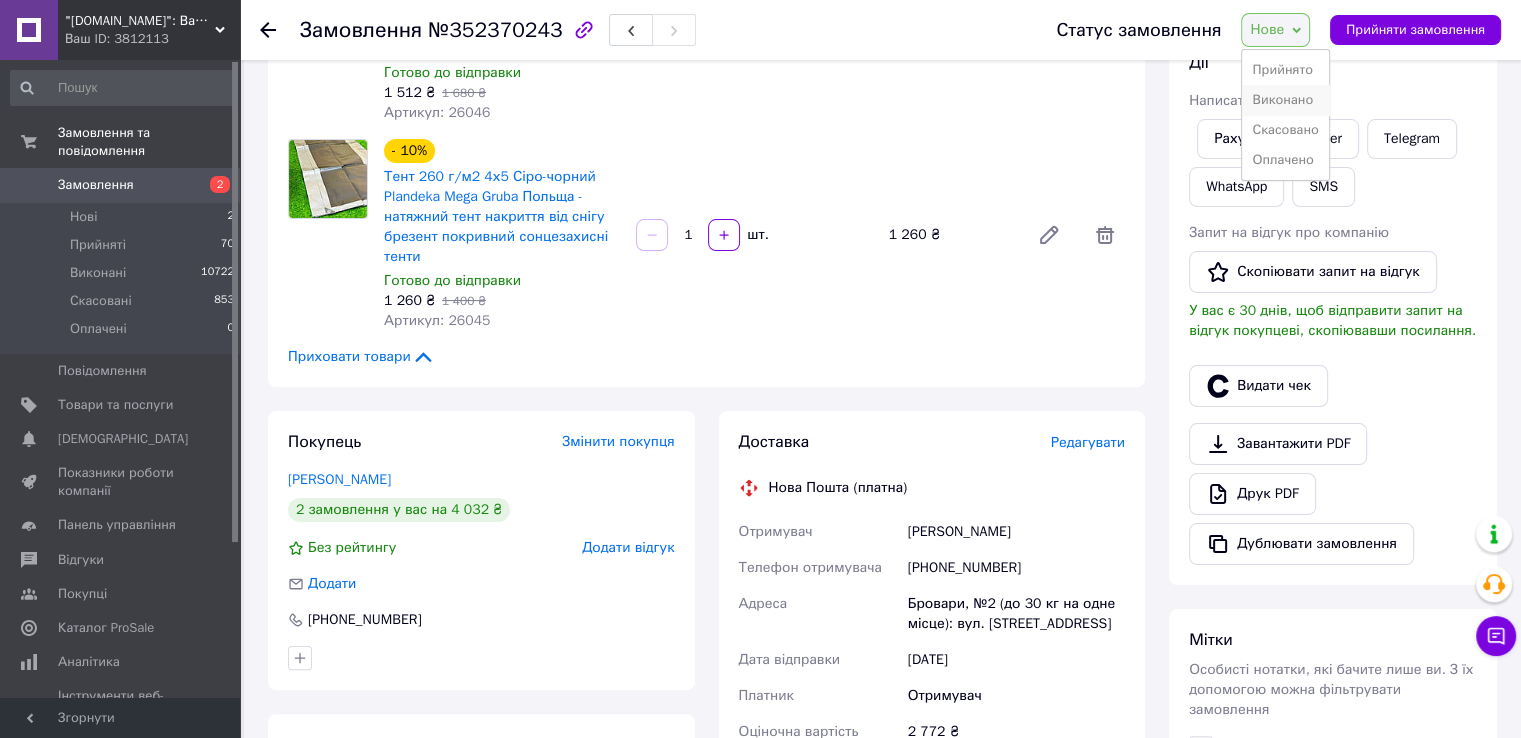 click on "Виконано" at bounding box center (1285, 100) 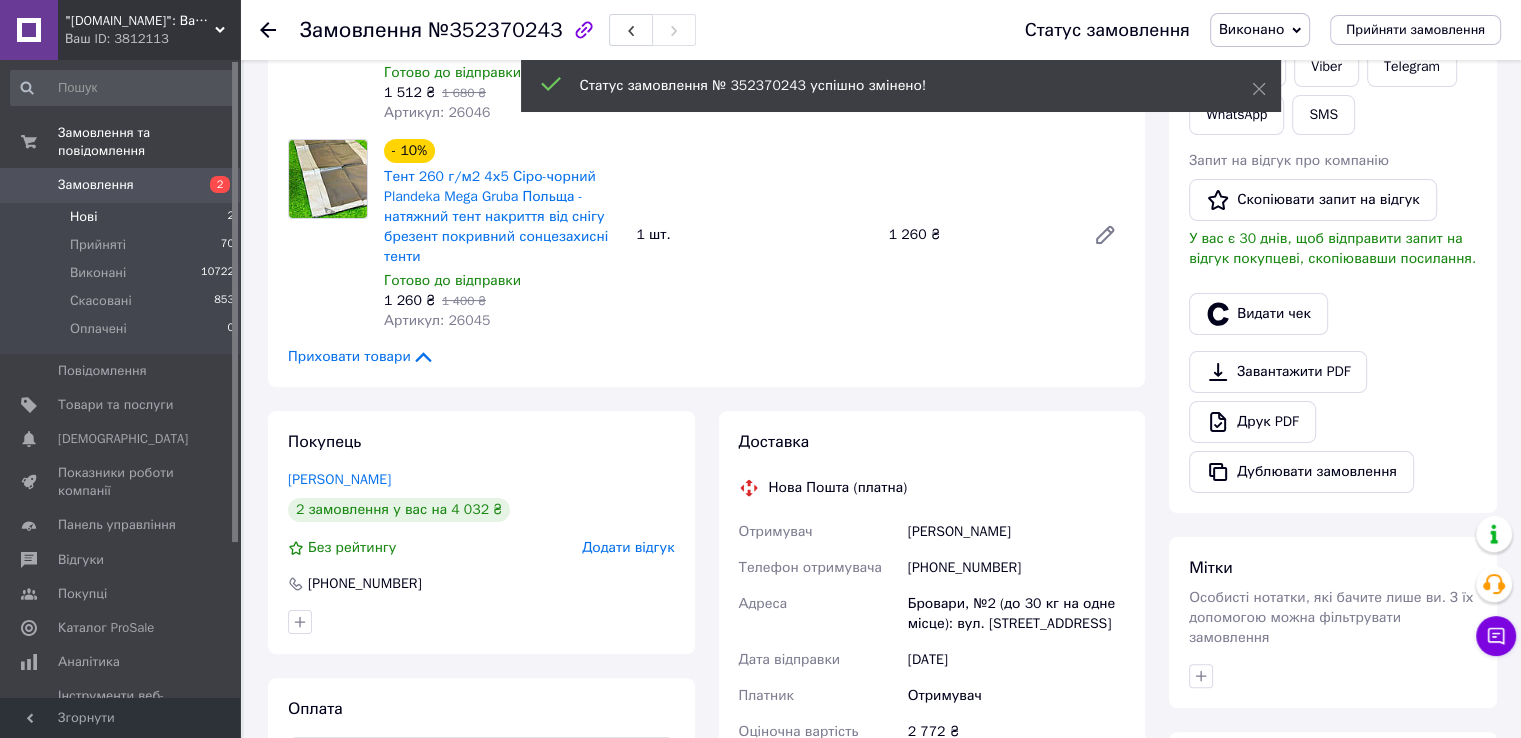 click on "Нові 2" at bounding box center [123, 217] 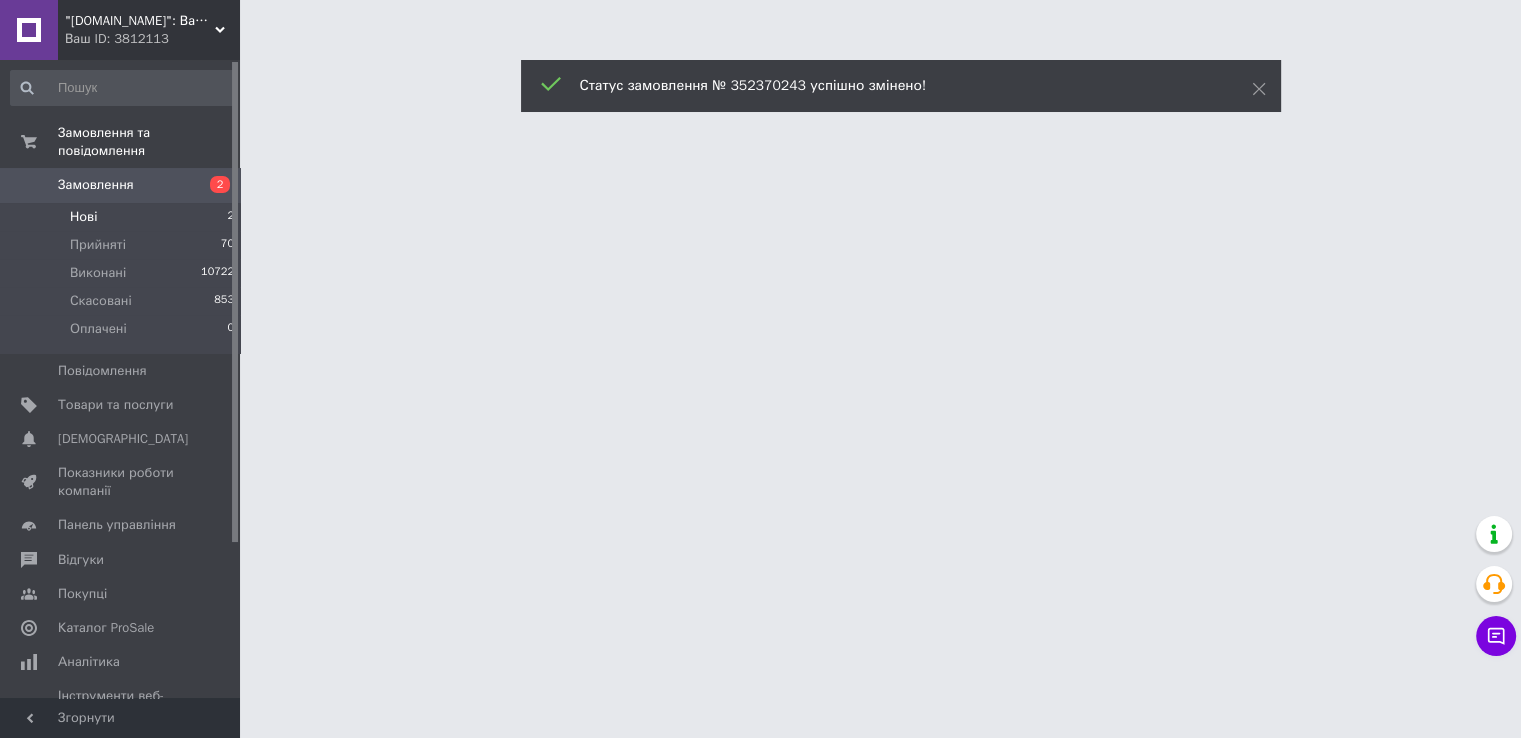 scroll, scrollTop: 0, scrollLeft: 0, axis: both 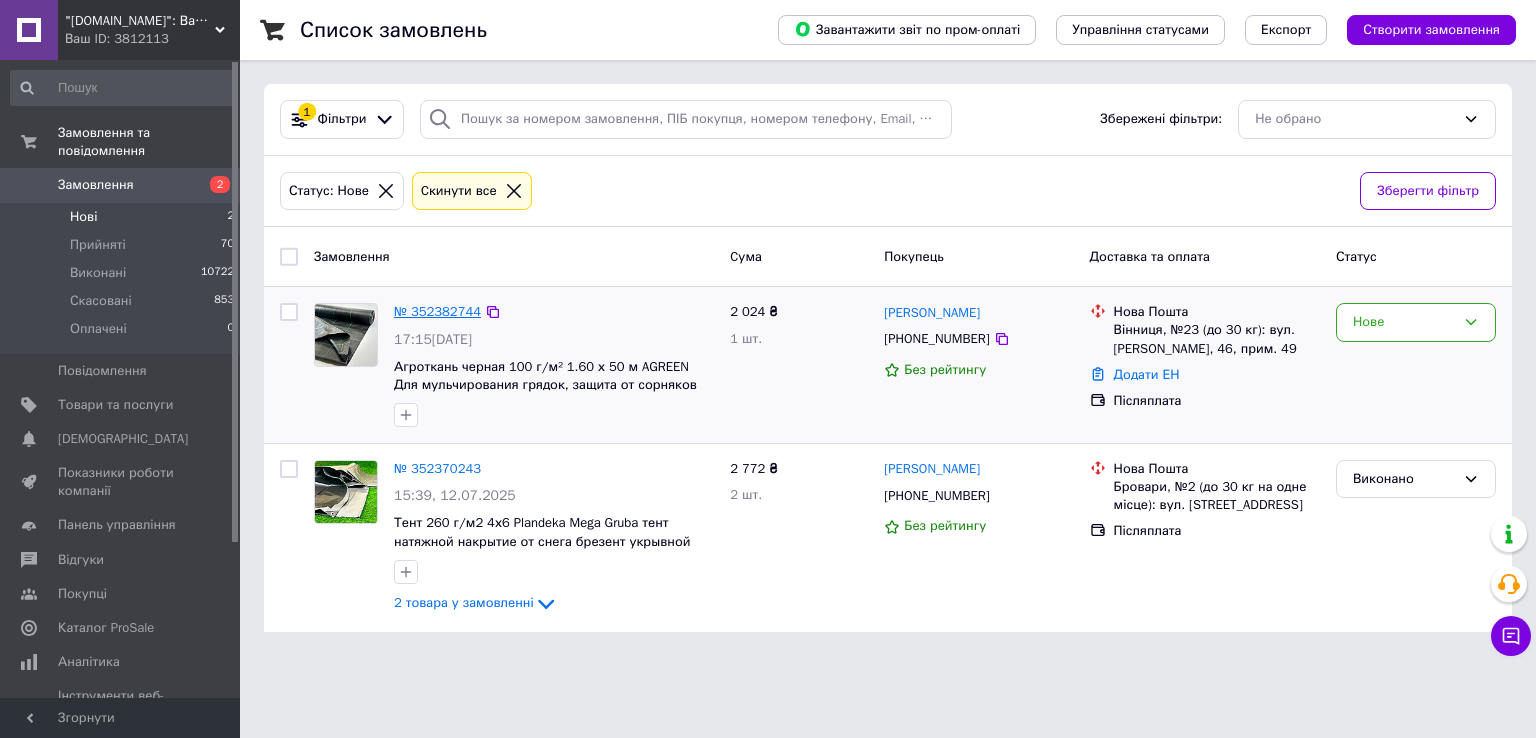 click on "№ 352382744" at bounding box center (437, 311) 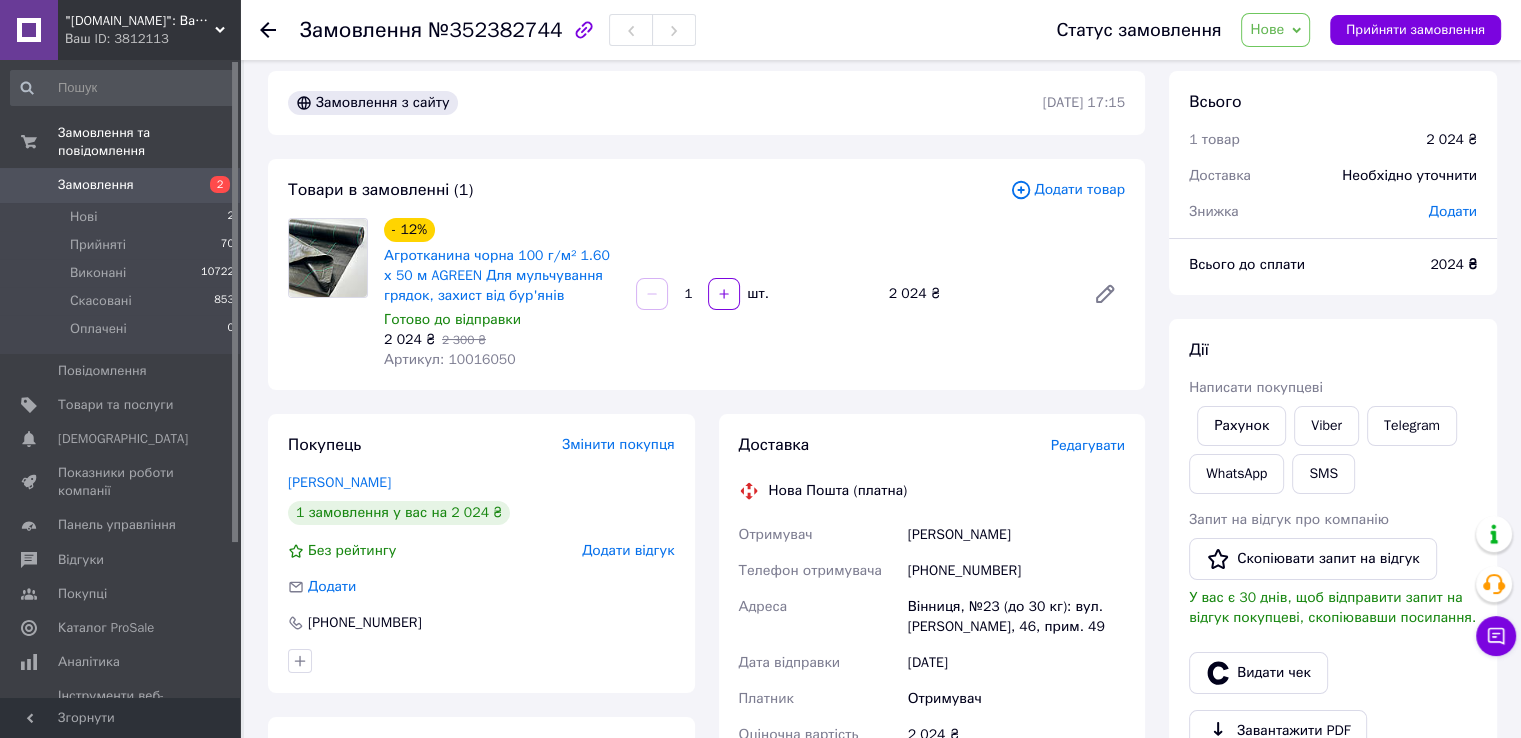 scroll, scrollTop: 0, scrollLeft: 0, axis: both 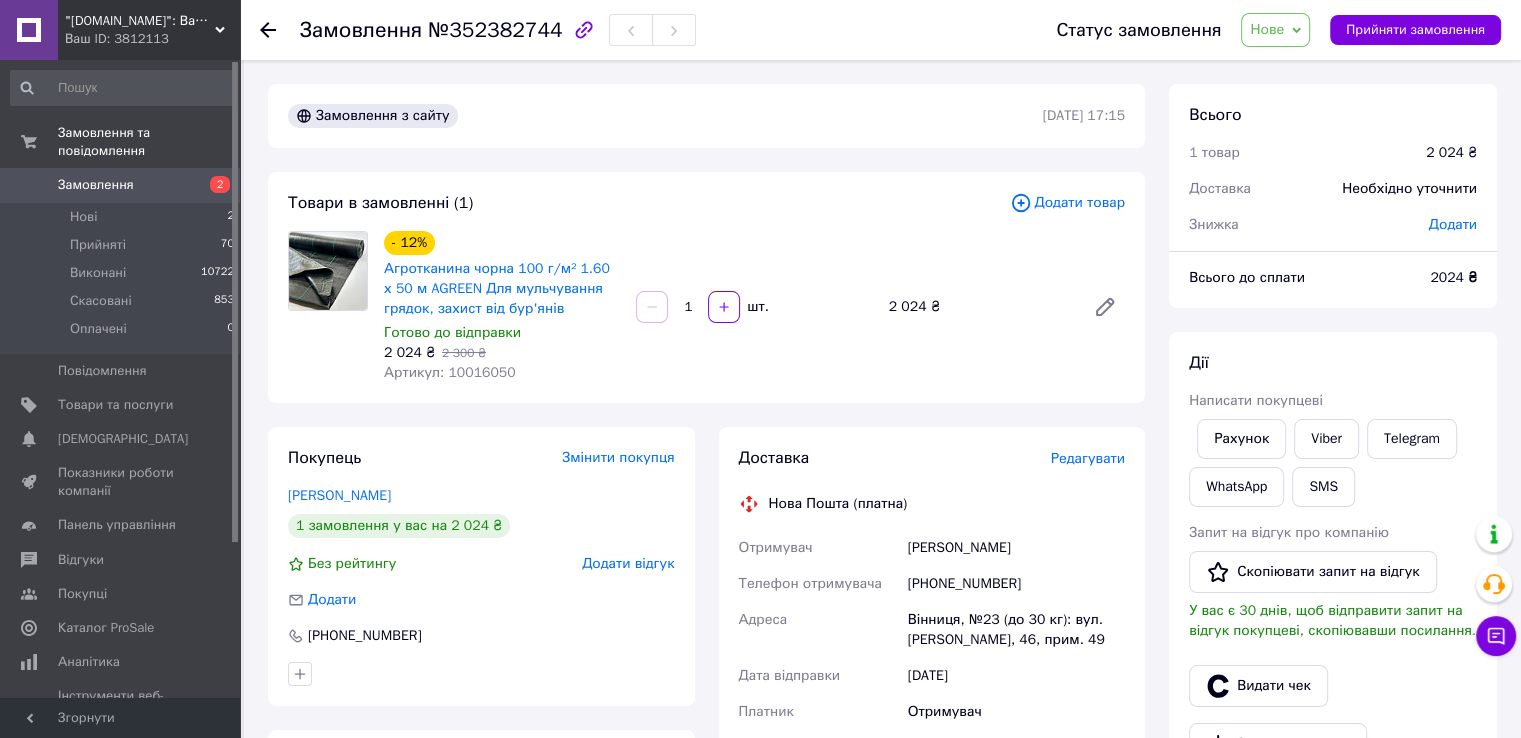 click on "[PHONE_NUMBER]" at bounding box center (1016, 584) 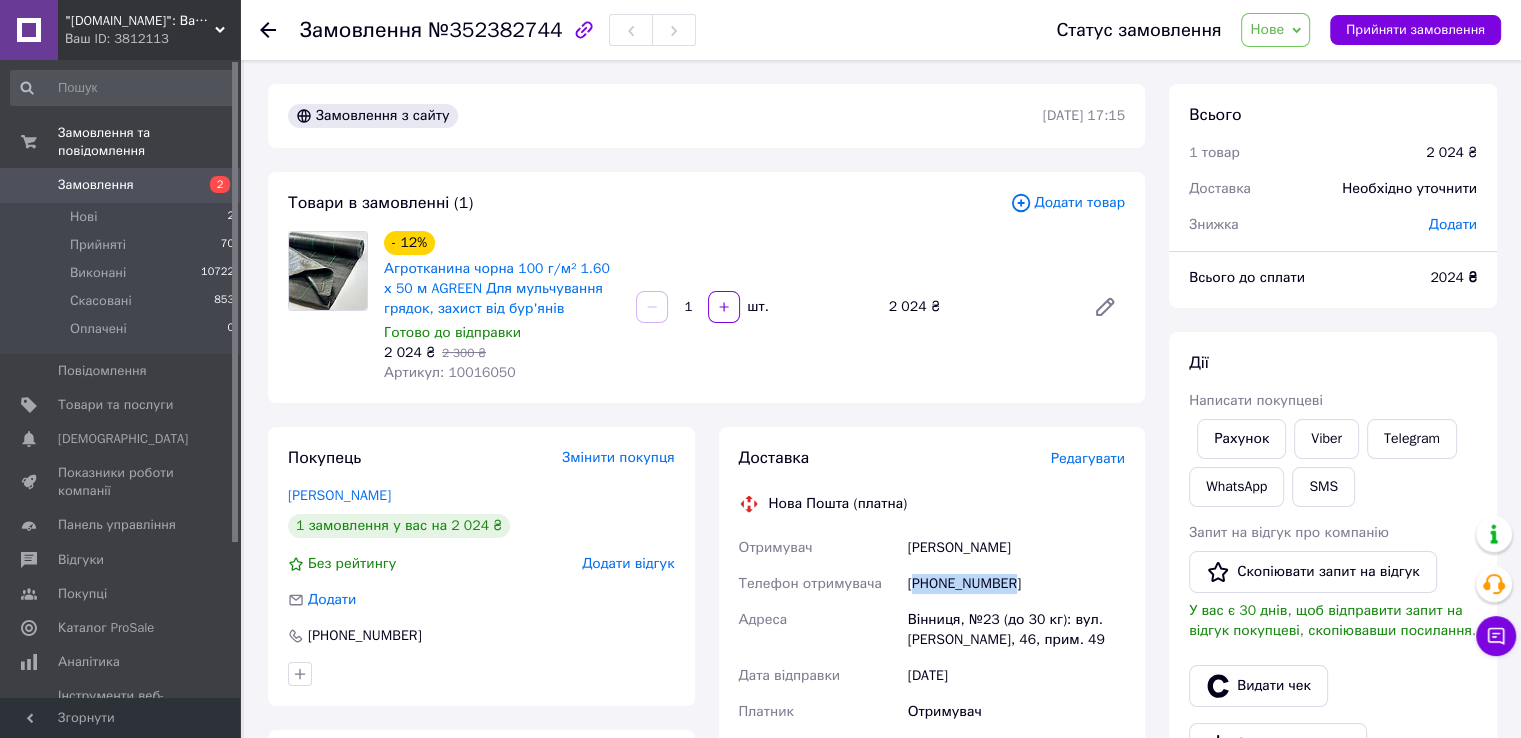 click on "[PHONE_NUMBER]" at bounding box center (1016, 584) 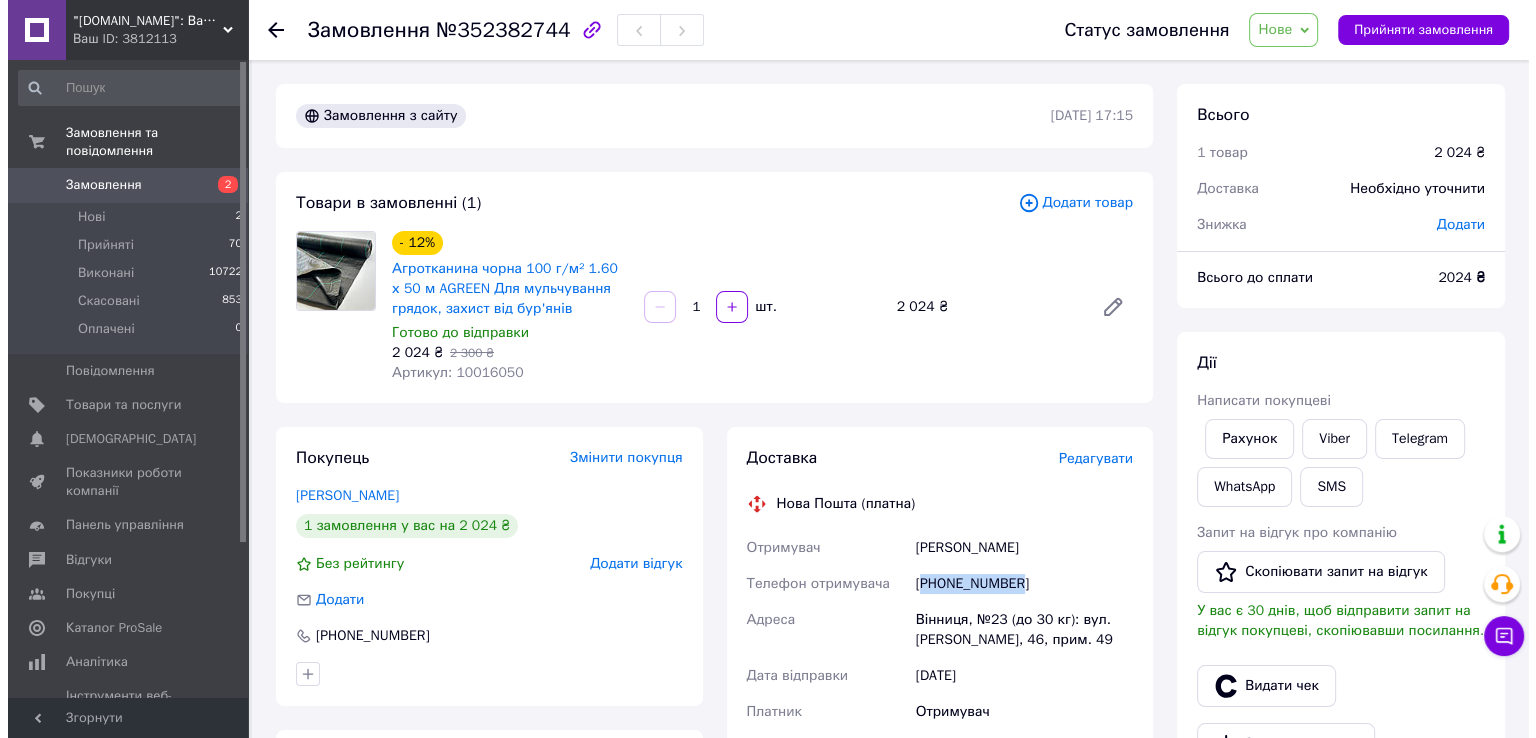 scroll, scrollTop: 100, scrollLeft: 0, axis: vertical 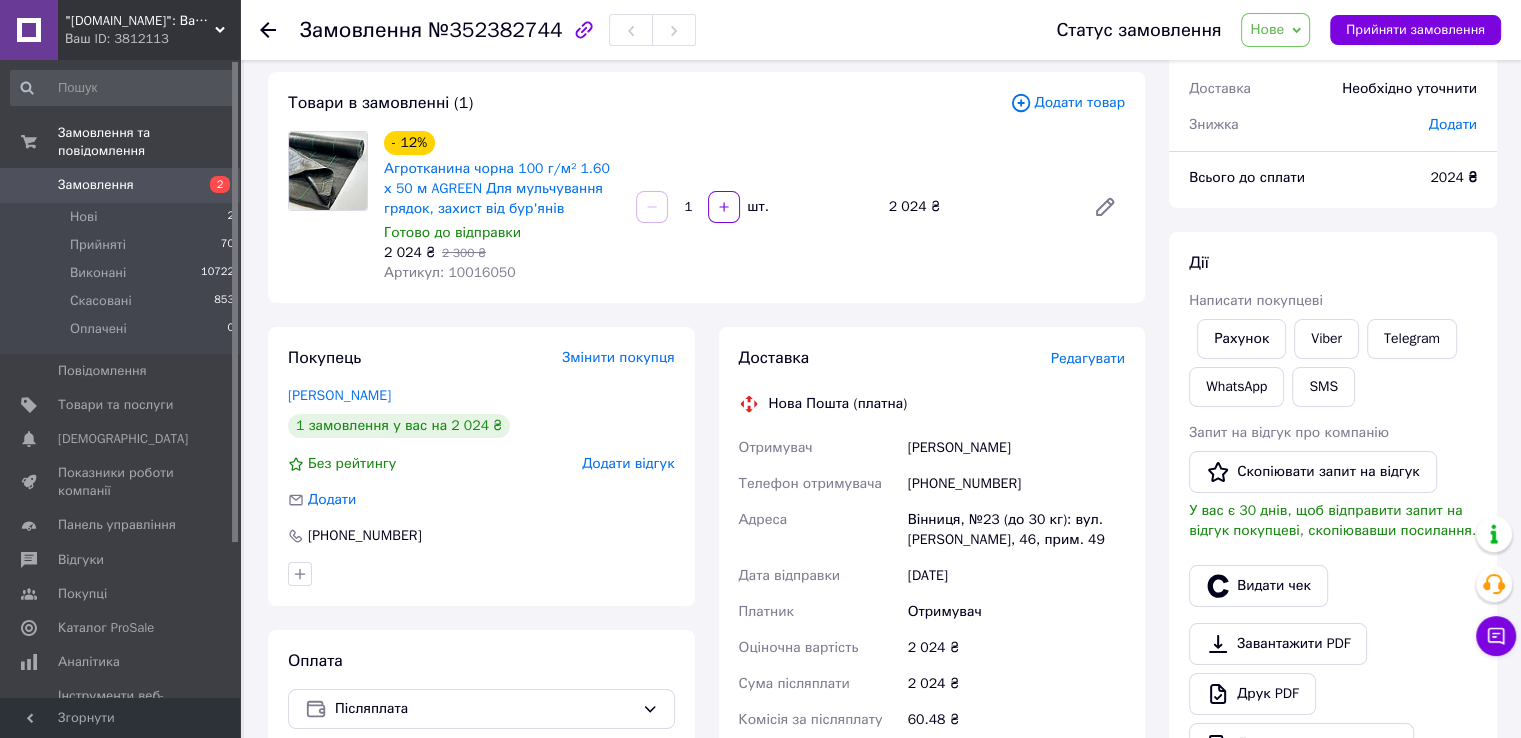 click on "Редагувати" at bounding box center [1088, 358] 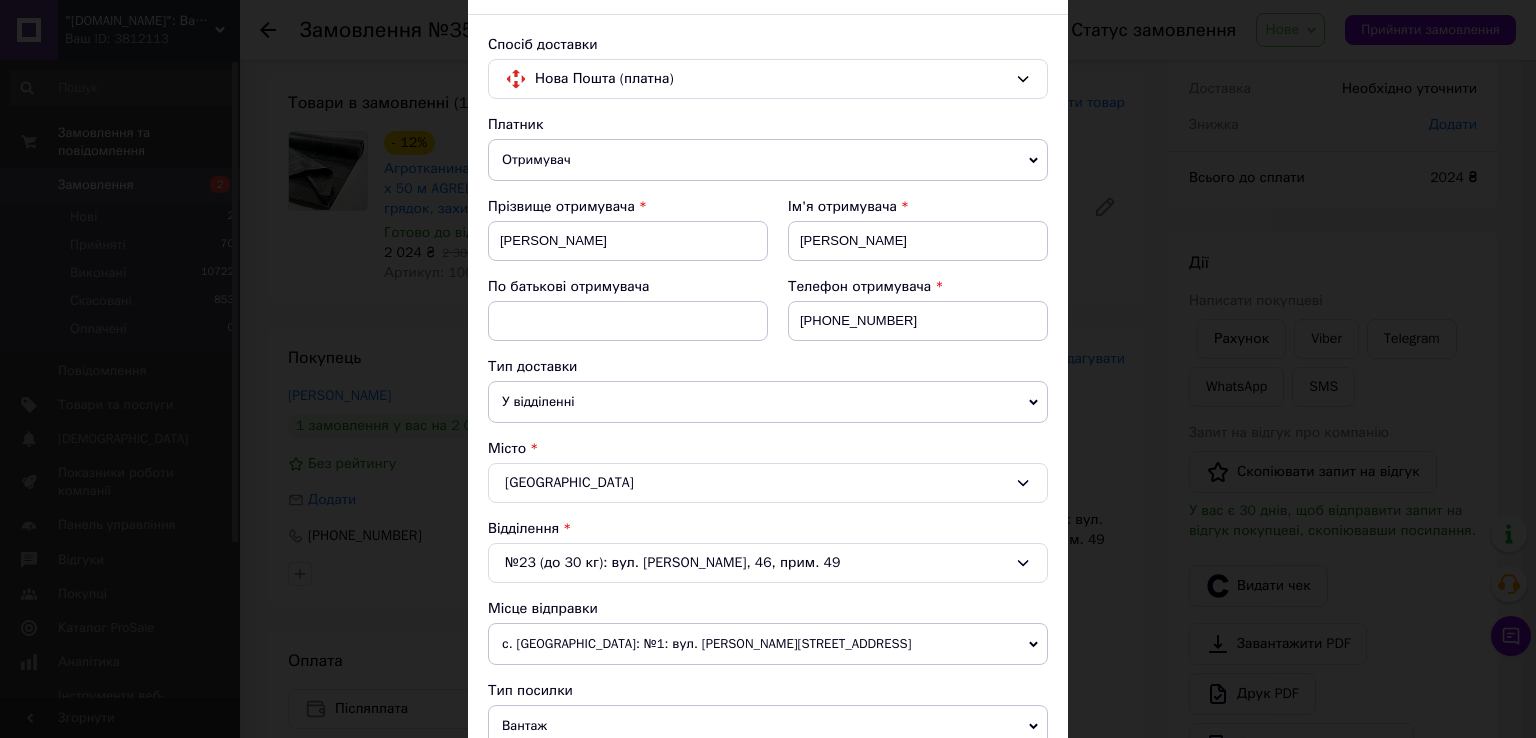 scroll, scrollTop: 200, scrollLeft: 0, axis: vertical 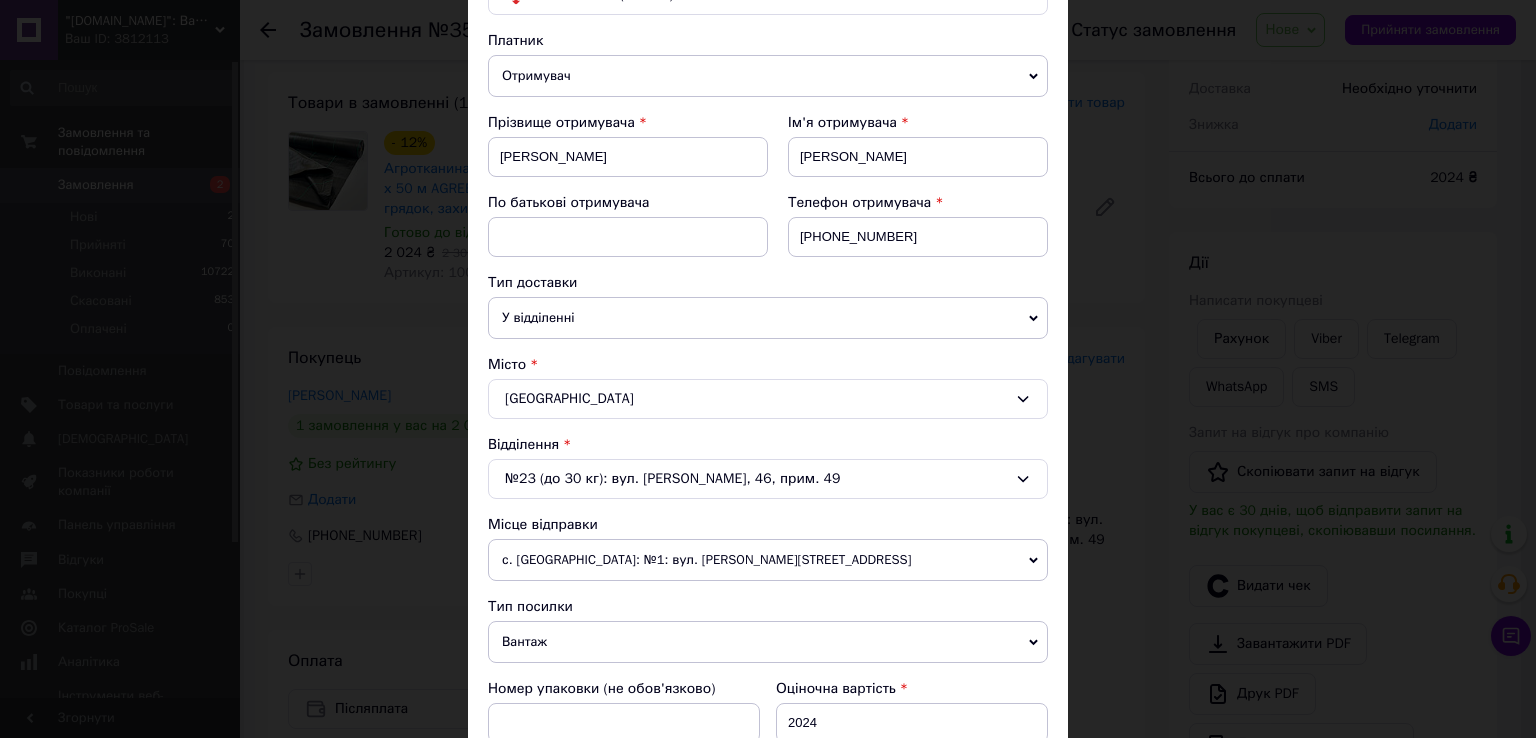 click on "№23 (до 30 кг): вул. [PERSON_NAME], 46, прим. 49" at bounding box center [768, 479] 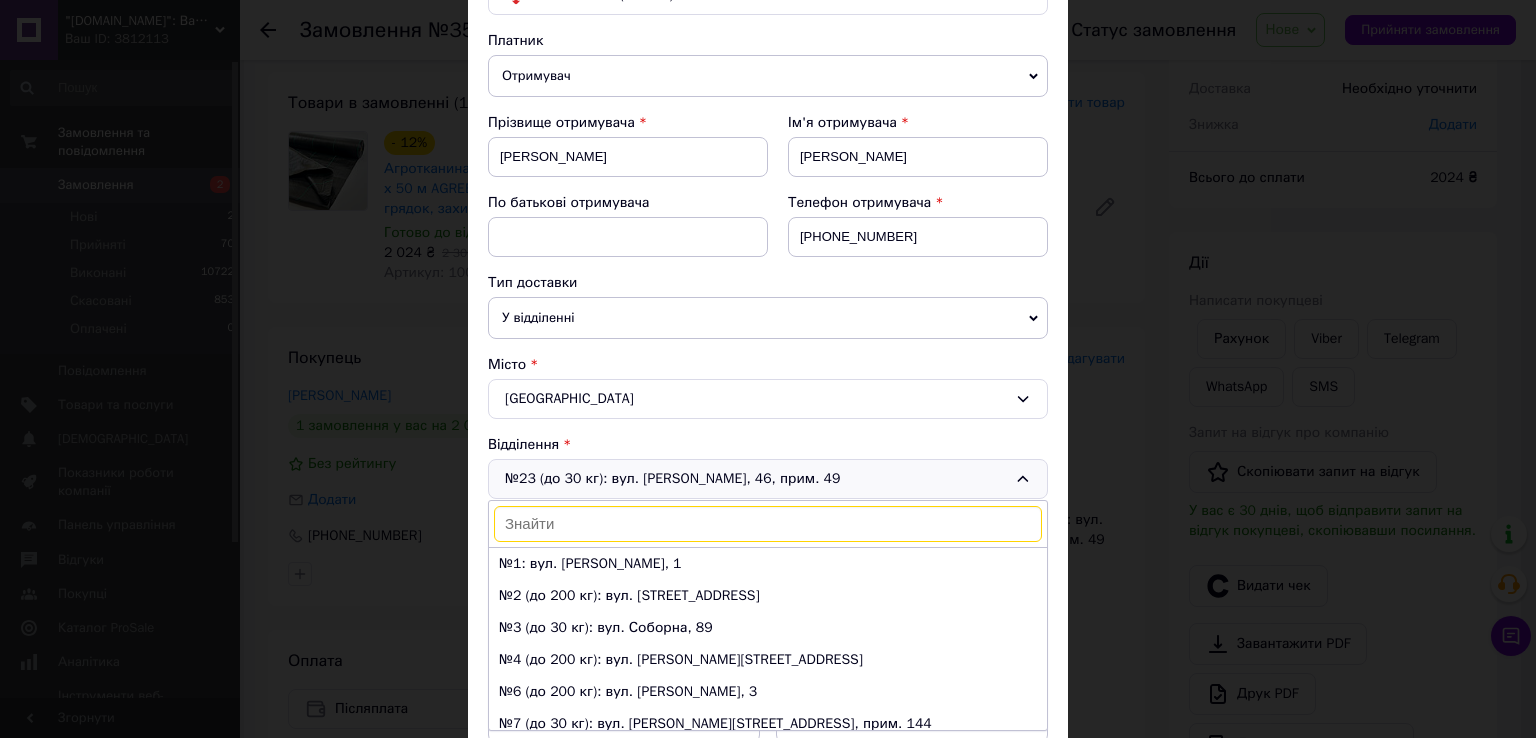 scroll, scrollTop: 640, scrollLeft: 0, axis: vertical 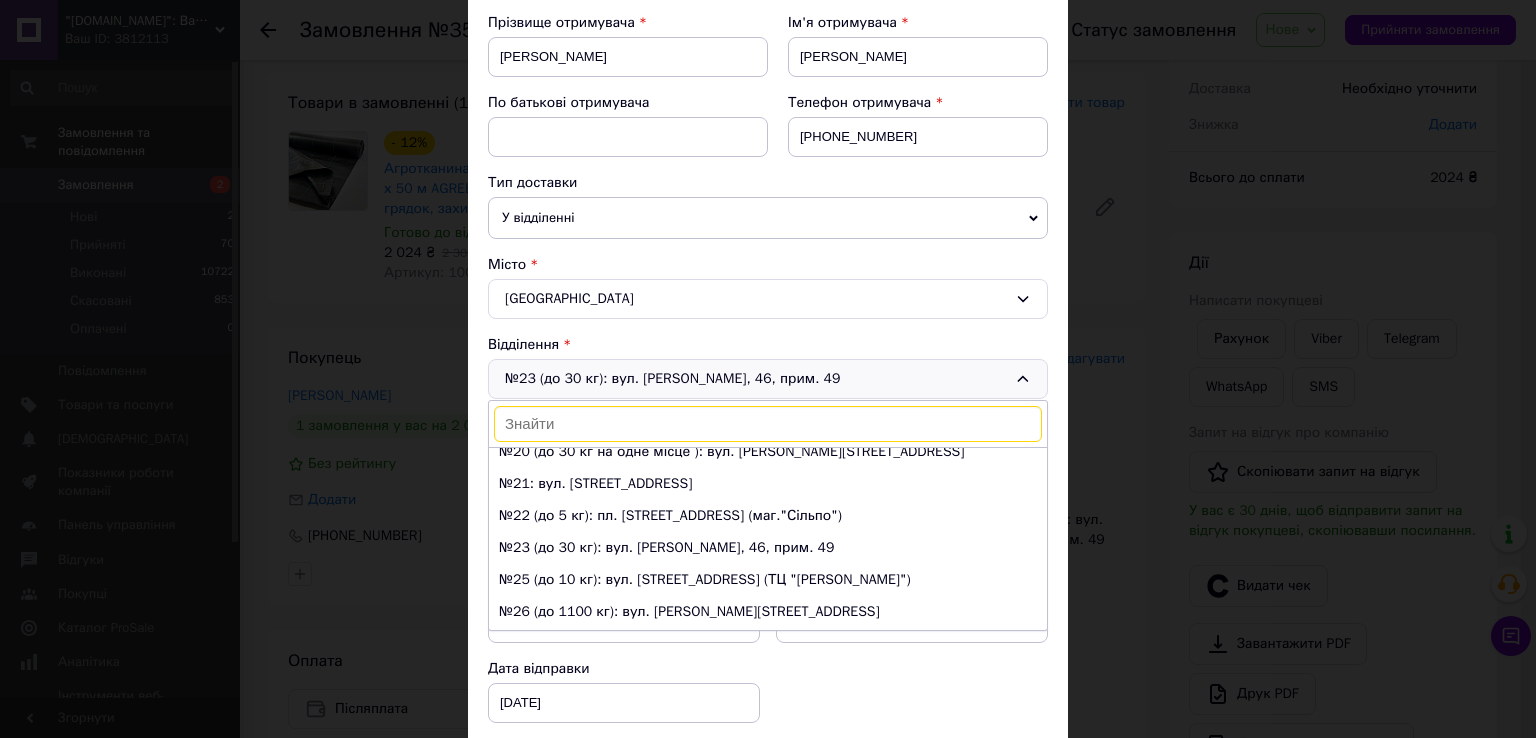 click on "№23 (до 30 кг): вул. [PERSON_NAME], 46, прим. 49 №1: вул. [PERSON_NAME], 1 №2 (до 200 кг): вул. [STREET_ADDRESS] (до 30 кг): вул. Соборна, 89 №4 (до 200 кг): вул. [PERSON_NAME], 7 №6 (до 200 кг): вул. [PERSON_NAME][STREET_ADDRESS] (до 30 кг): вул. [PERSON_NAME][STREET_ADDRESS], прим. 144 №8 (до 30 кг на одне місце): вул. [PERSON_NAME], 10 №9 (до 30 кг): просп. [PERSON_NAME][STREET_ADDRESS] (до 30 кг на одне місце ): [GEOGRAPHIC_DATA], 82 №11 (до 30 кг на одне місце): вул. [STREET_ADDRESS], прим. 178 №12 (до 30 кг на одне місце ): вул. [PERSON_NAME][STREET_ADDRESS] (до 30 кг на одне місце): вул. [STREET_ADDRESS] (до 30 кг на одне місце): [STREET_ADDRESS]" at bounding box center (768, 379) 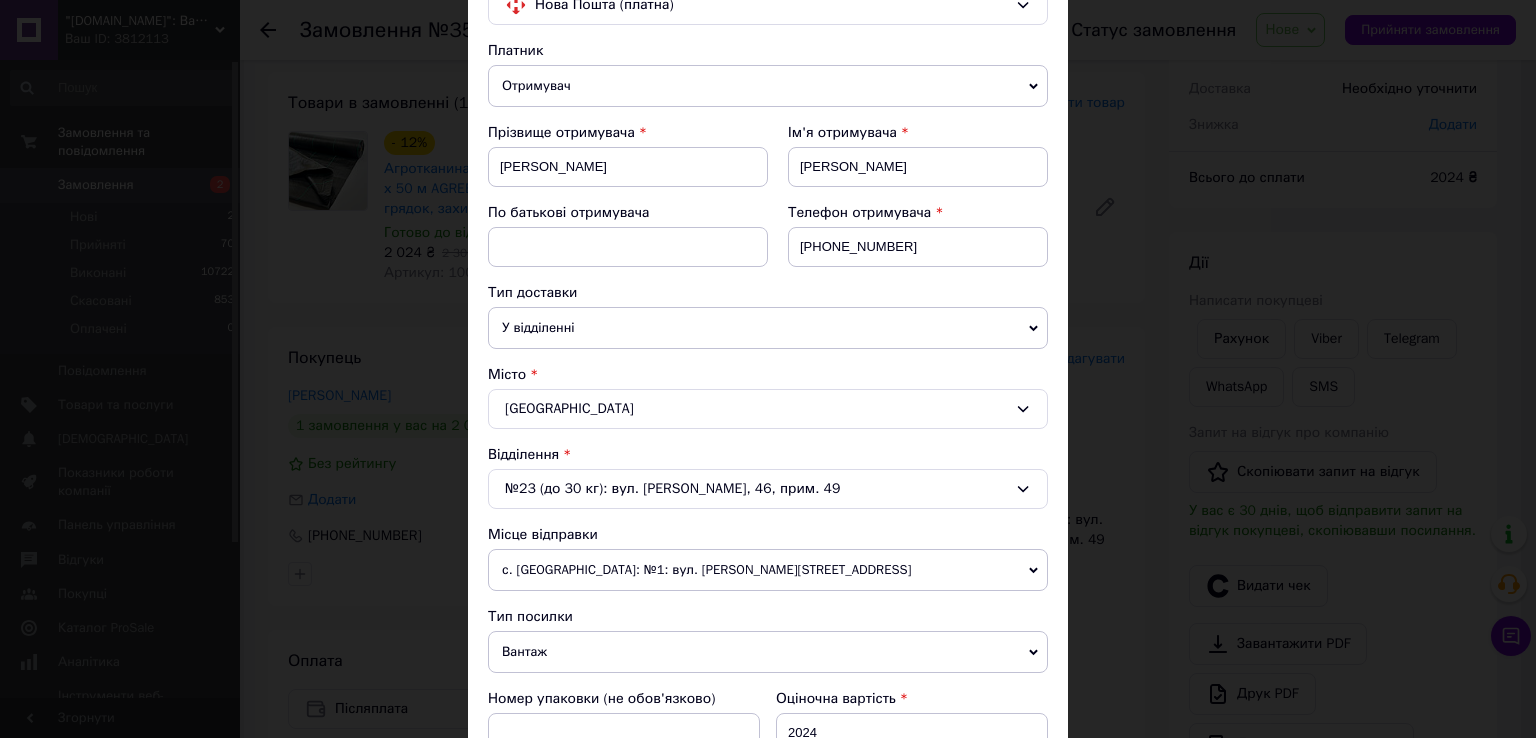 scroll, scrollTop: 0, scrollLeft: 0, axis: both 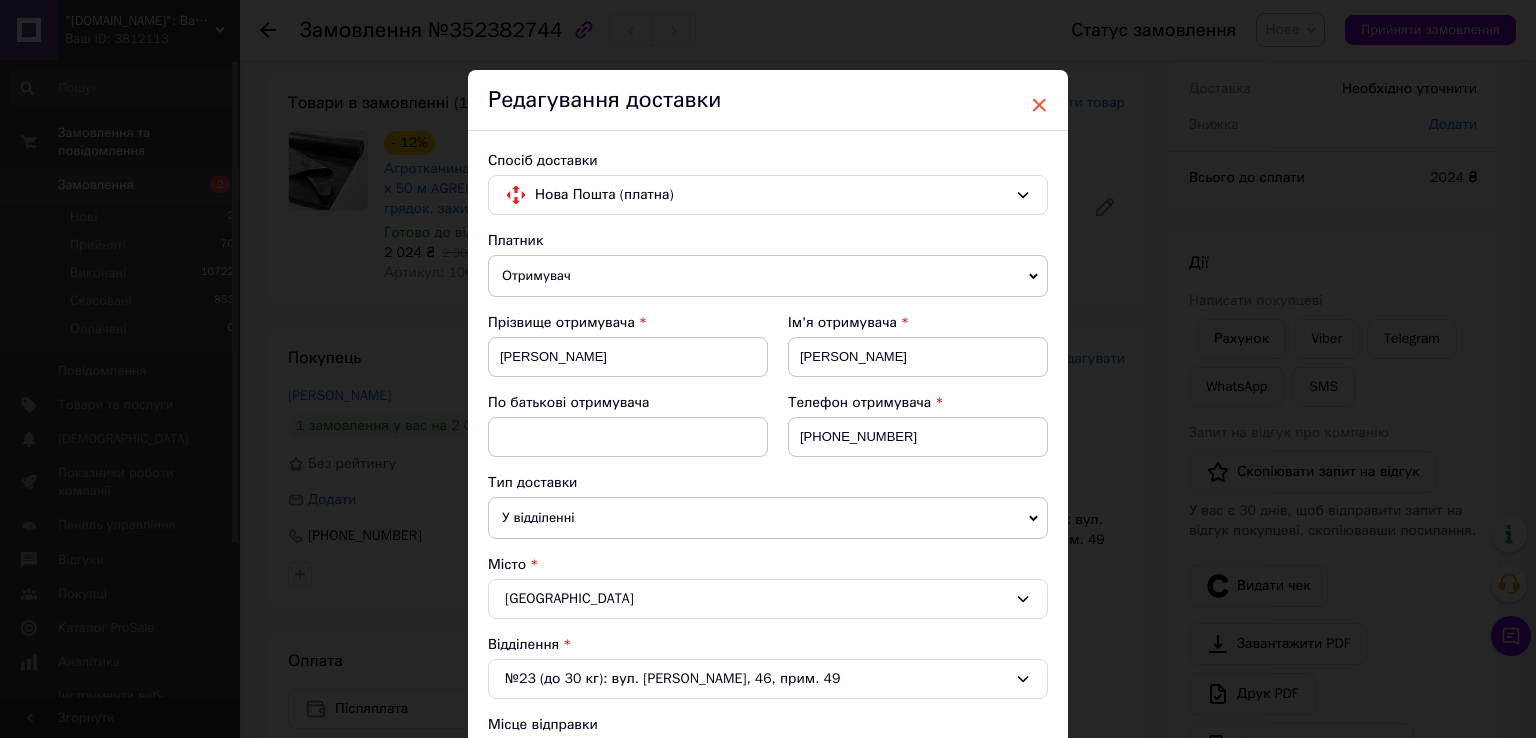 click on "×" at bounding box center (1039, 105) 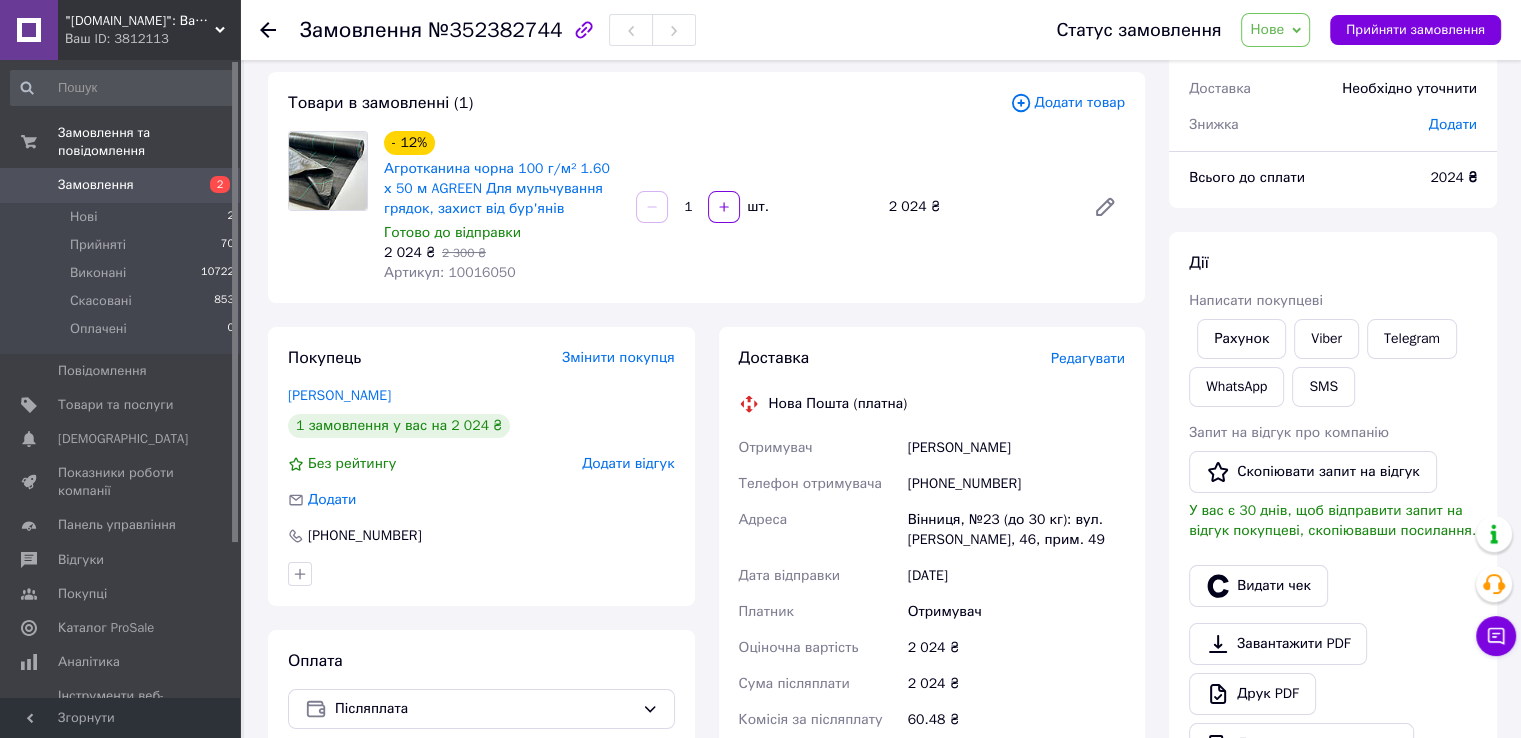 click on "Нове" at bounding box center [1275, 30] 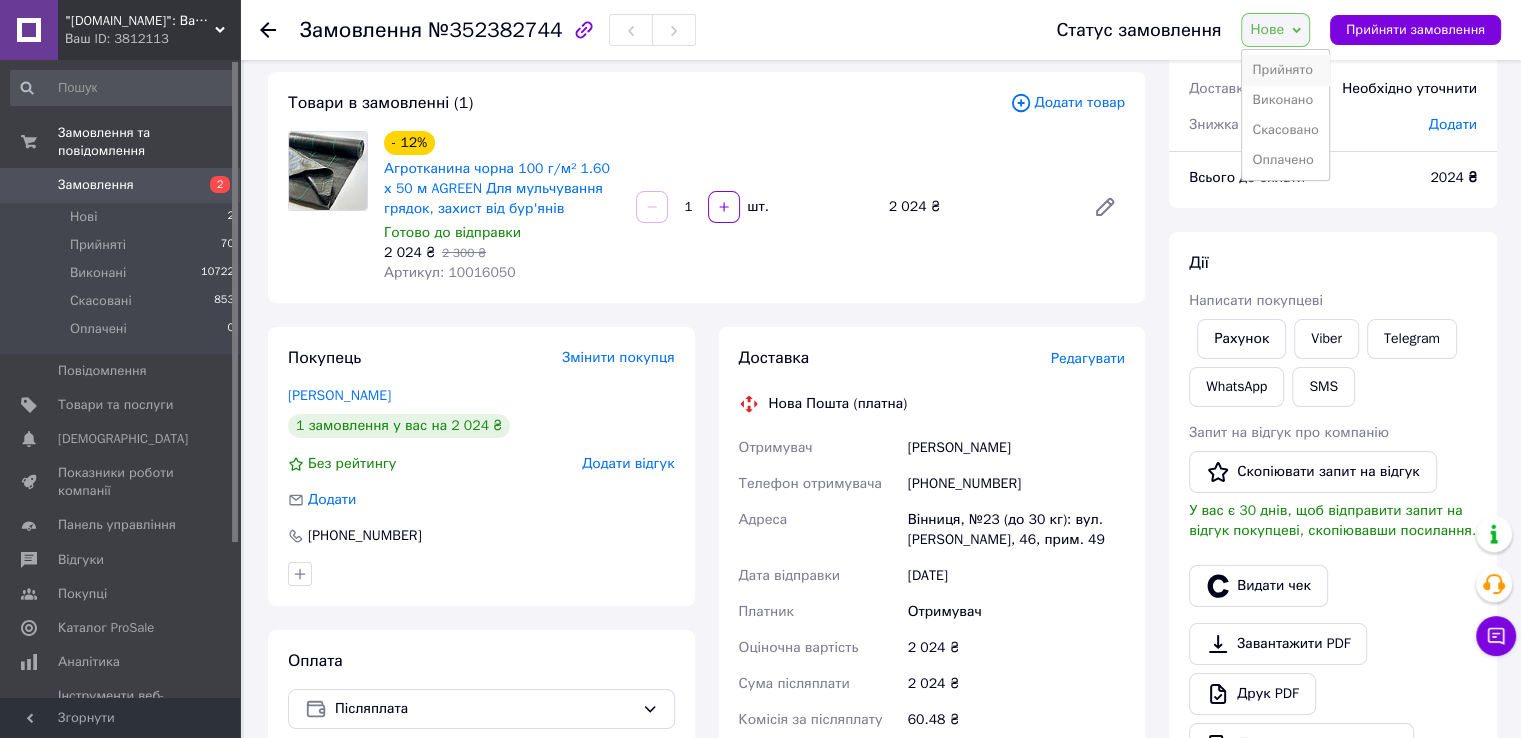click on "Прийнято" at bounding box center (1285, 70) 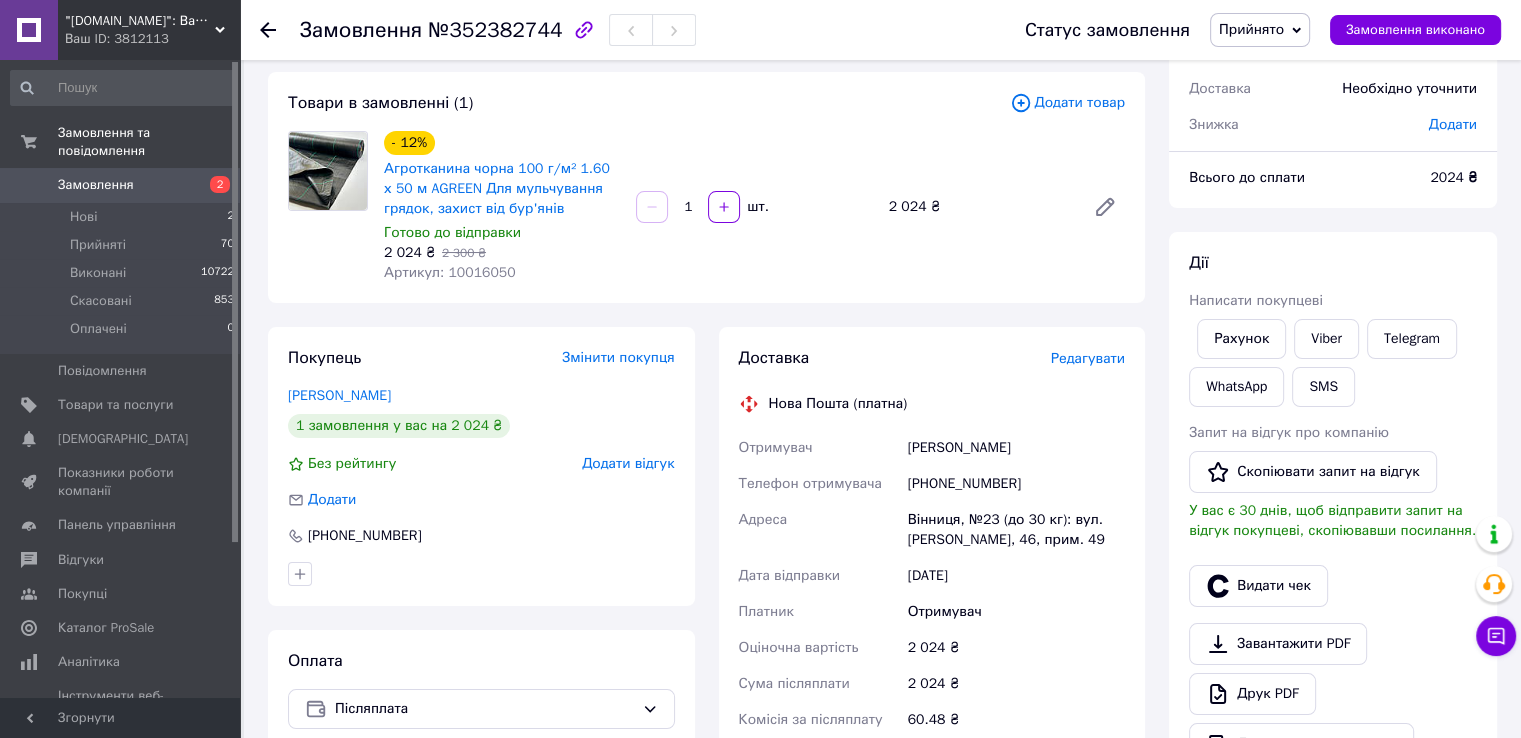 click on "[PERSON_NAME]" at bounding box center (1016, 448) 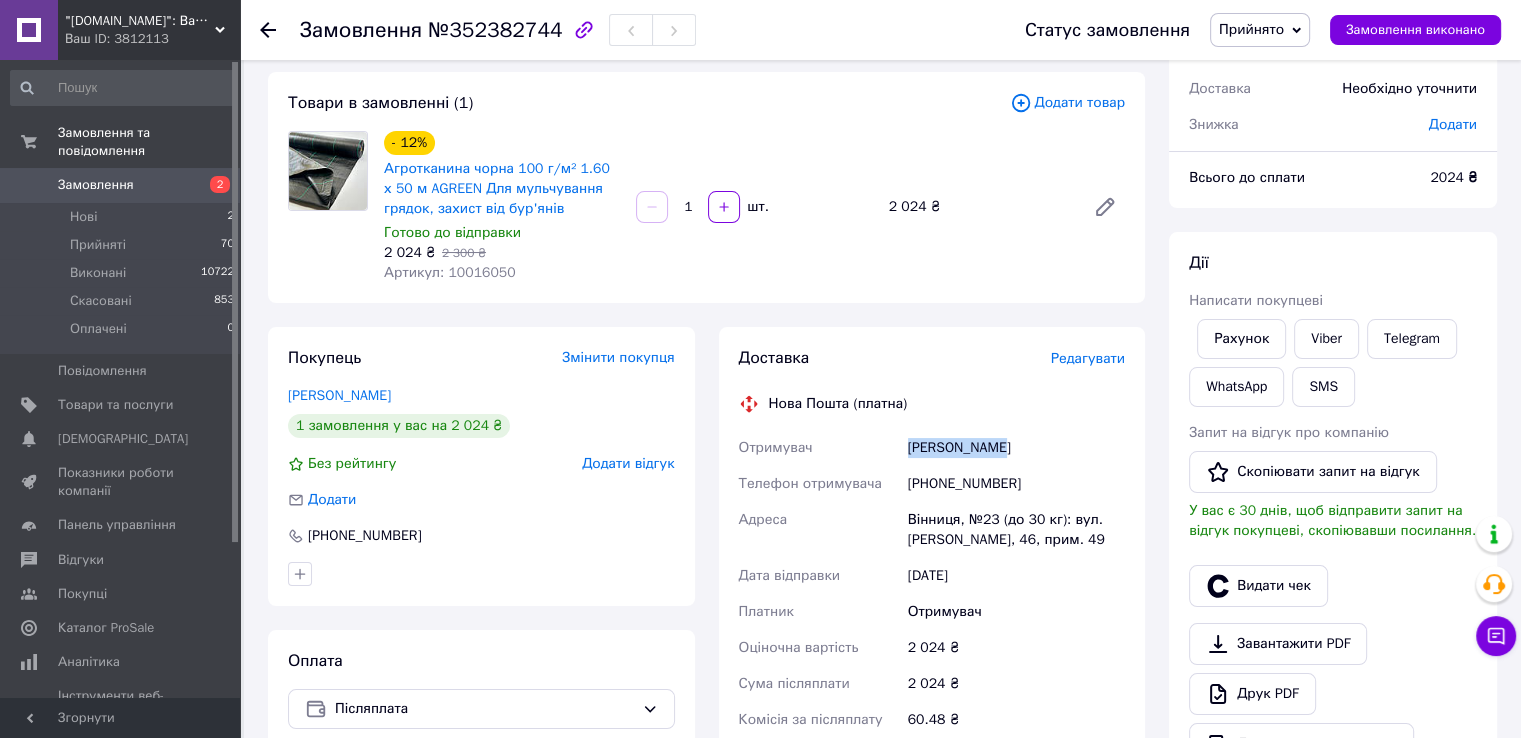 click on "[PERSON_NAME]" at bounding box center [1016, 448] 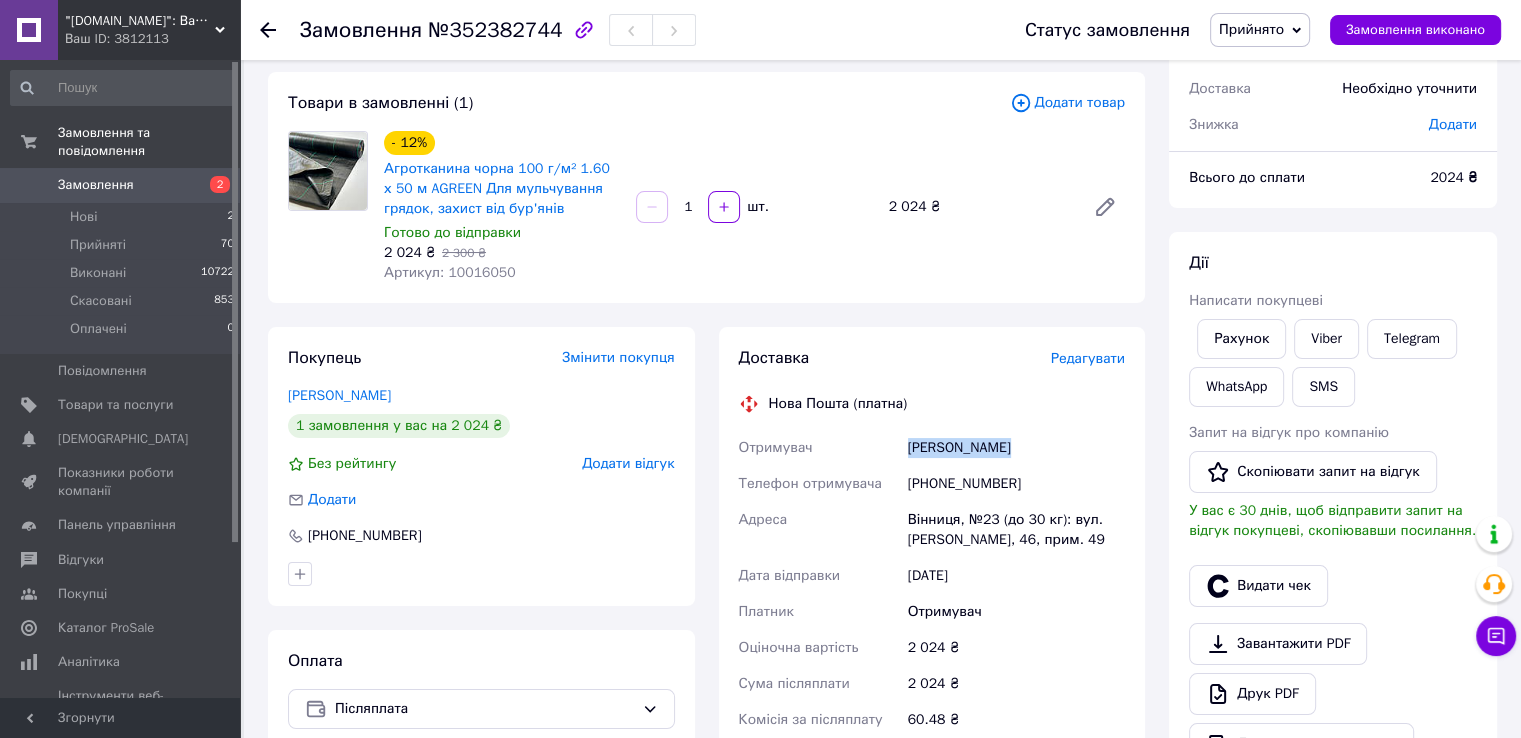 click on "[PERSON_NAME]" at bounding box center (1016, 448) 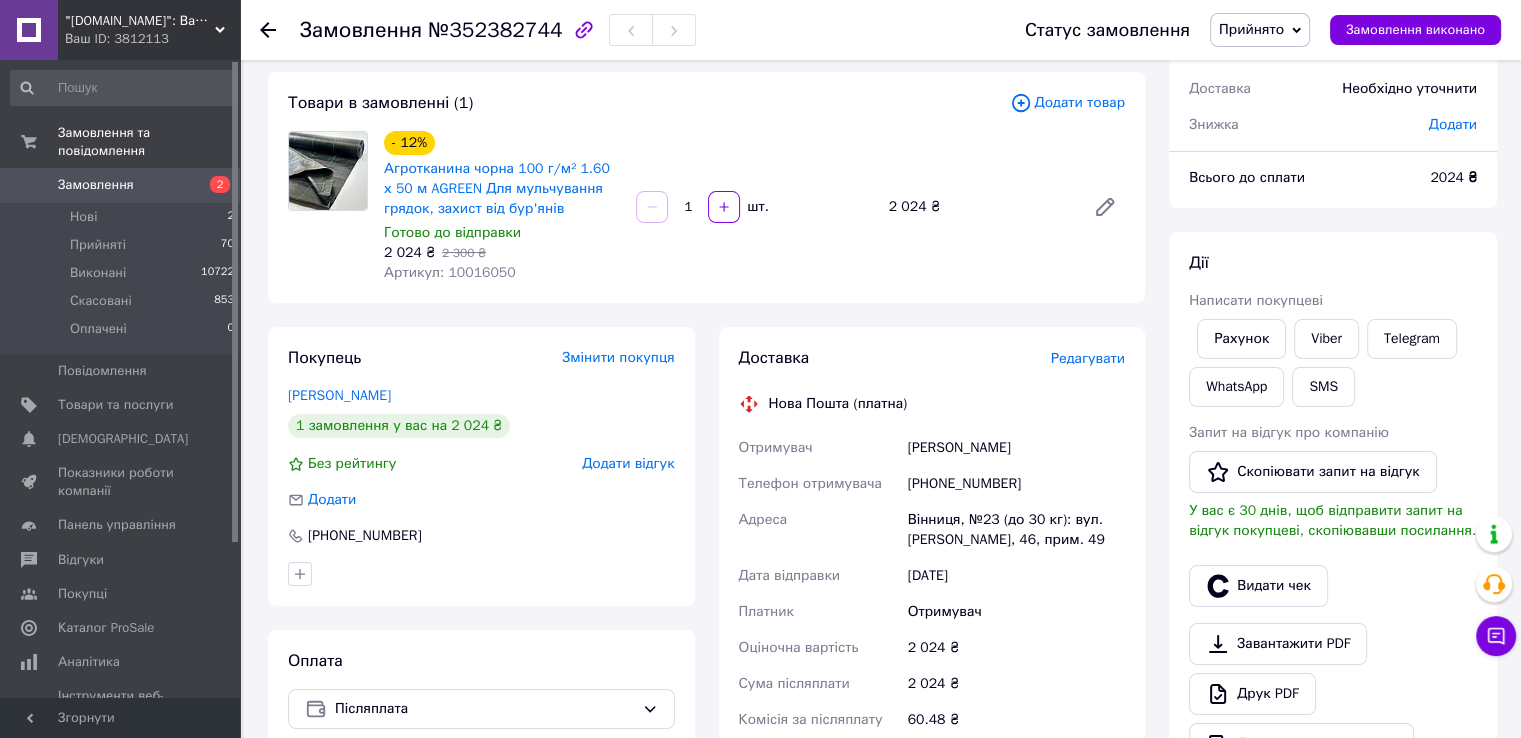 click on "Редагувати" at bounding box center (1088, 358) 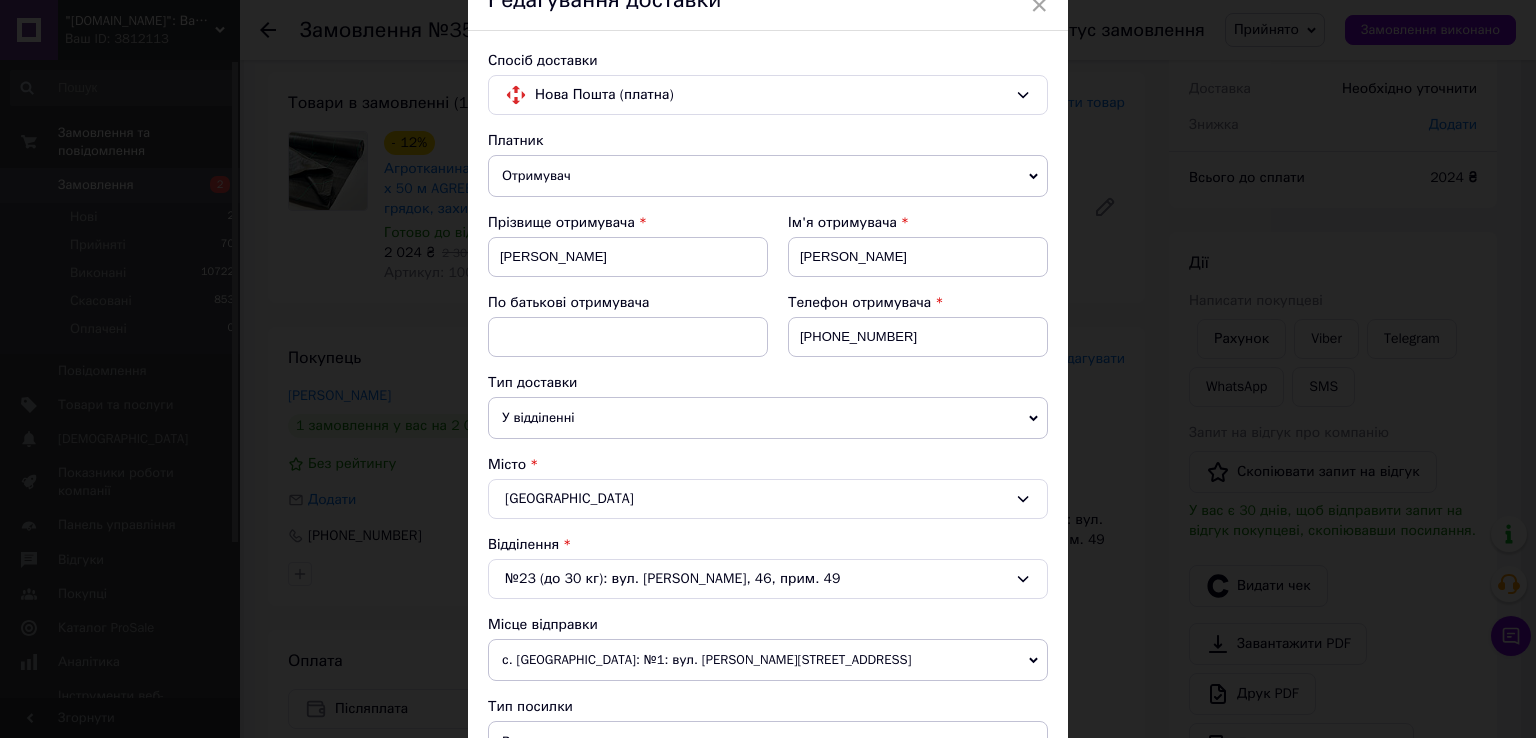 scroll, scrollTop: 200, scrollLeft: 0, axis: vertical 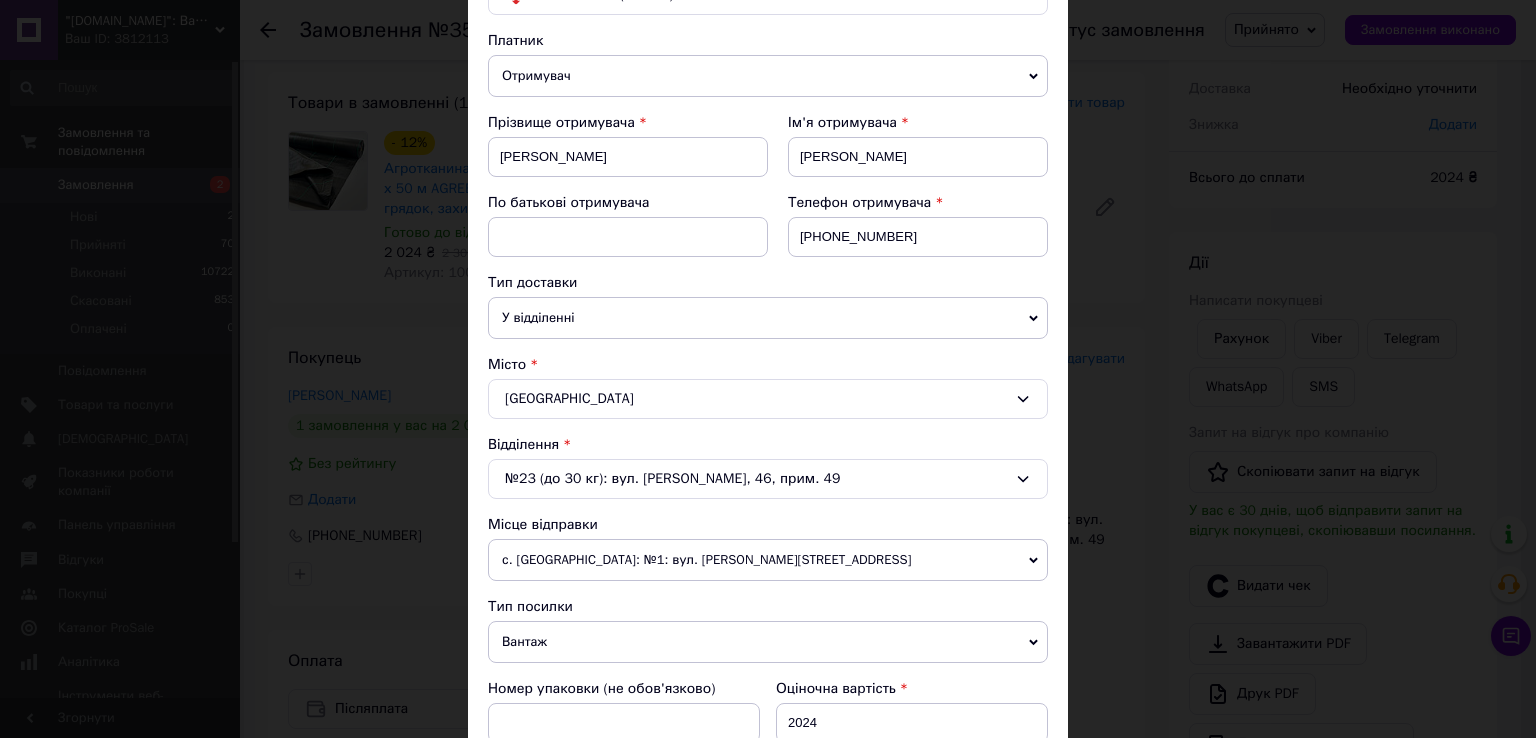 click on "№23 (до 30 кг): вул. [PERSON_NAME], 46, прим. 49" at bounding box center [768, 479] 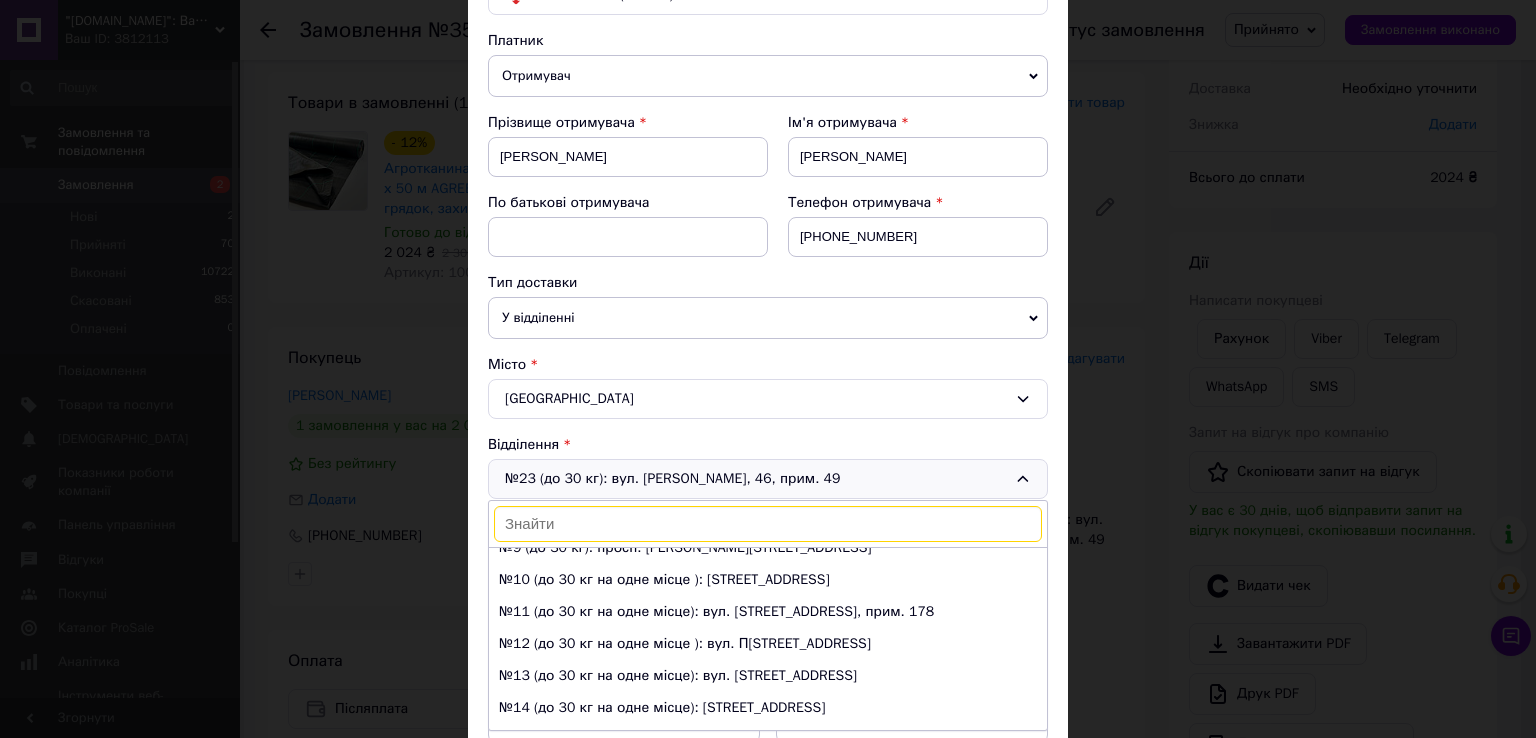 scroll, scrollTop: 0, scrollLeft: 0, axis: both 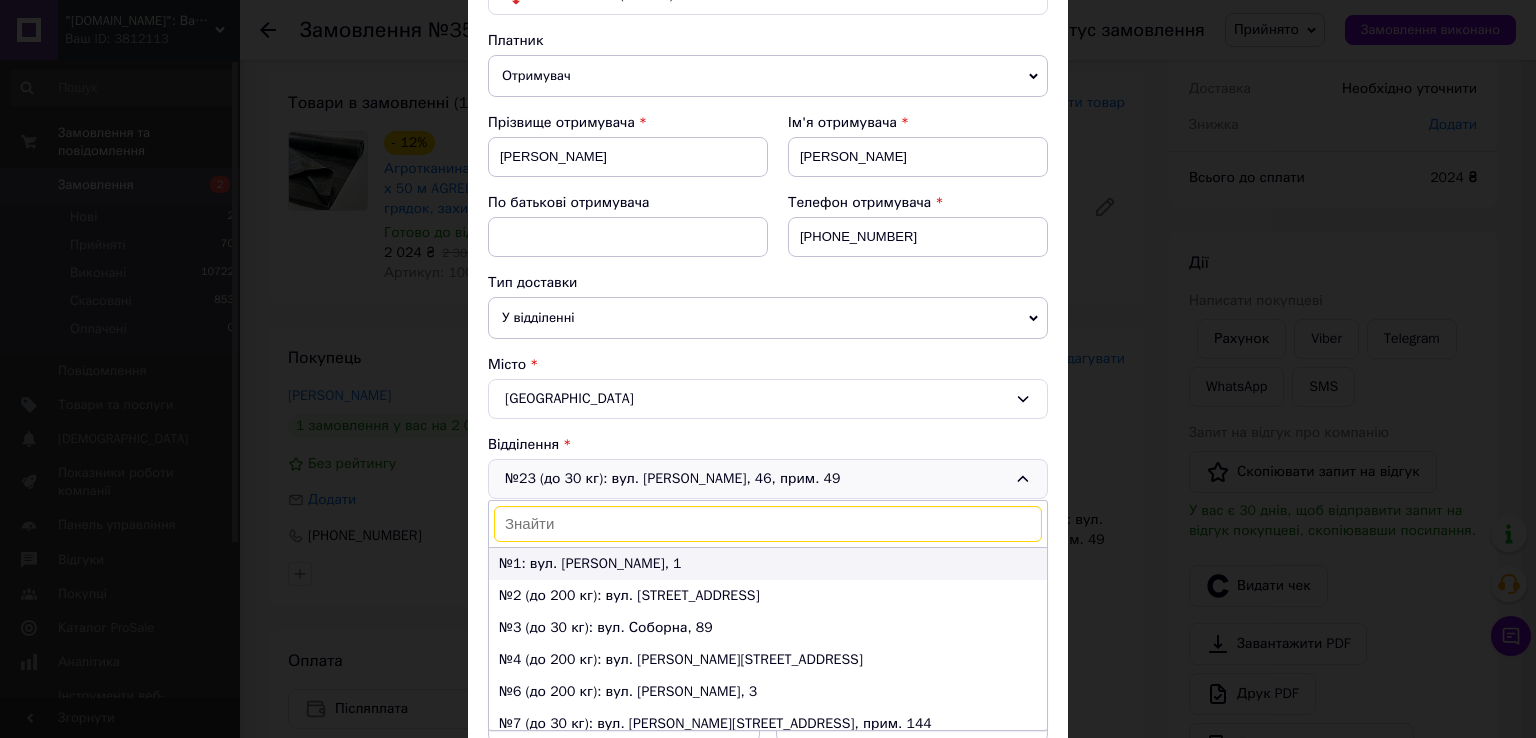 click on "№1: вул. [PERSON_NAME], 1" at bounding box center [768, 564] 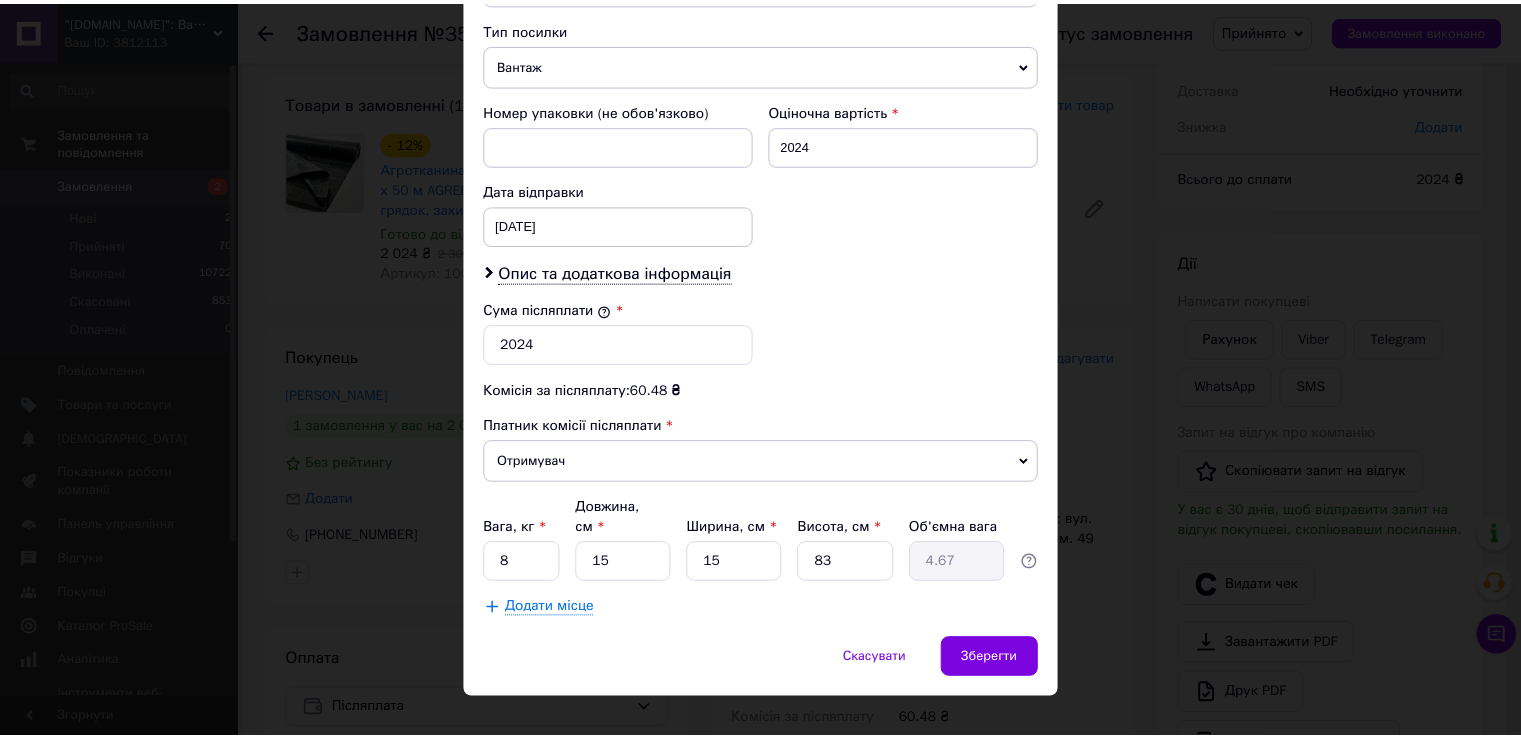 scroll, scrollTop: 782, scrollLeft: 0, axis: vertical 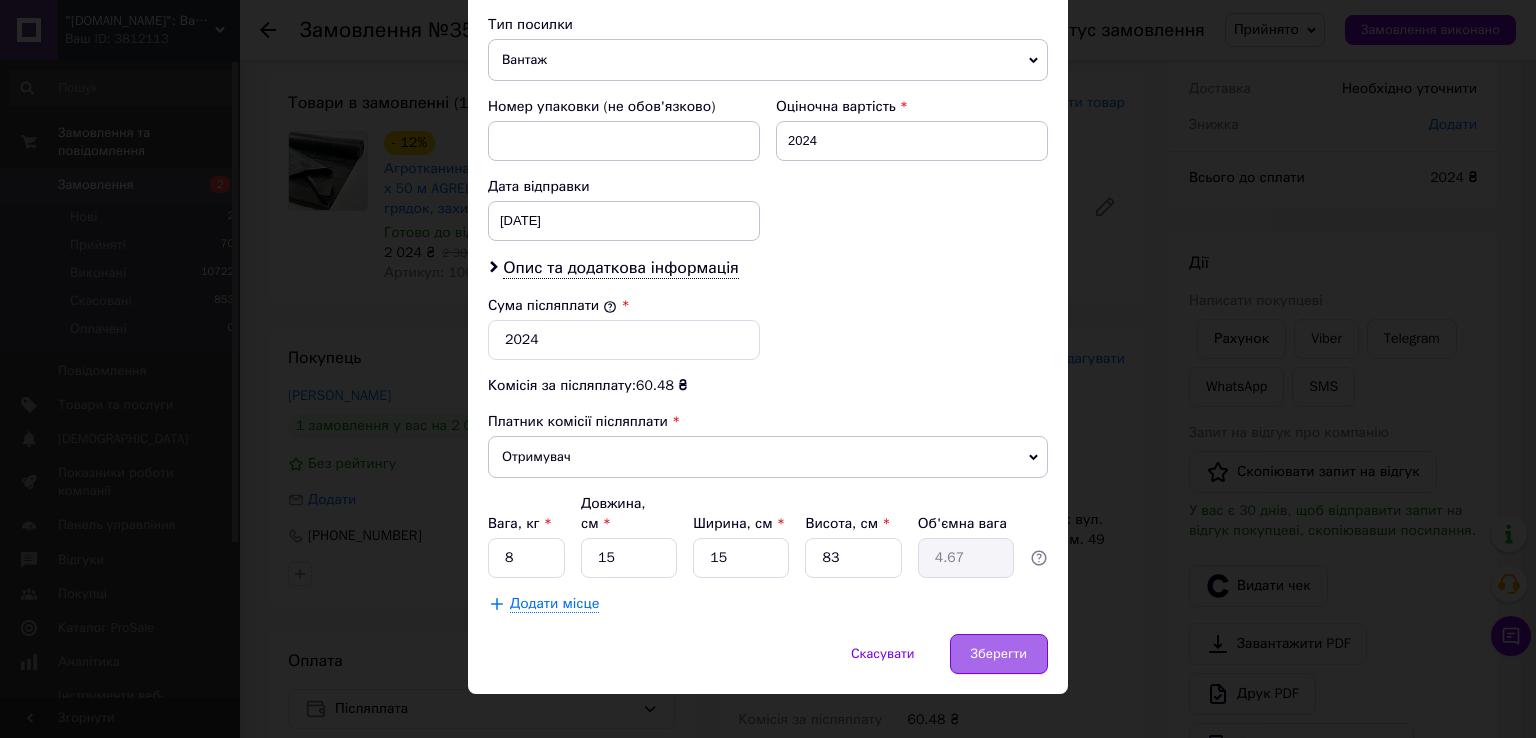 click on "Зберегти" at bounding box center [999, 654] 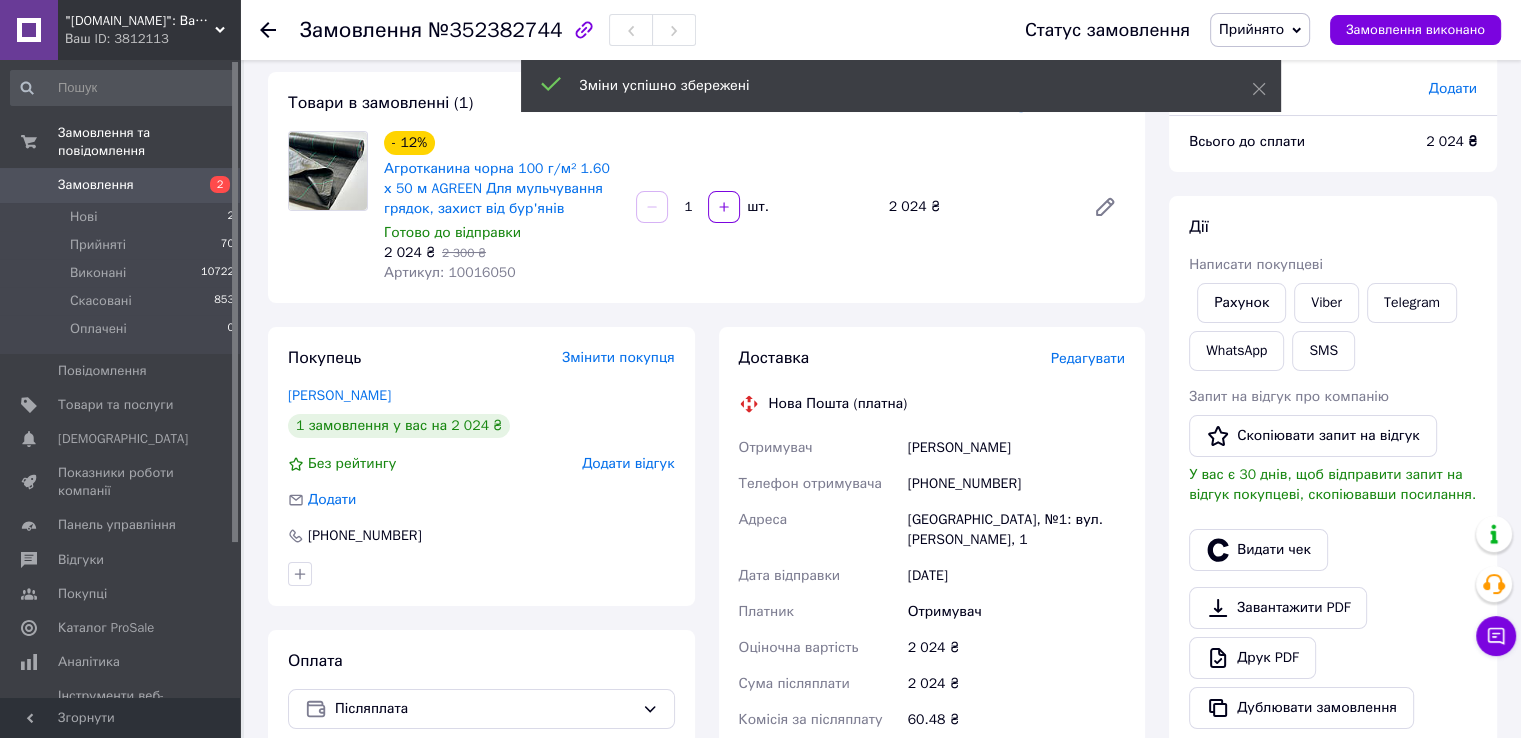 click on "[GEOGRAPHIC_DATA], №1: вул. [PERSON_NAME], 1" at bounding box center [1016, 530] 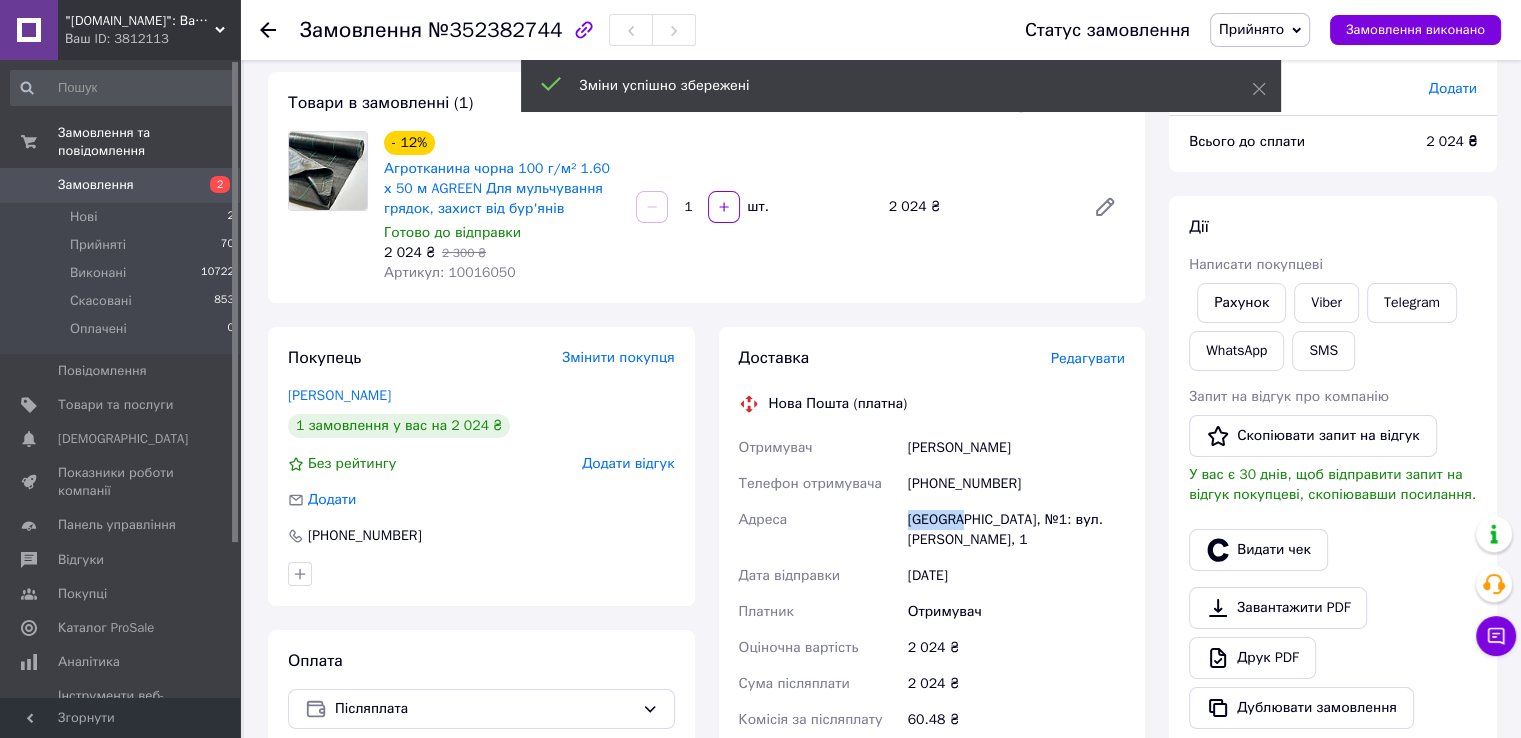 click on "[GEOGRAPHIC_DATA], №1: вул. [PERSON_NAME], 1" at bounding box center [1016, 530] 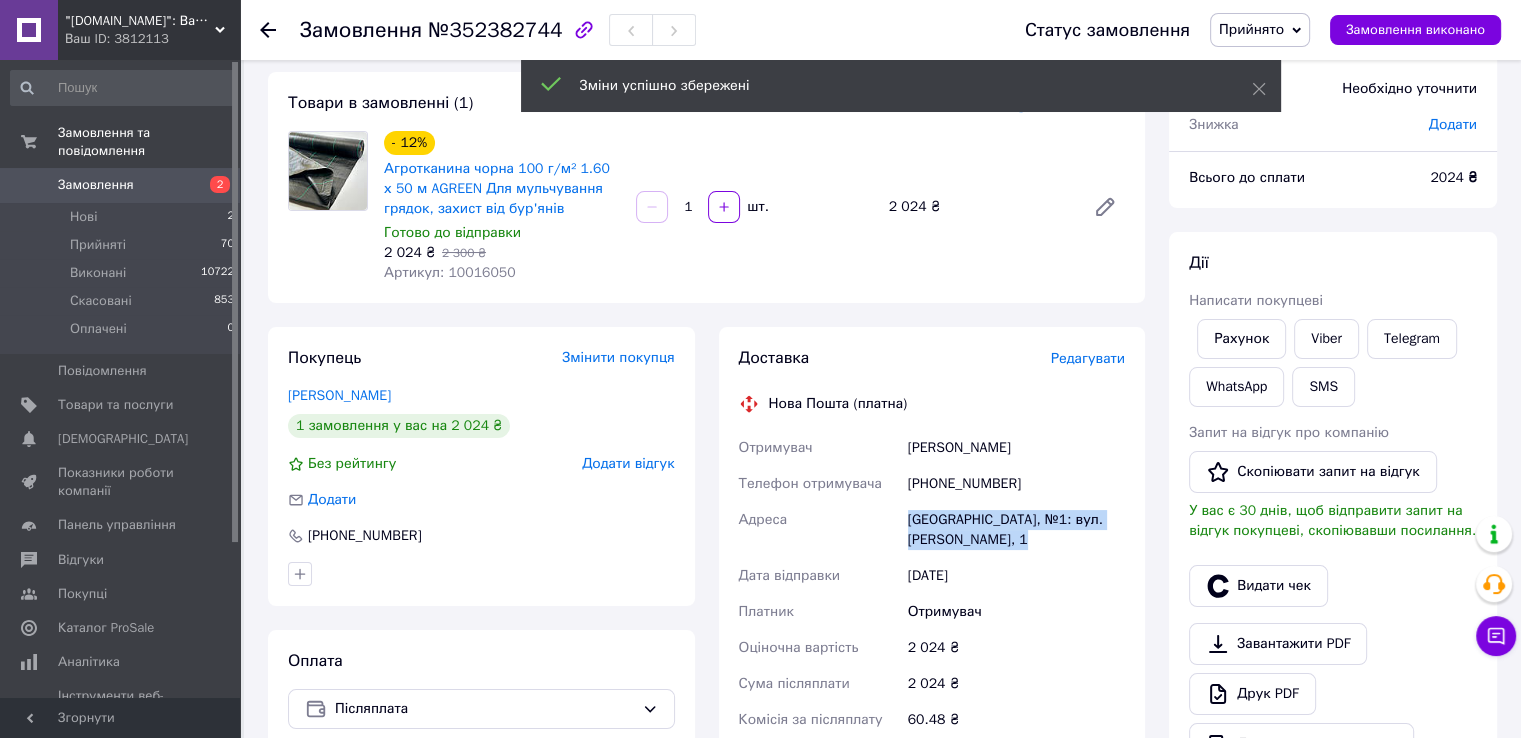 copy on "[GEOGRAPHIC_DATA], №1: вул. [PERSON_NAME], 1" 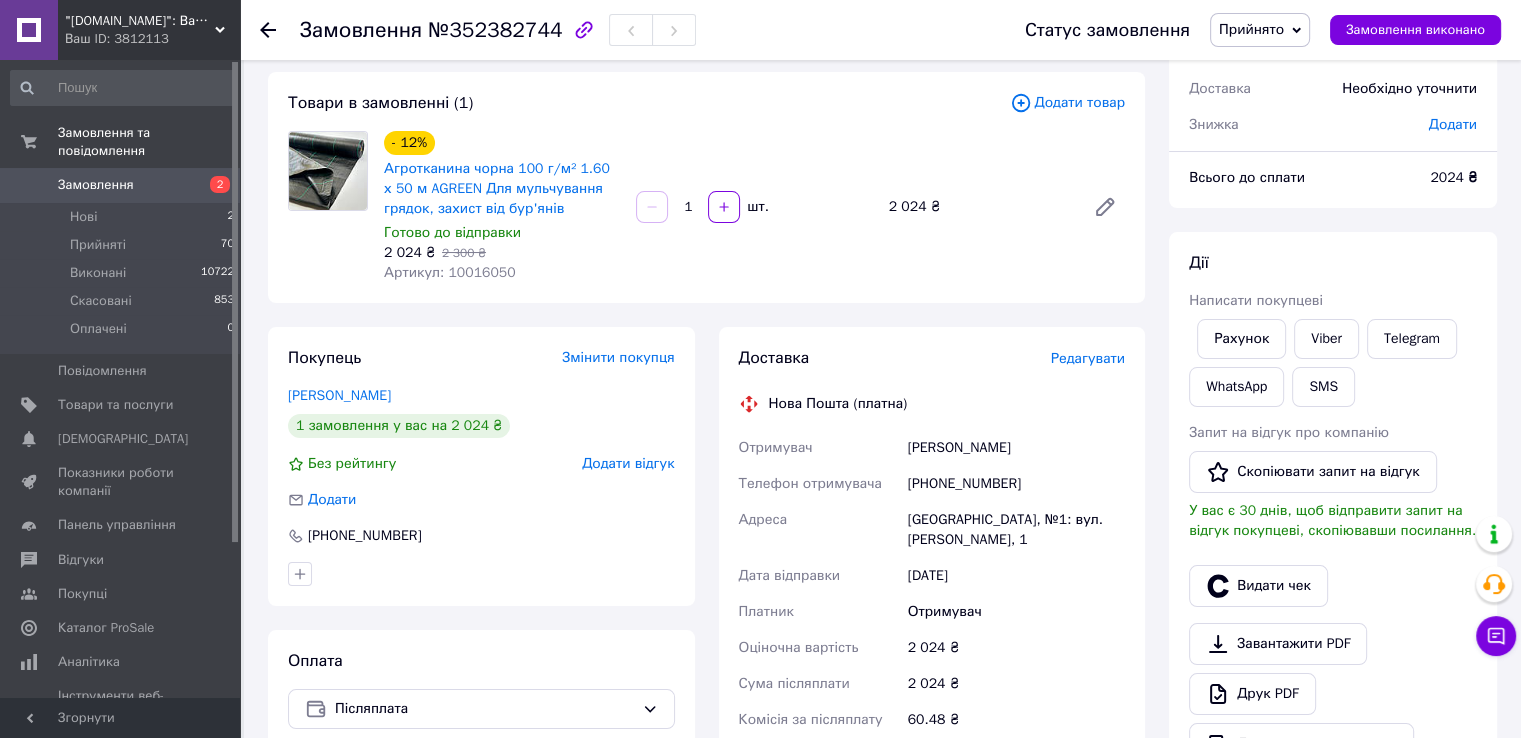 click 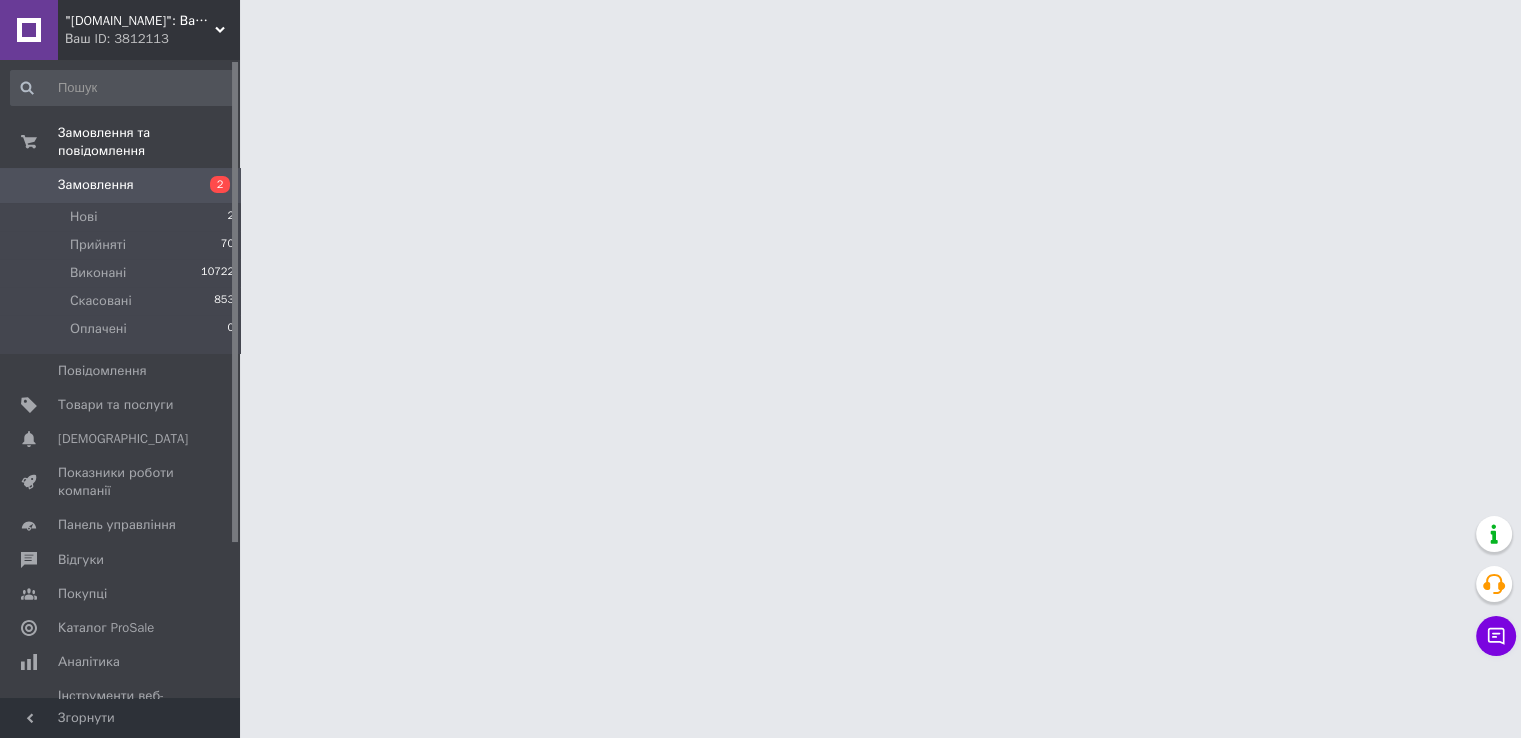 scroll, scrollTop: 0, scrollLeft: 0, axis: both 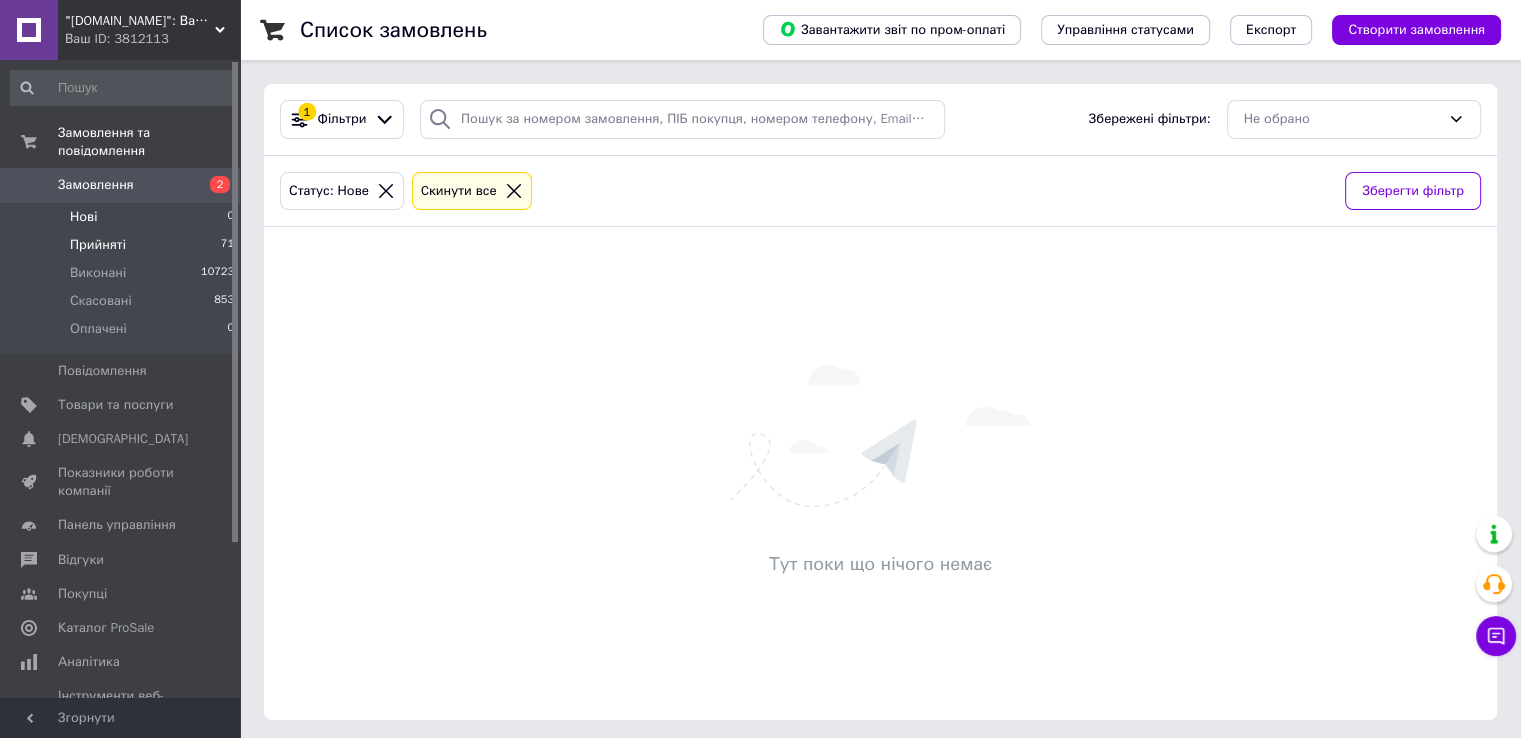 click on "Прийняті 71" at bounding box center [123, 245] 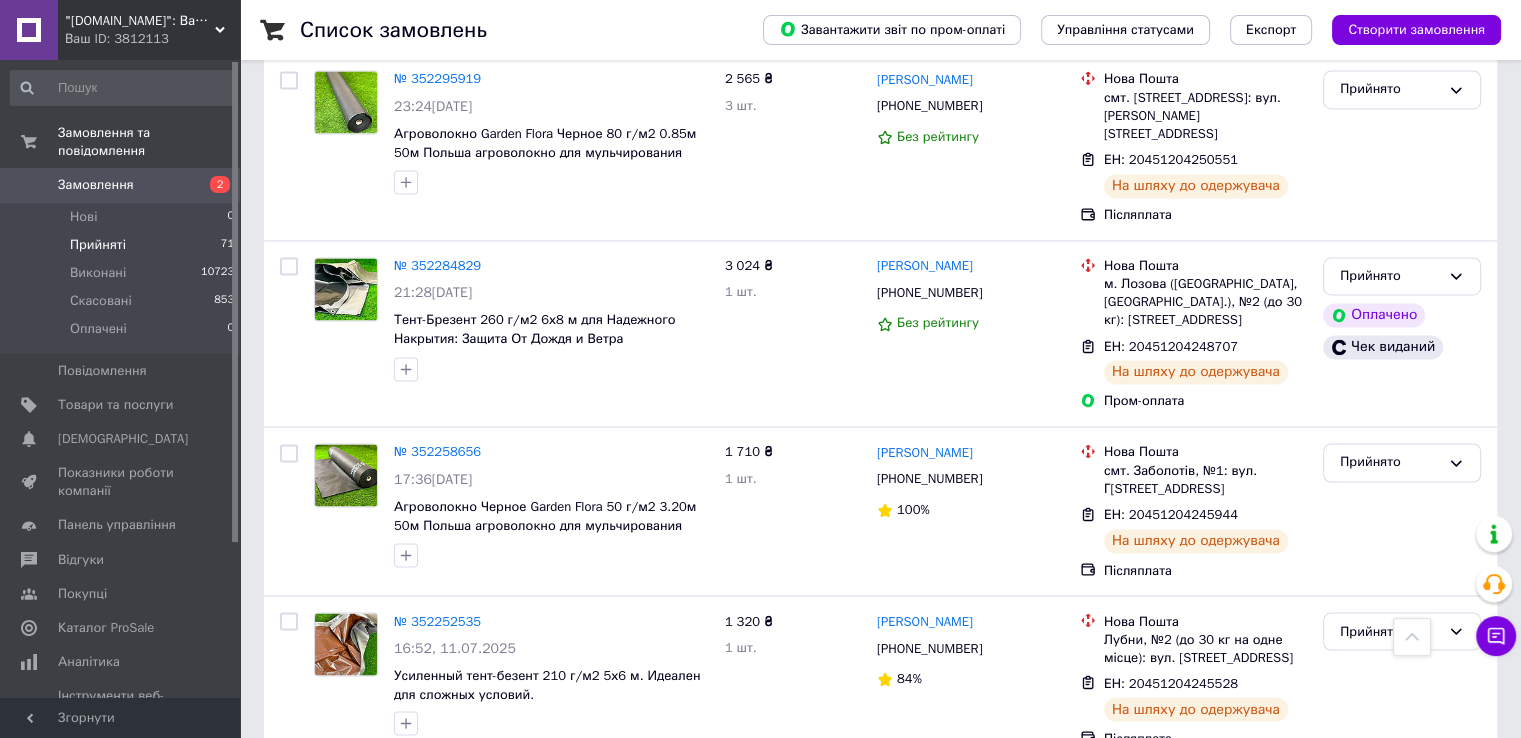 scroll, scrollTop: 3257, scrollLeft: 0, axis: vertical 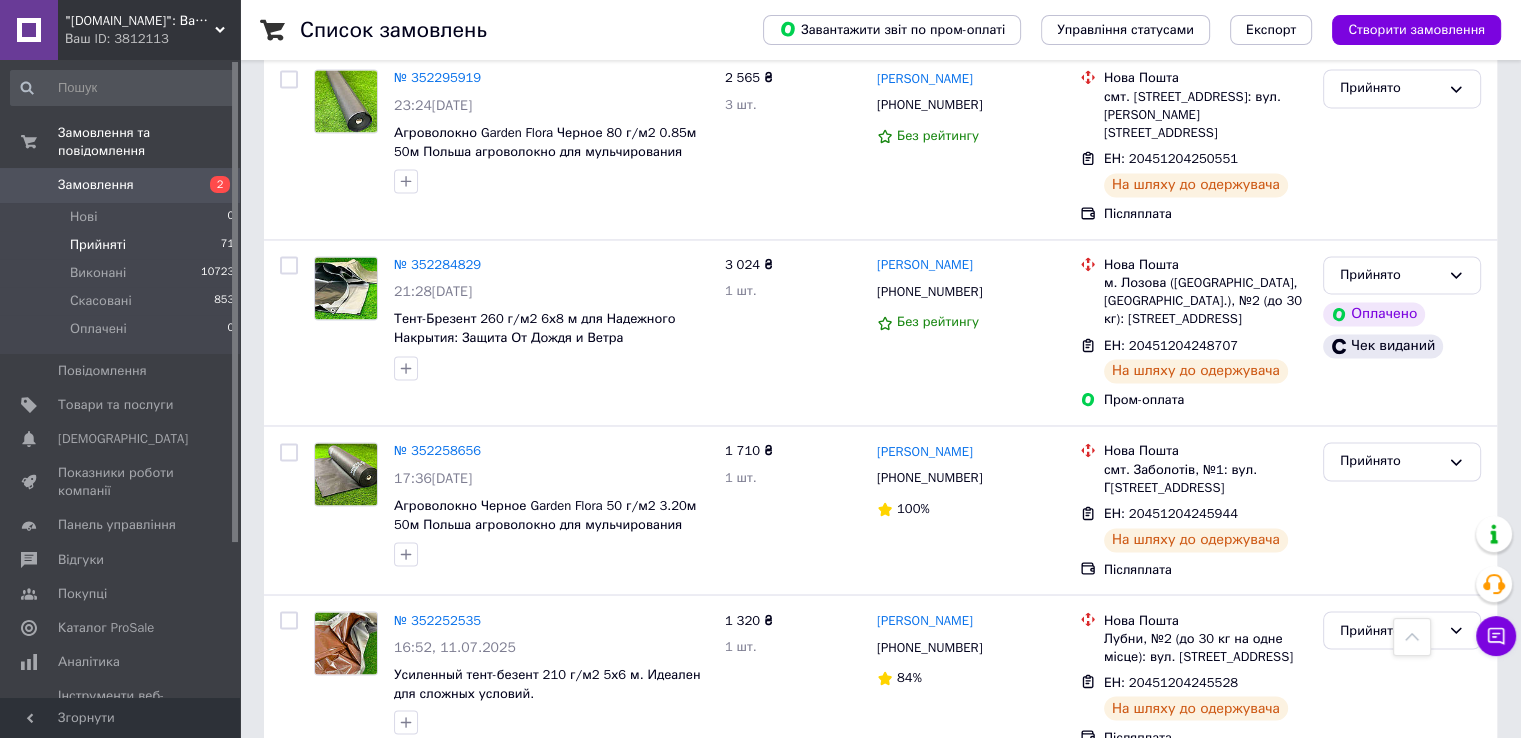 click on "2" at bounding box center [327, 807] 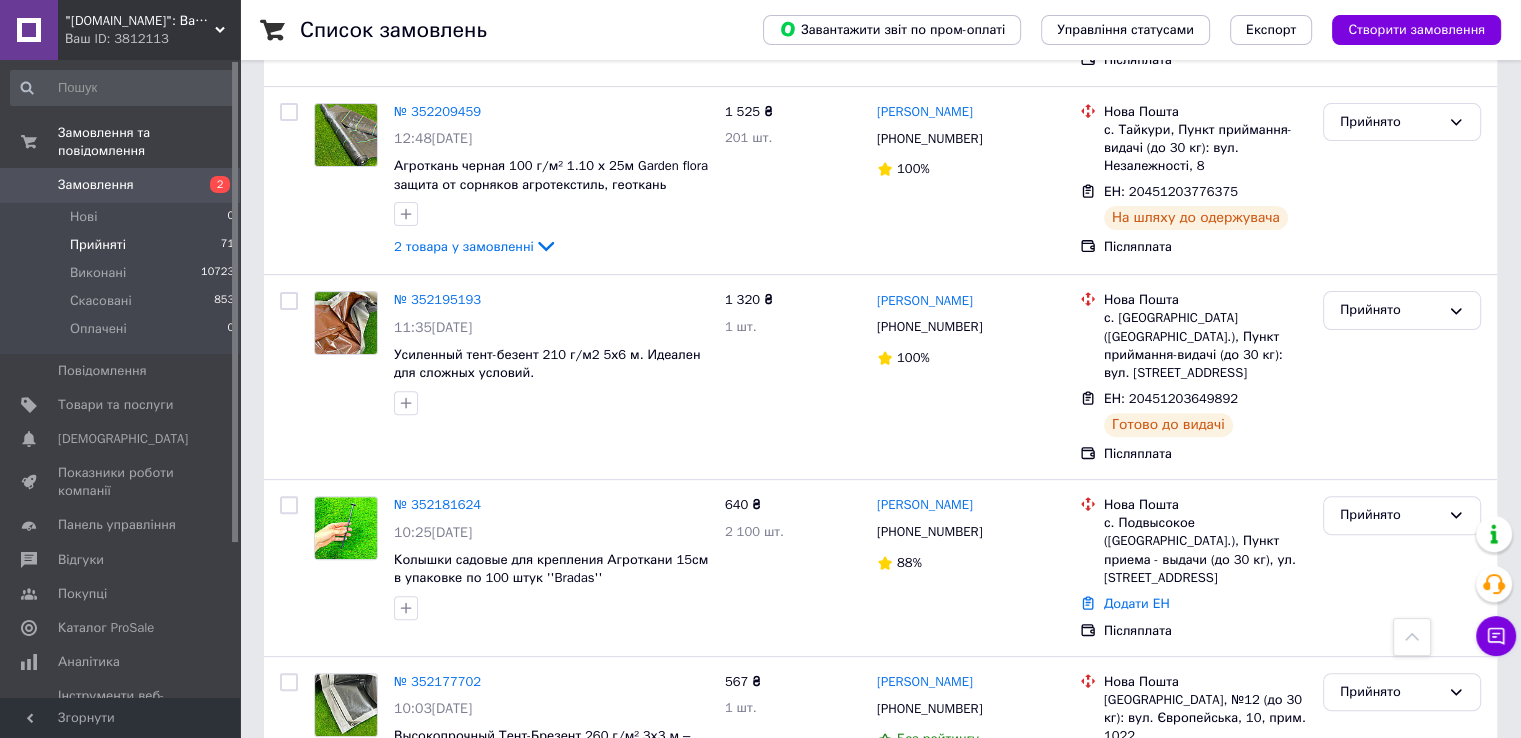 scroll, scrollTop: 800, scrollLeft: 0, axis: vertical 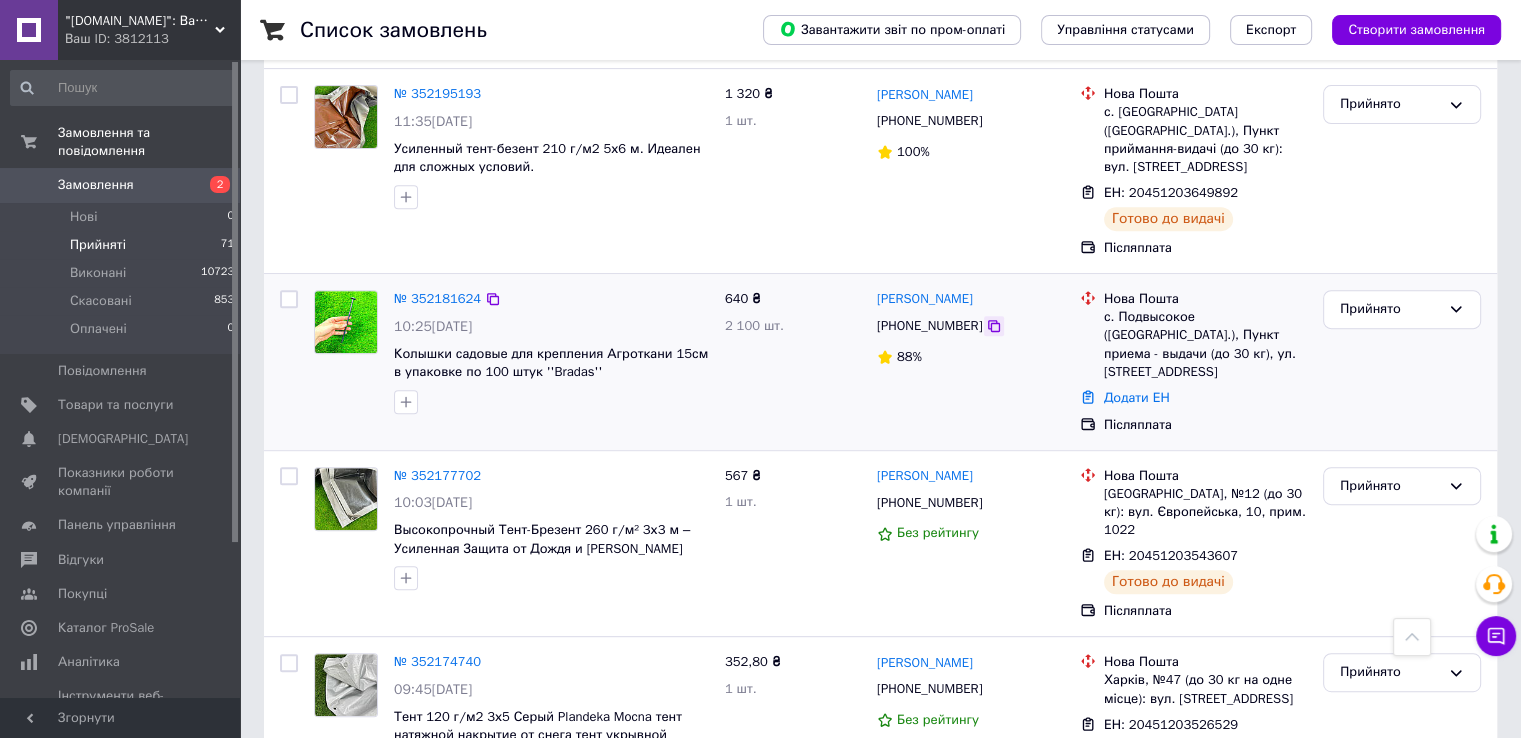 click 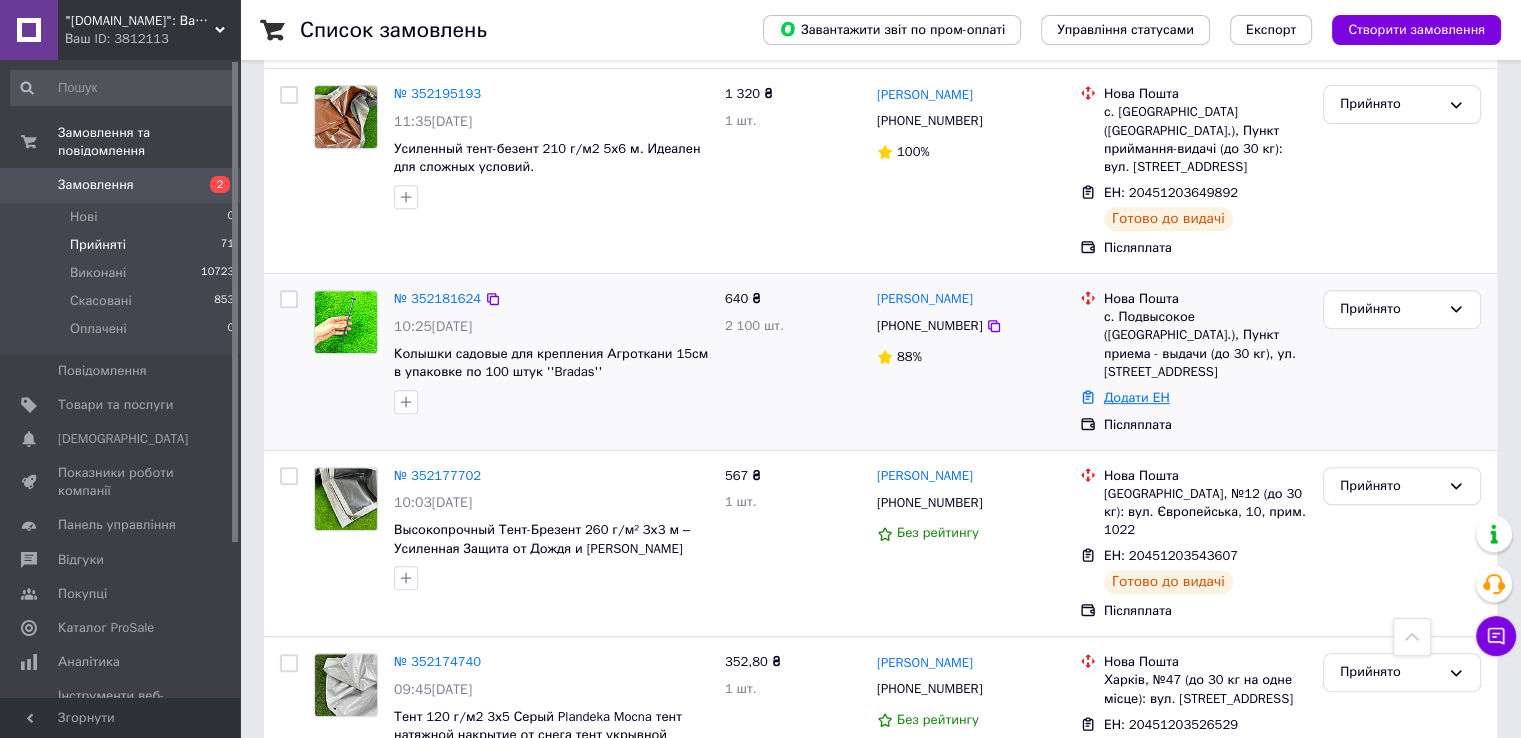 click on "Додати ЕН" at bounding box center [1137, 397] 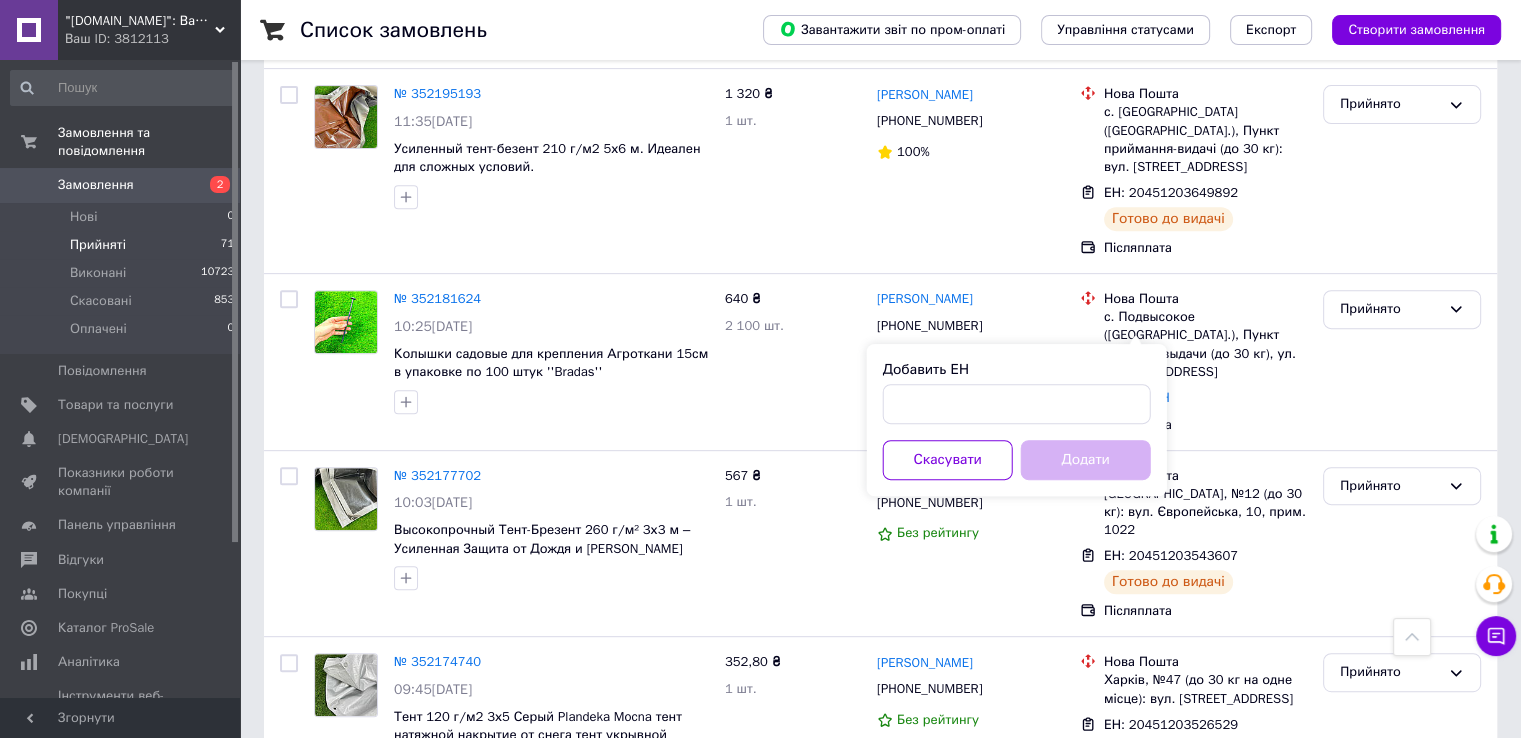 click on "Добавить ЕН Скасувати Додати" at bounding box center (1017, 420) 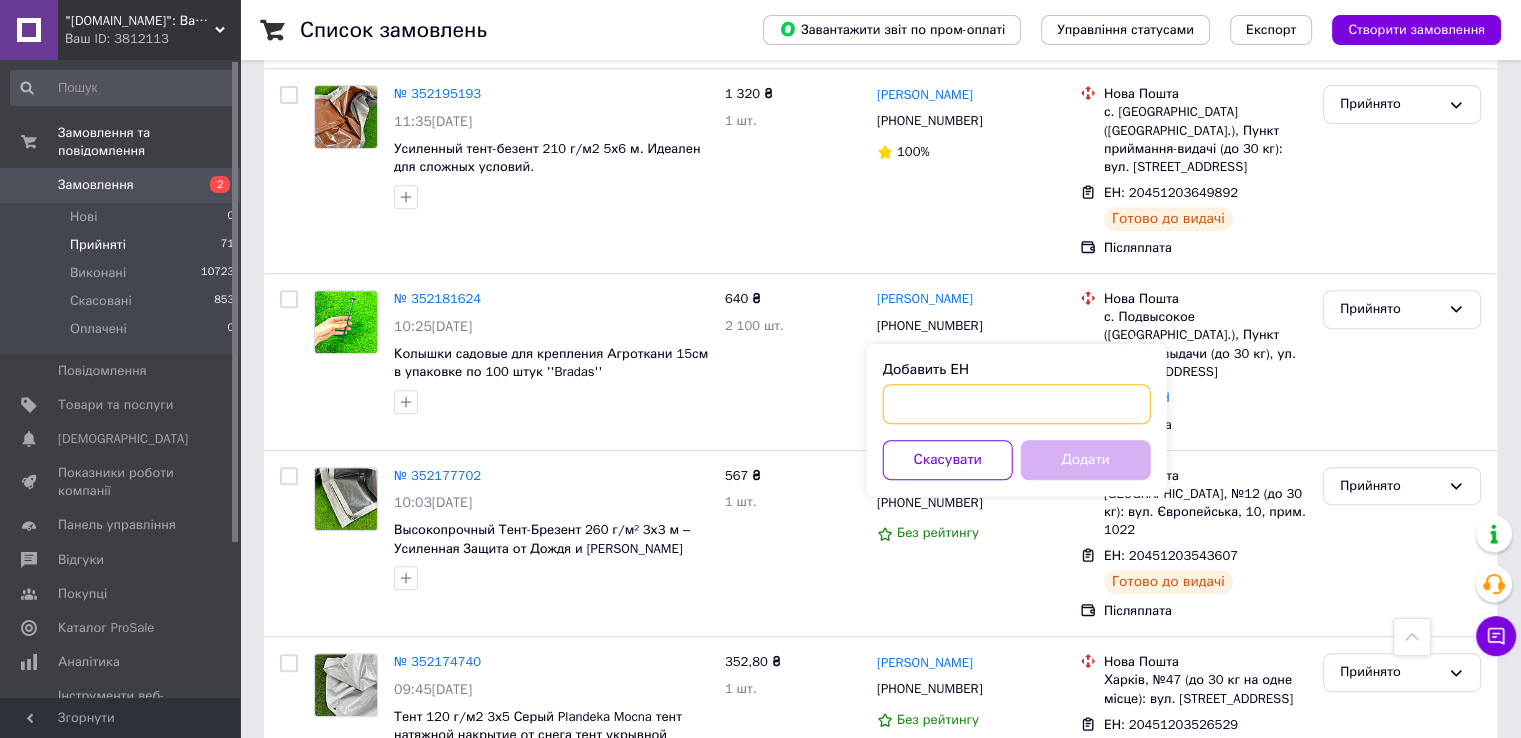 click on "Добавить ЕН" at bounding box center [1017, 404] 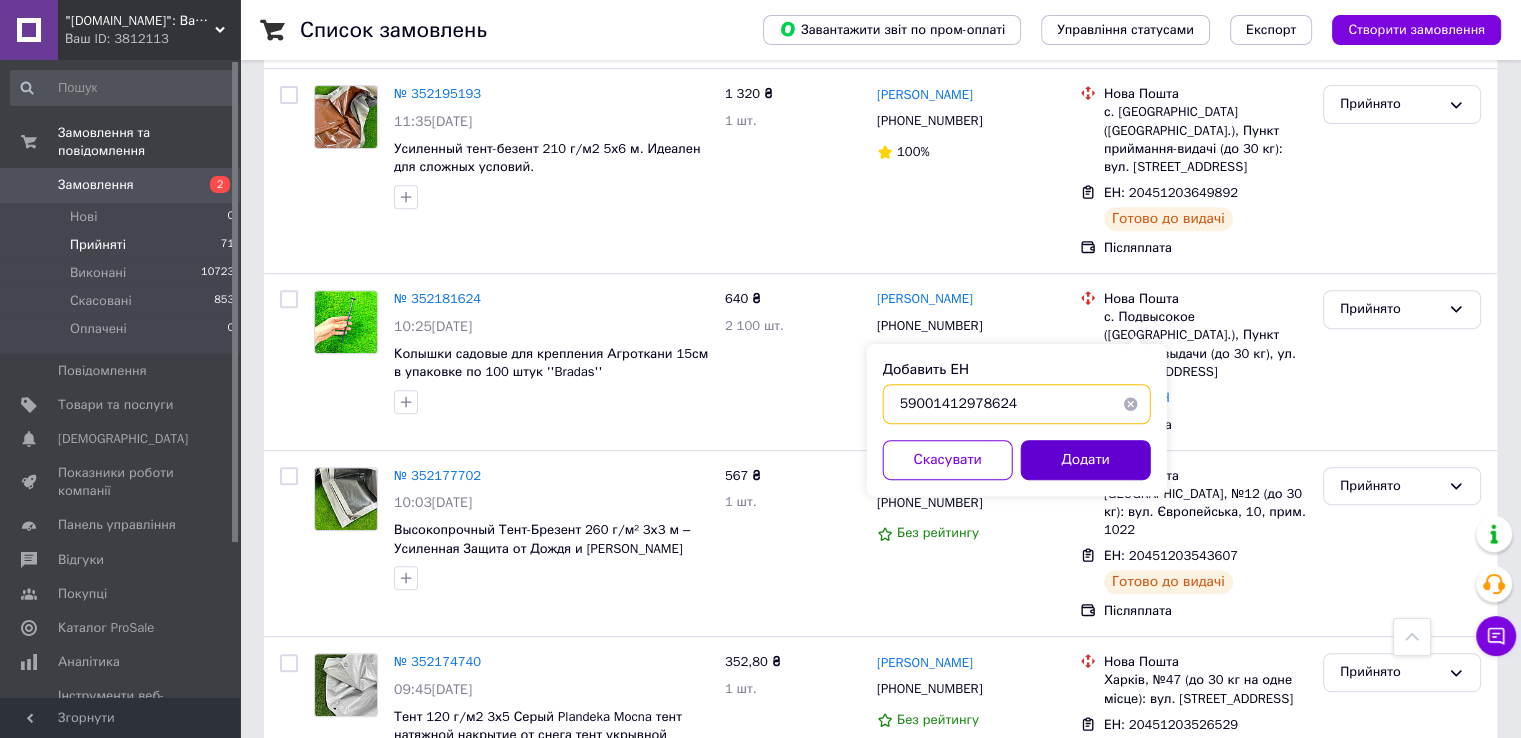 type on "59001412978624" 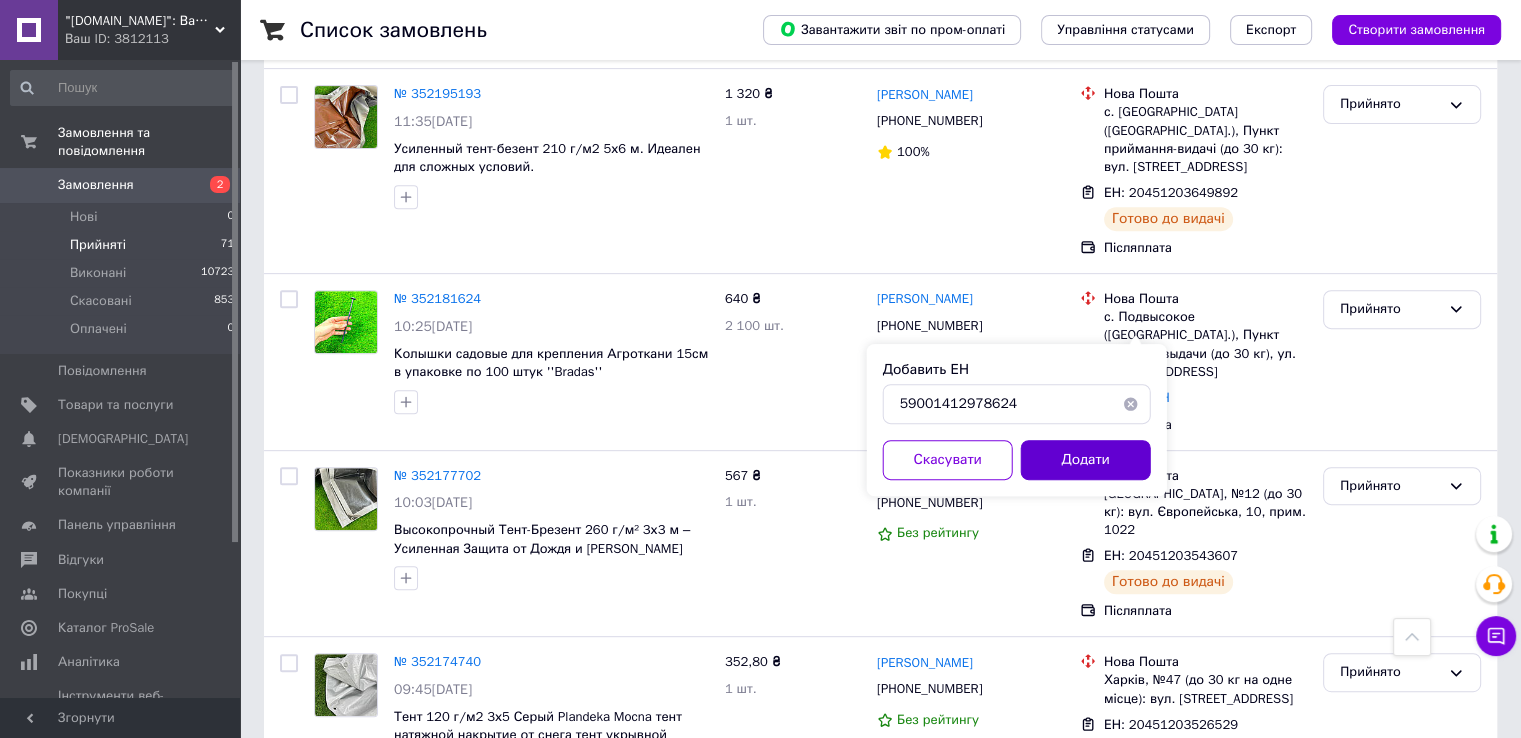 click on "Додати" at bounding box center [1086, 460] 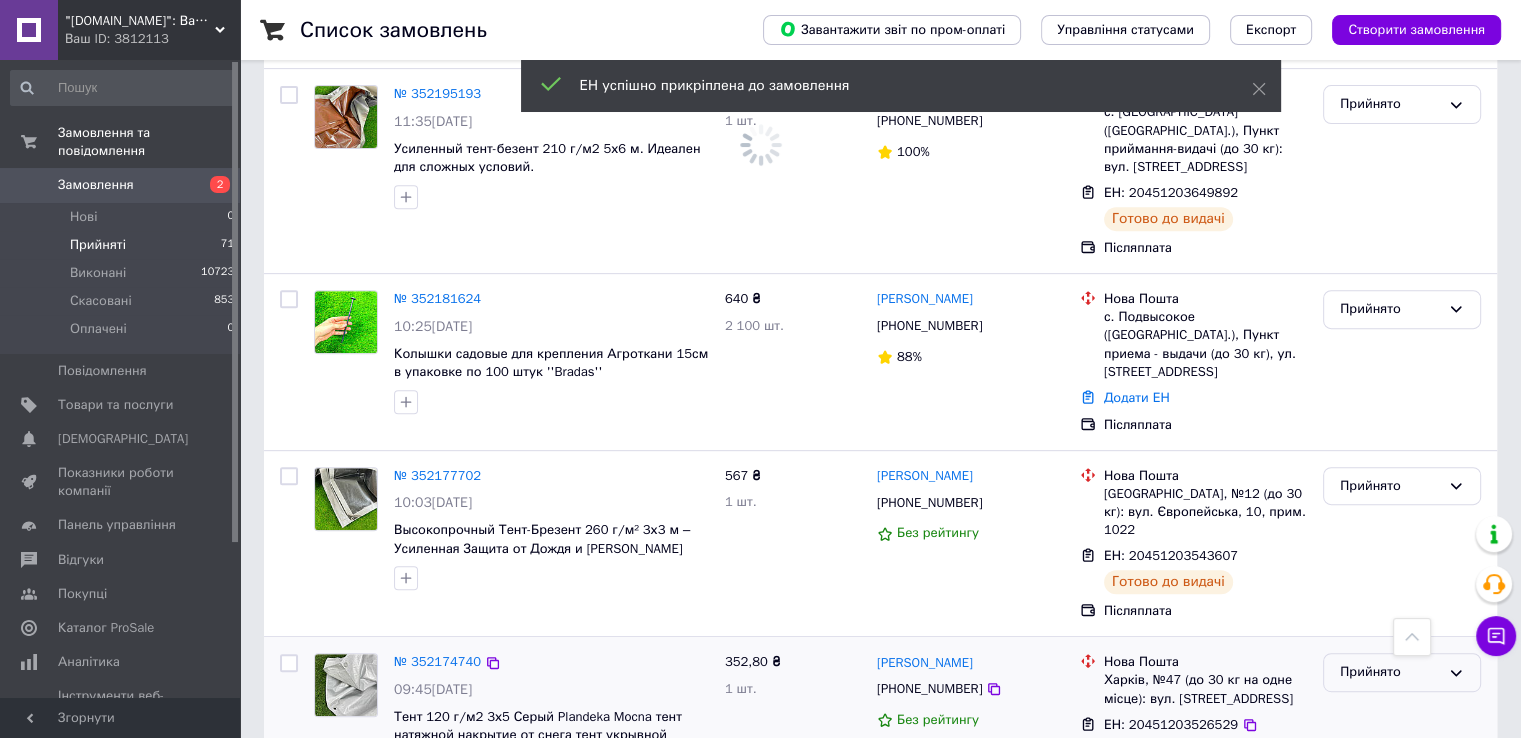 click on "Прийнято" at bounding box center [1390, 672] 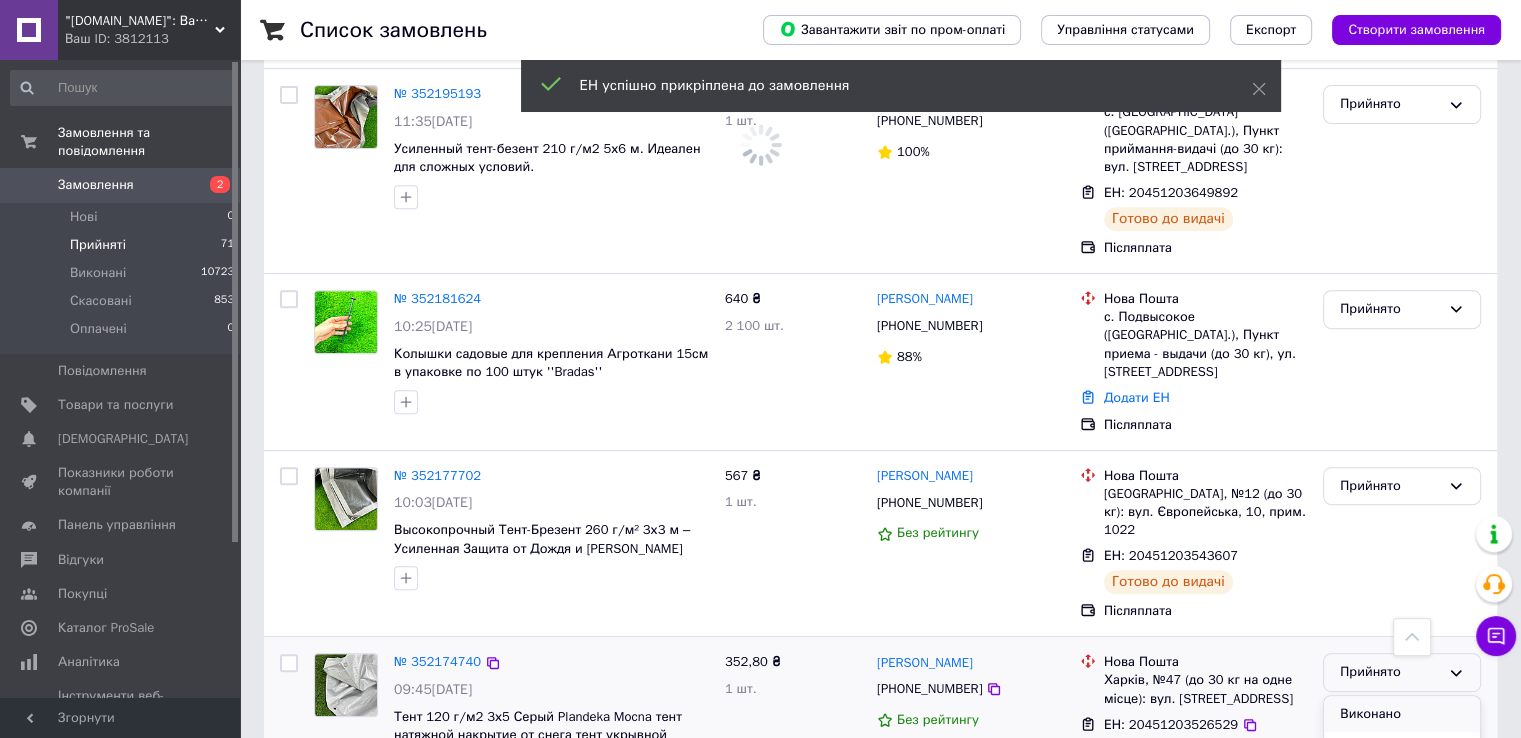 click on "Виконано" at bounding box center (1402, 714) 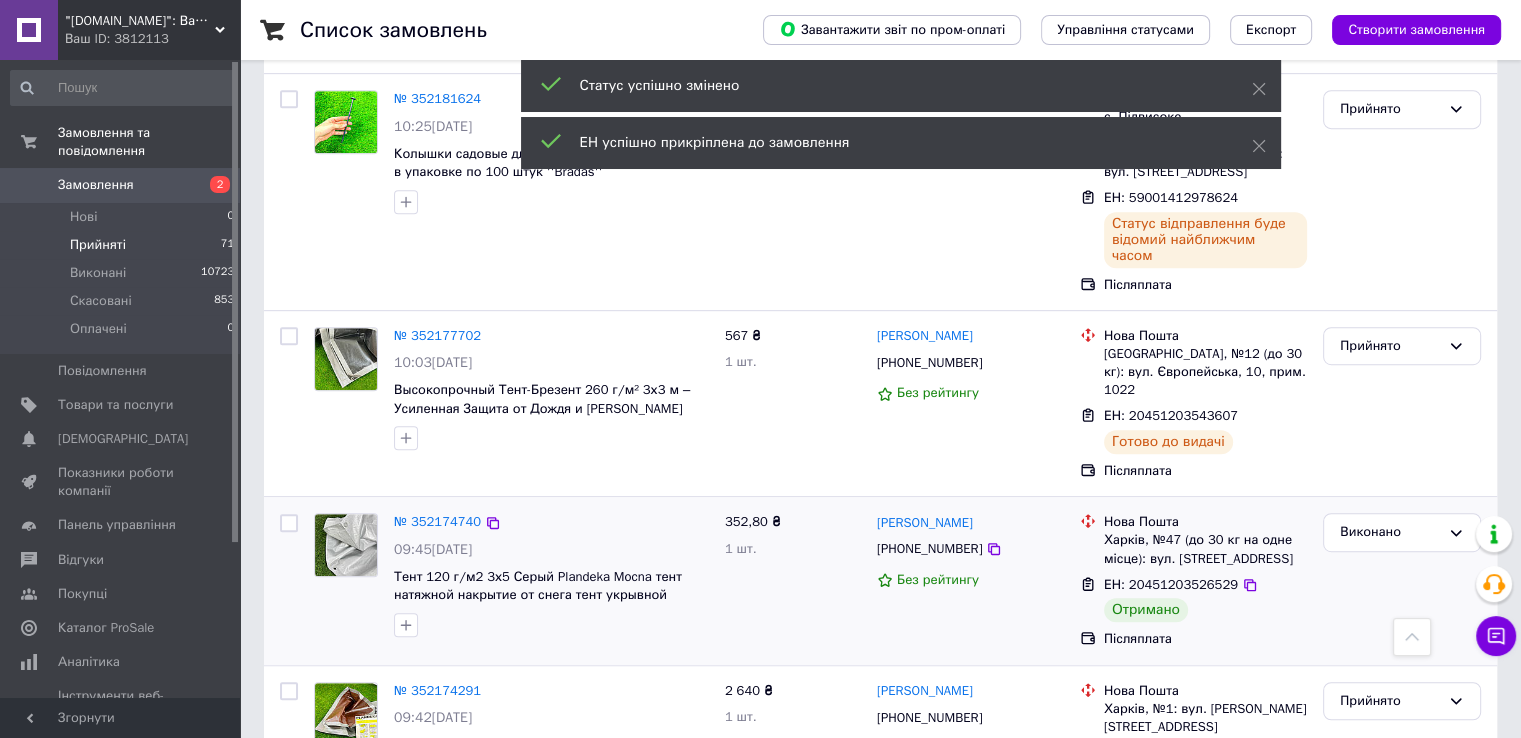 scroll, scrollTop: 1200, scrollLeft: 0, axis: vertical 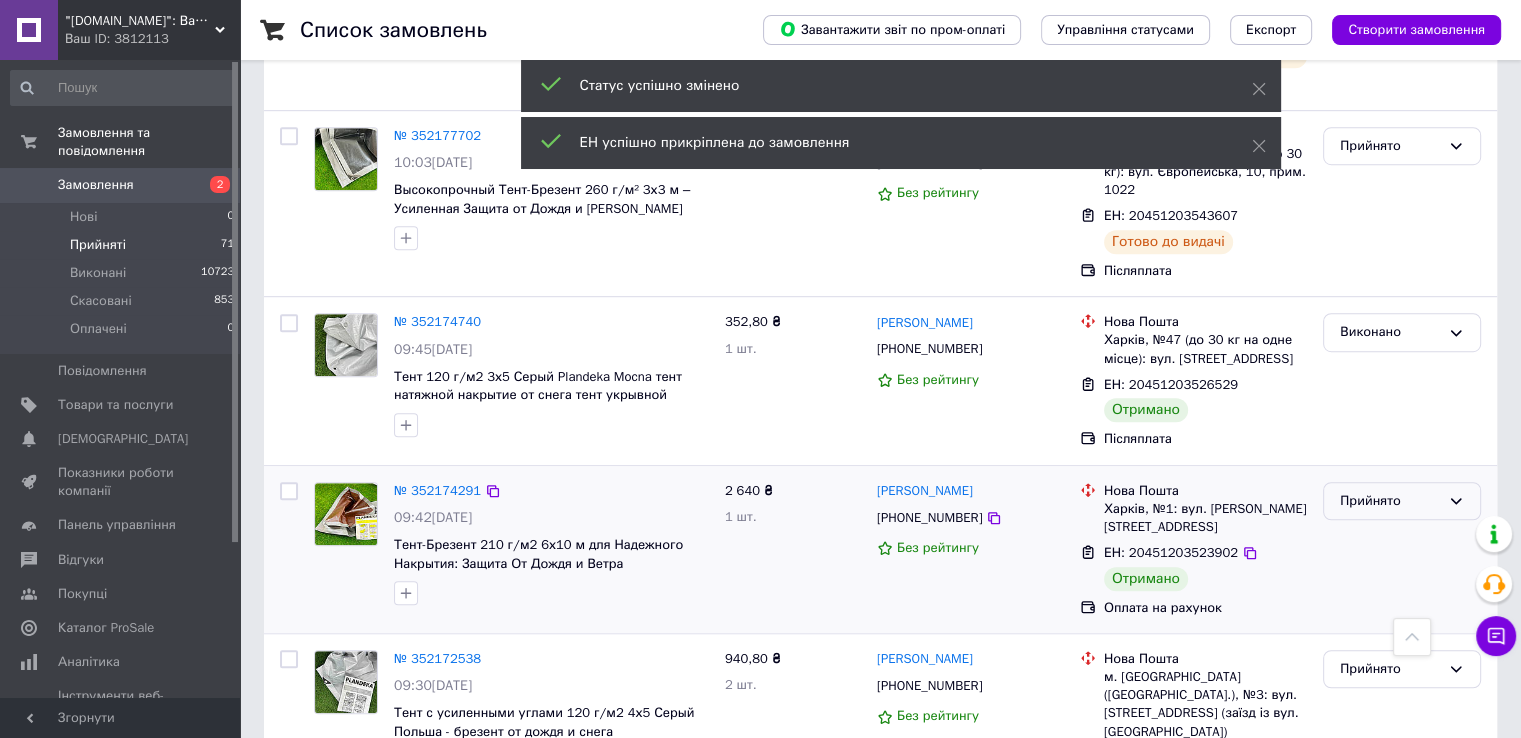 click on "Прийнято" at bounding box center (1402, 501) 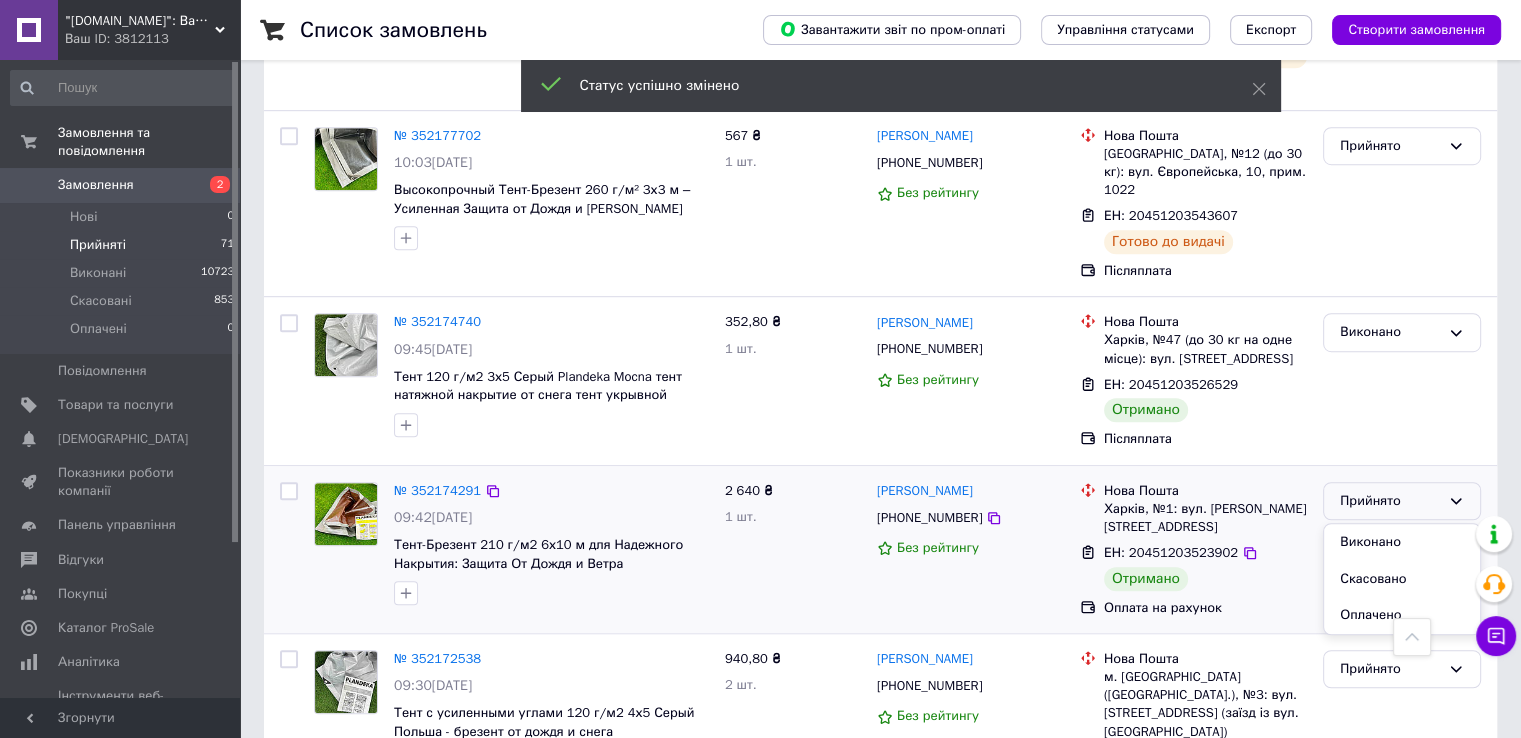 click on "Виконано" at bounding box center [1402, 542] 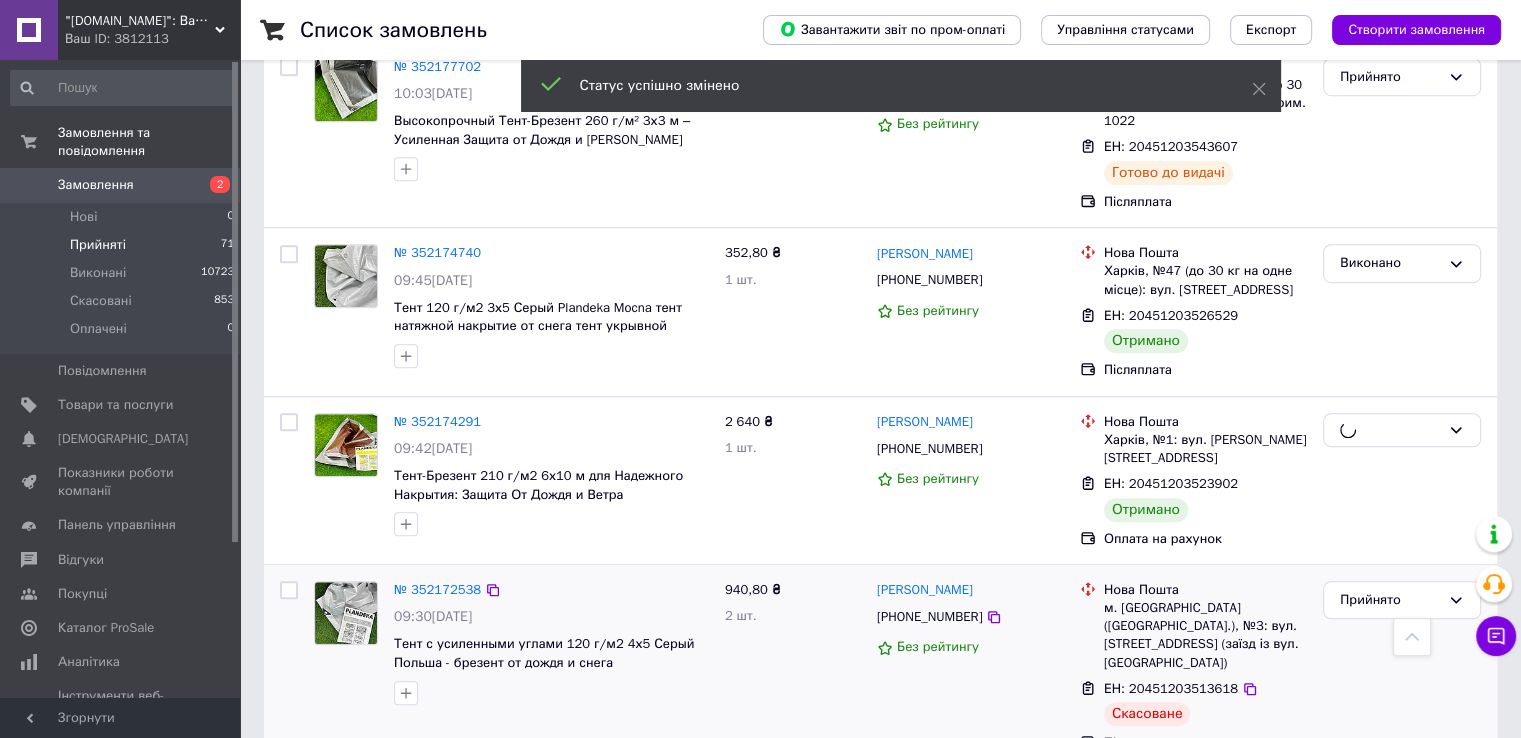 scroll, scrollTop: 1400, scrollLeft: 0, axis: vertical 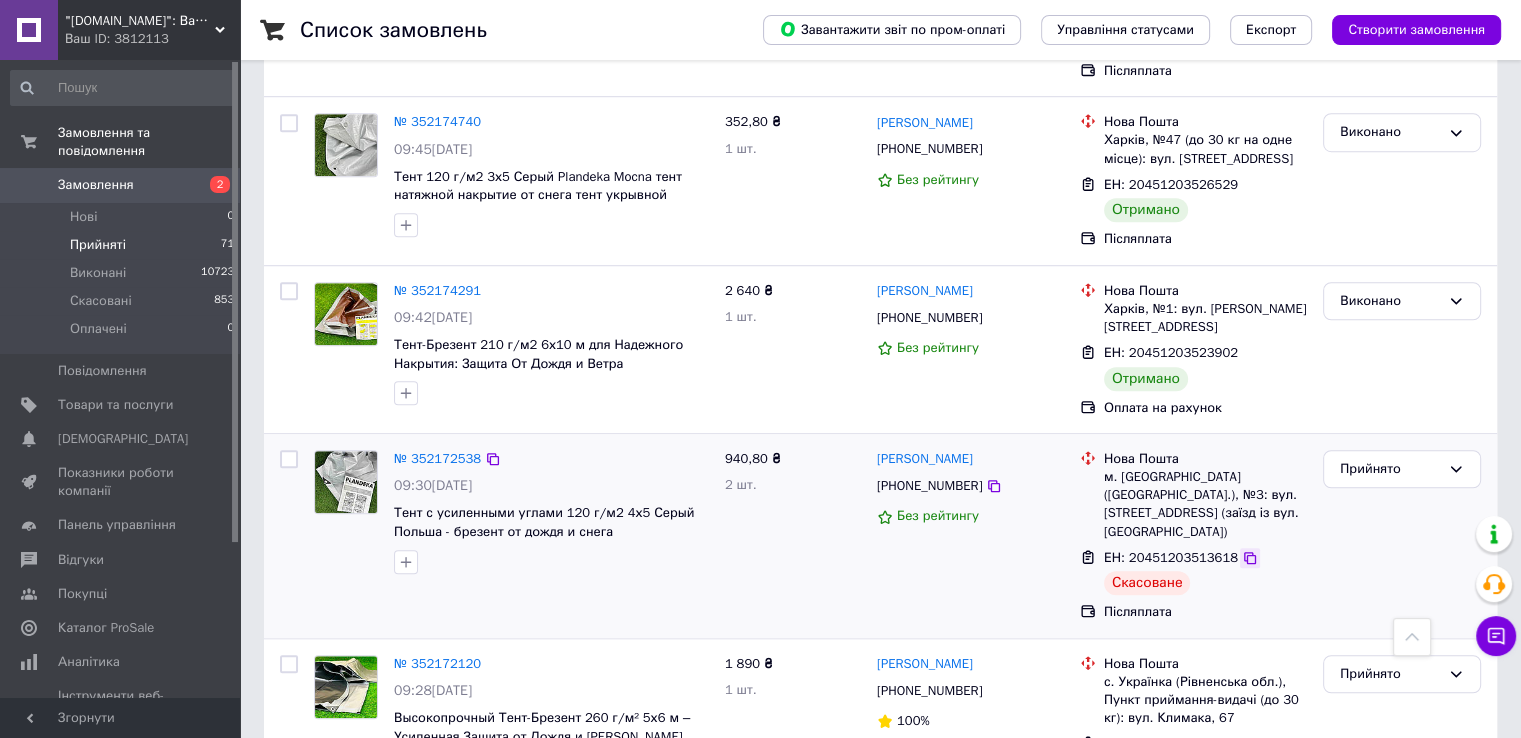 click 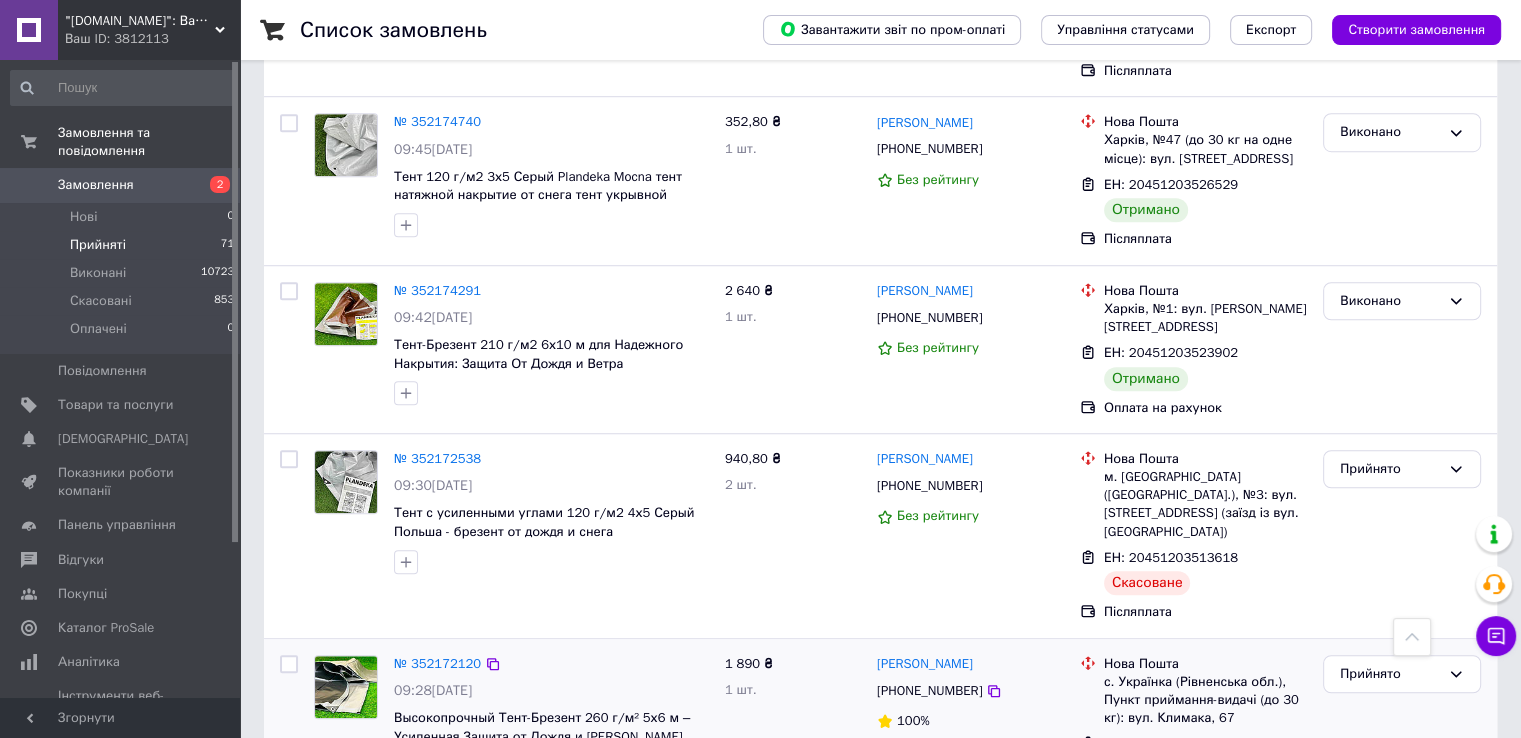click on "[PERSON_NAME] [PHONE_NUMBER] 100%" at bounding box center (970, 732) 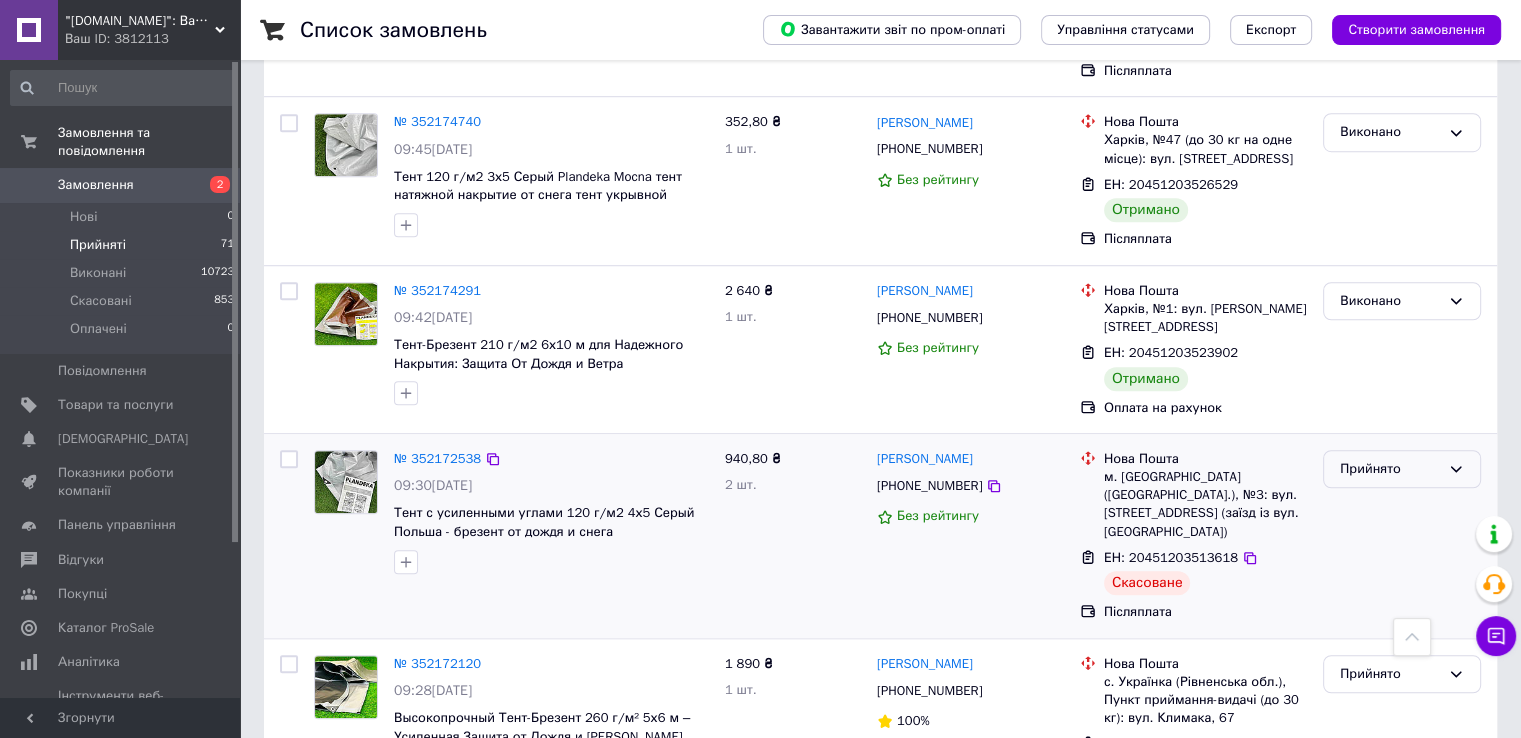 click on "Прийнято" at bounding box center (1390, 469) 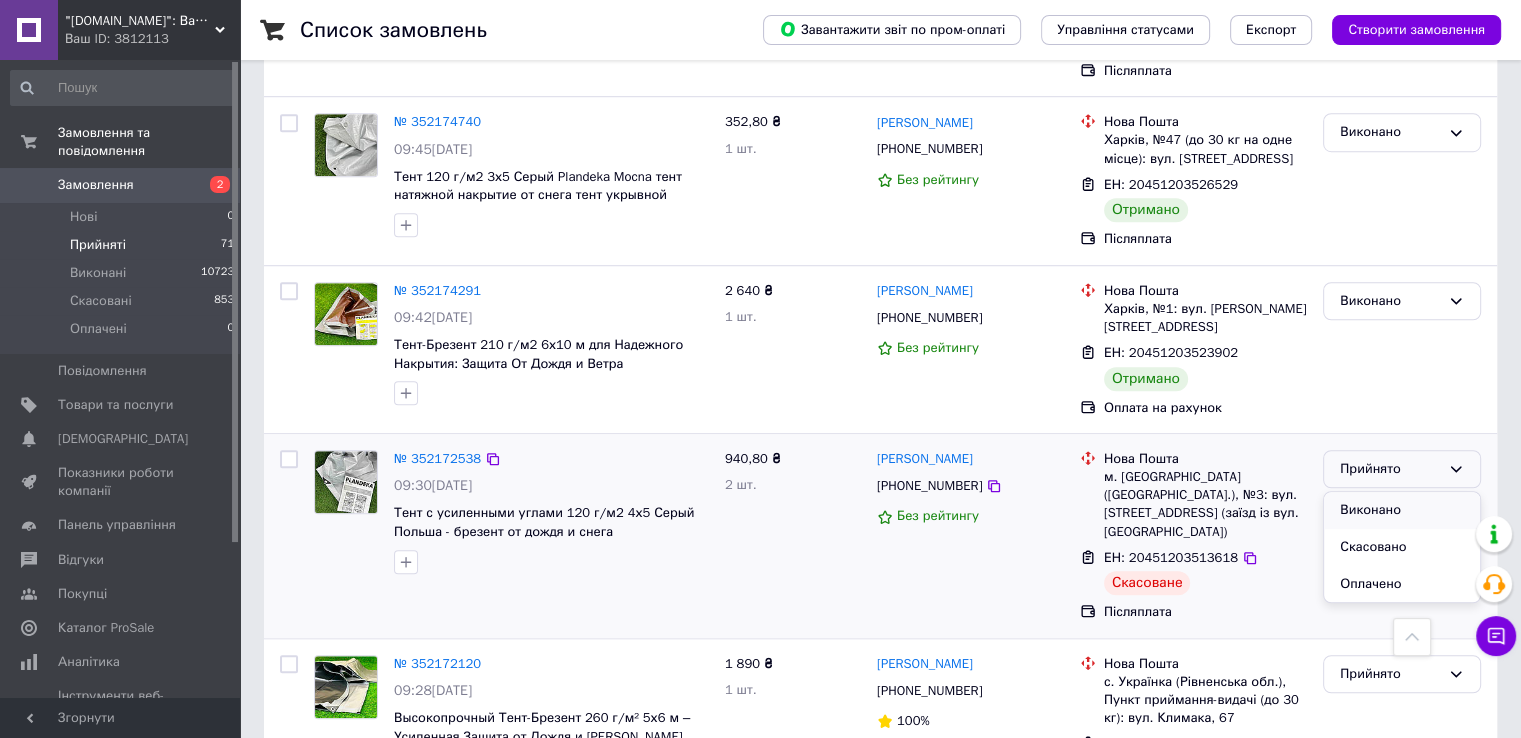 click on "Виконано" at bounding box center (1402, 510) 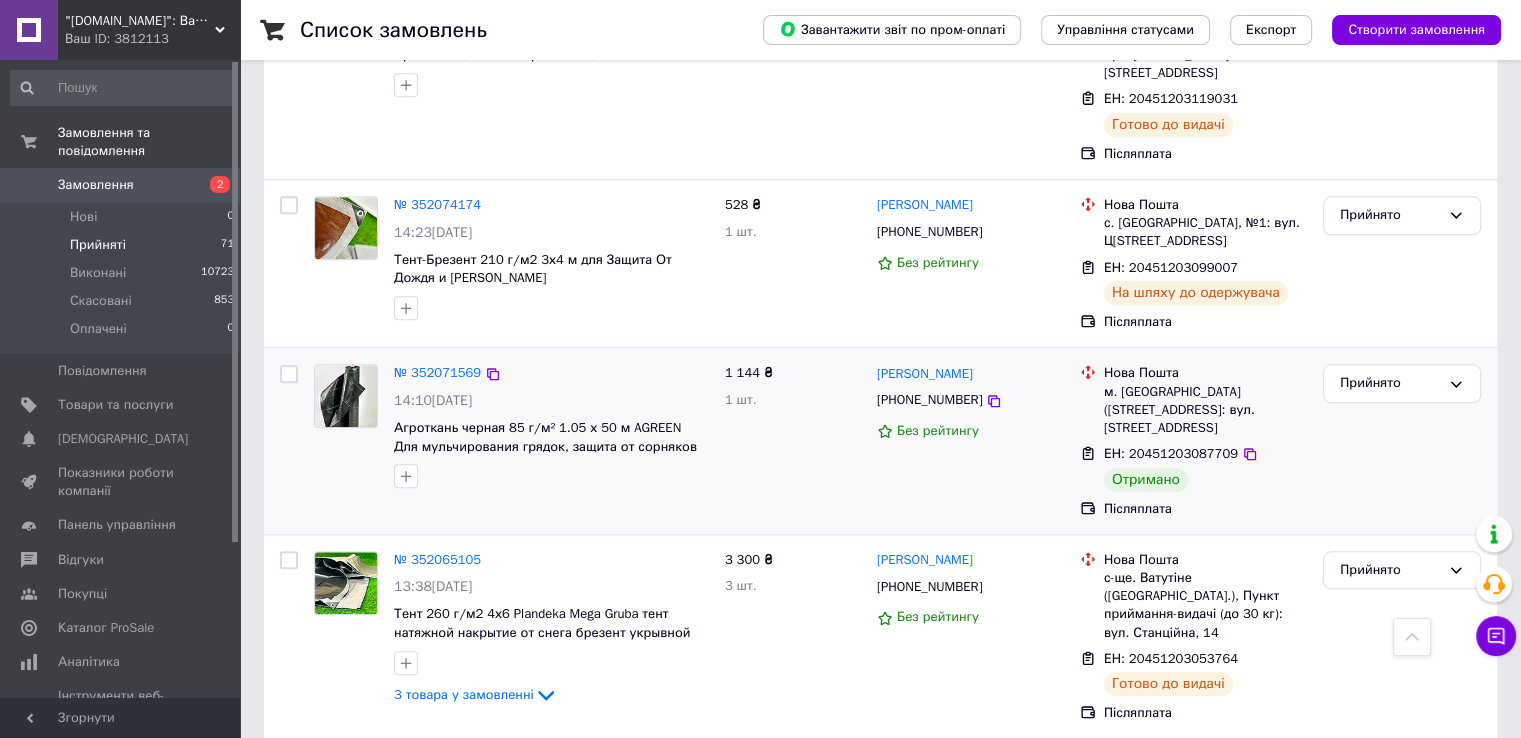 scroll, scrollTop: 2059, scrollLeft: 0, axis: vertical 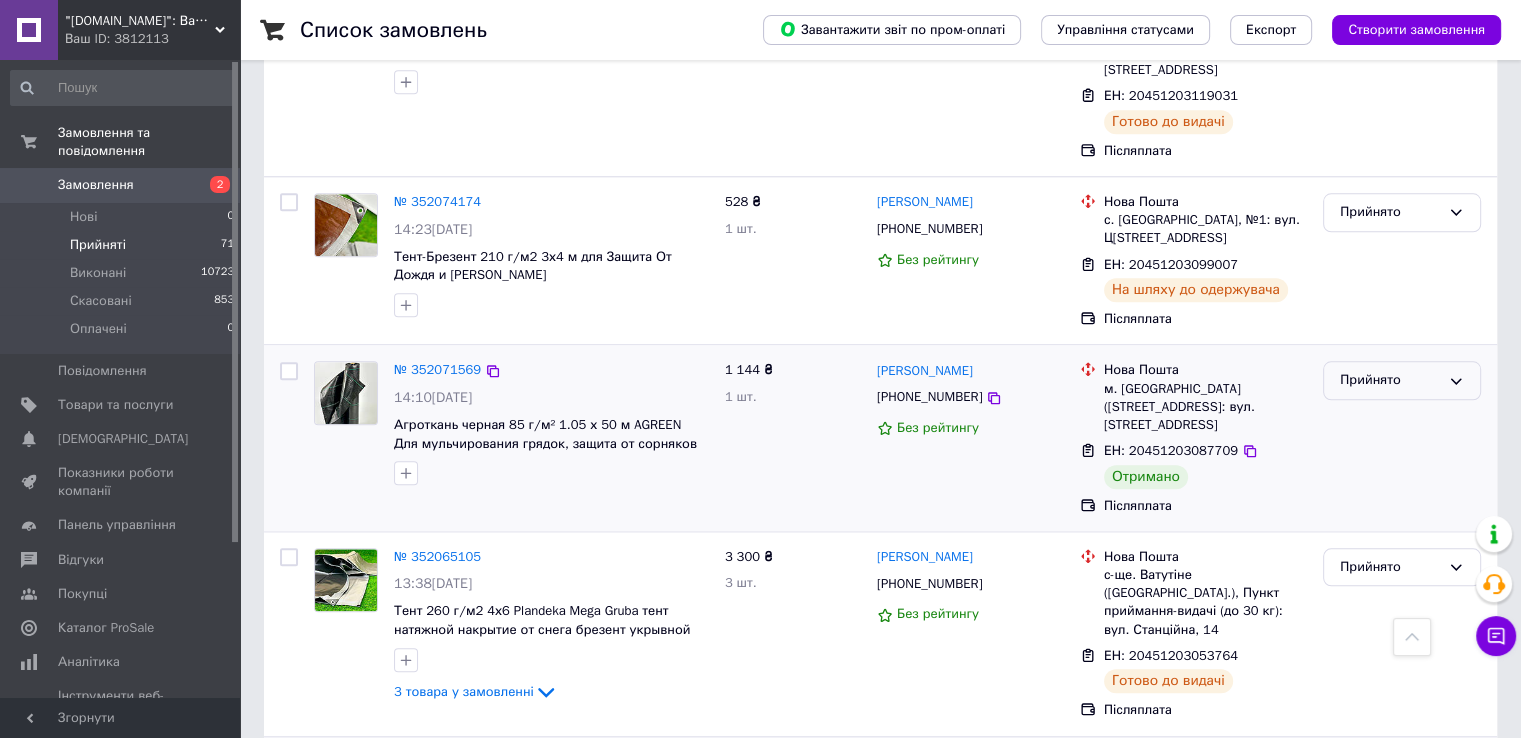 click on "Прийнято" at bounding box center [1390, 380] 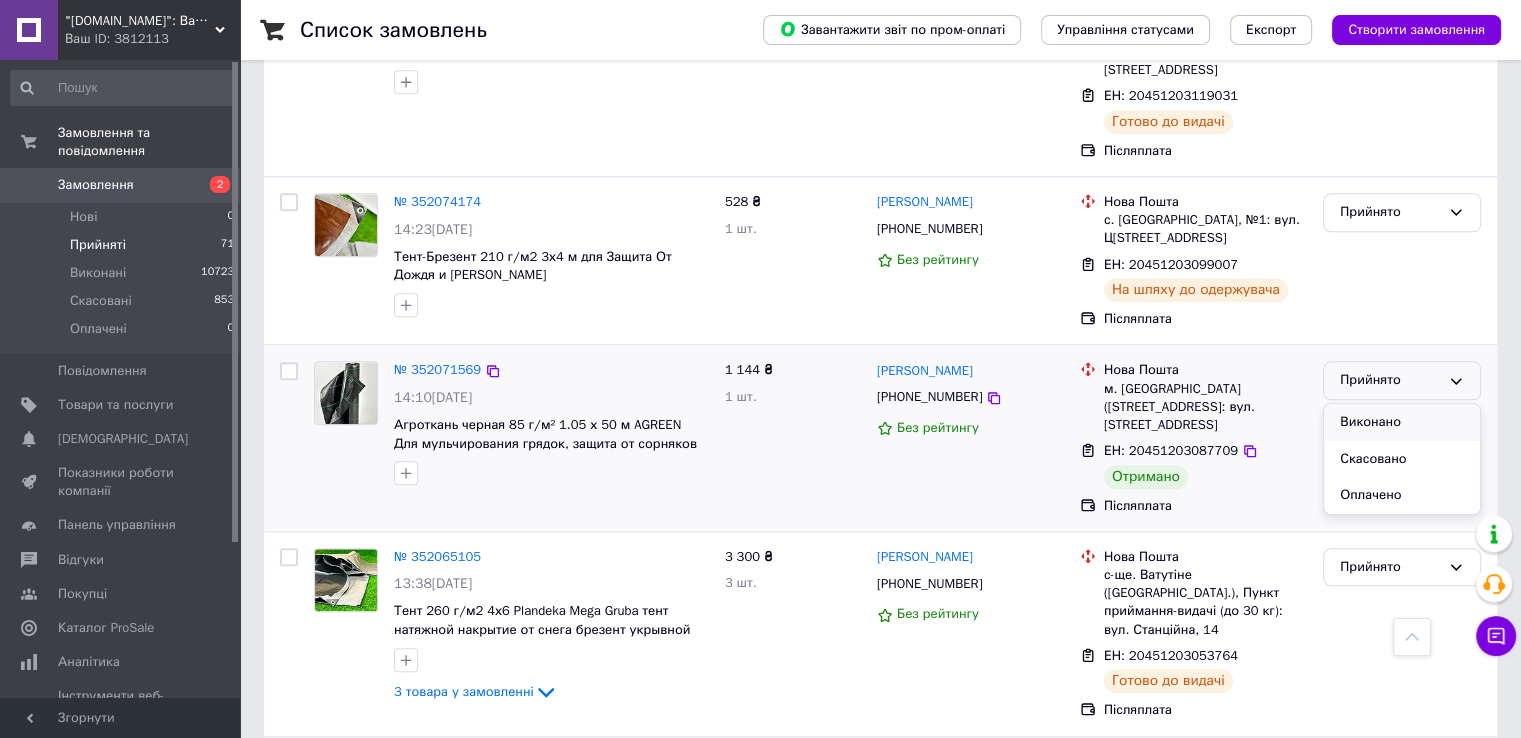 click on "Виконано" at bounding box center [1402, 422] 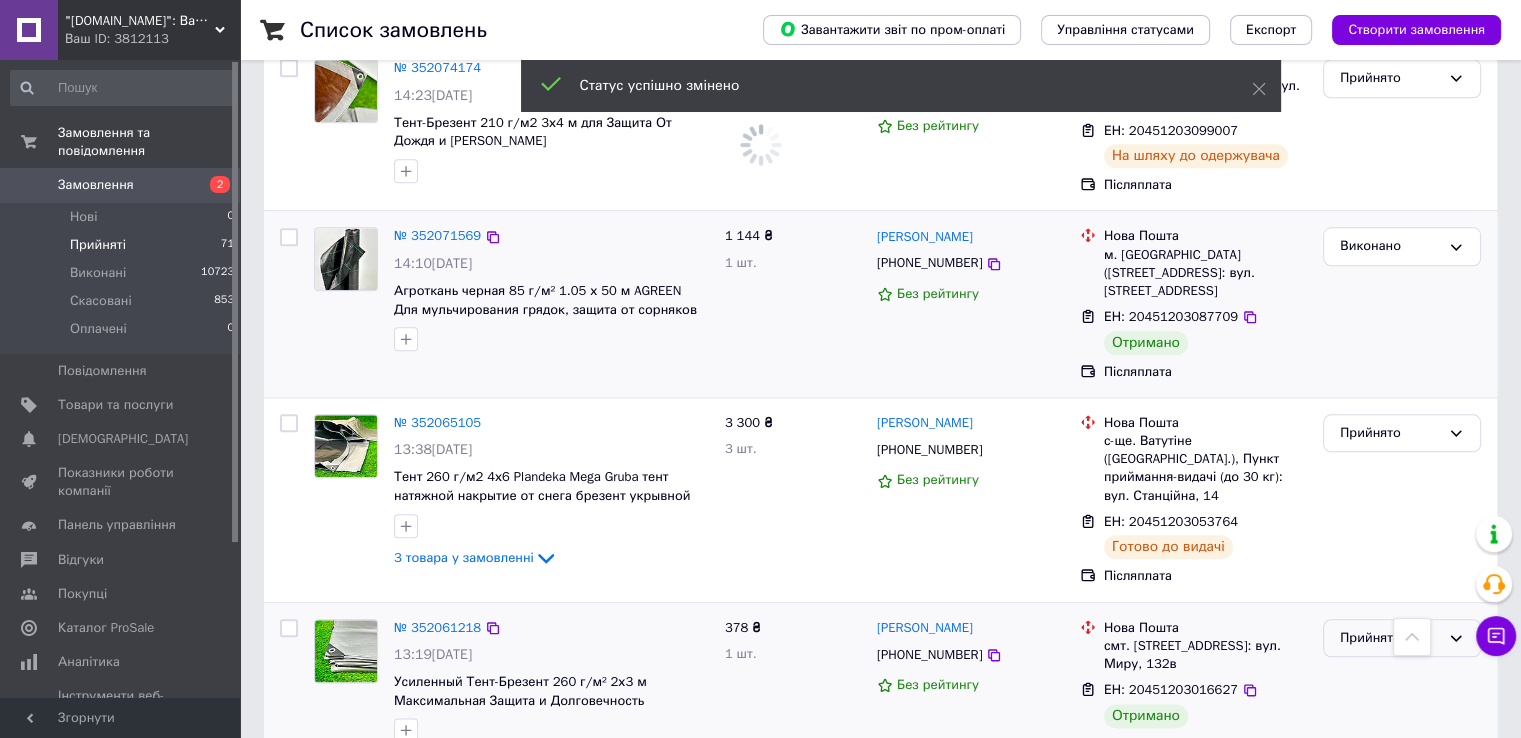 scroll, scrollTop: 2259, scrollLeft: 0, axis: vertical 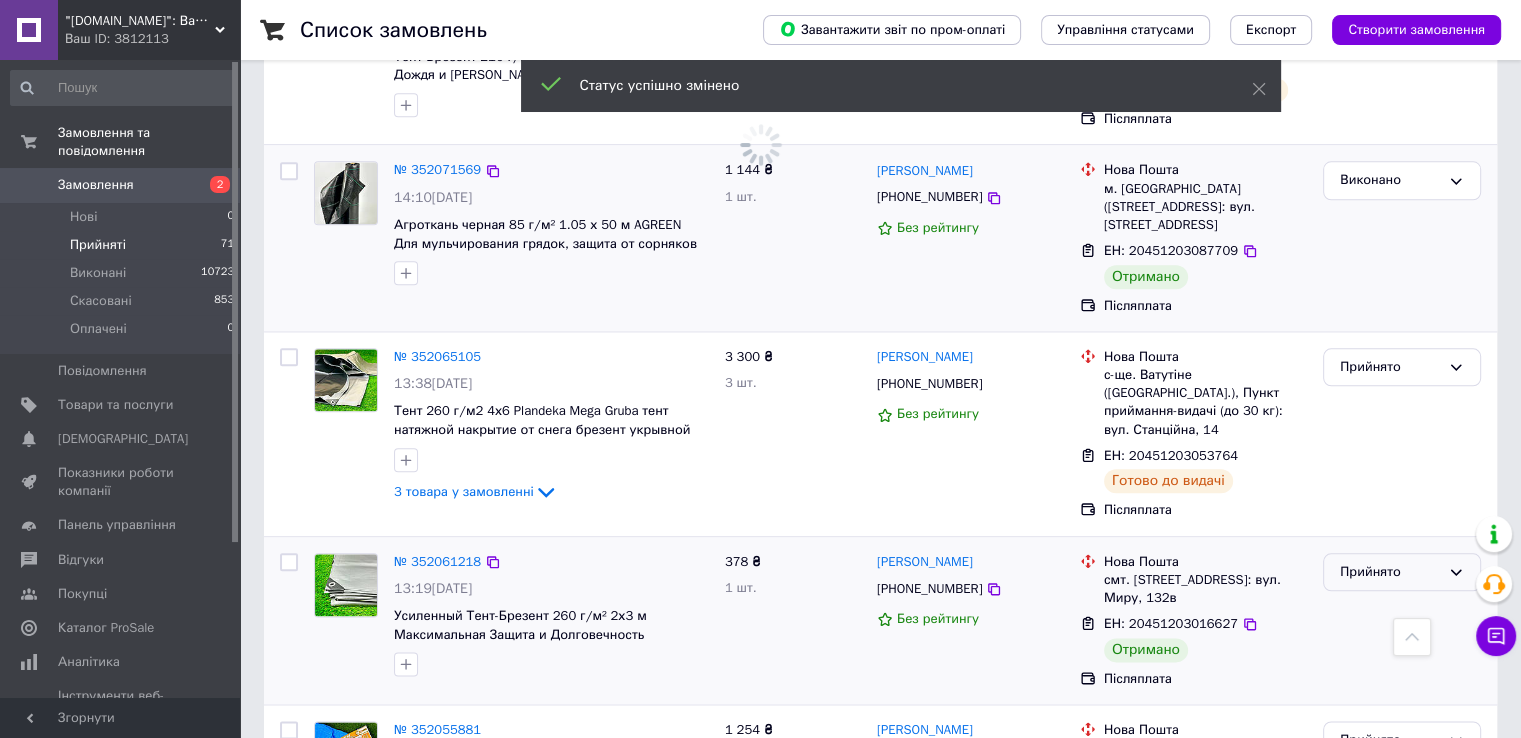 click on "Прийнято" at bounding box center (1390, 572) 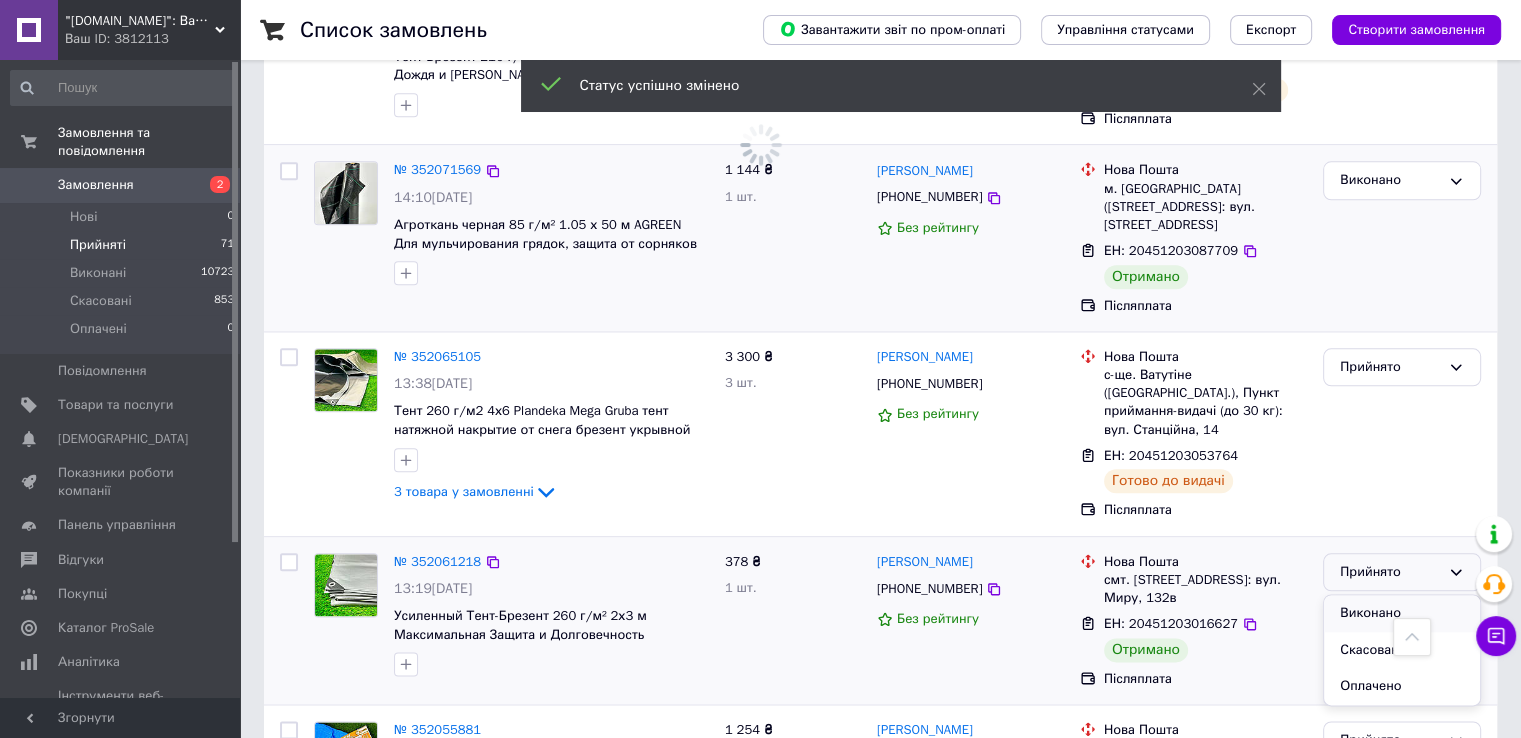 click on "Виконано" at bounding box center (1402, 613) 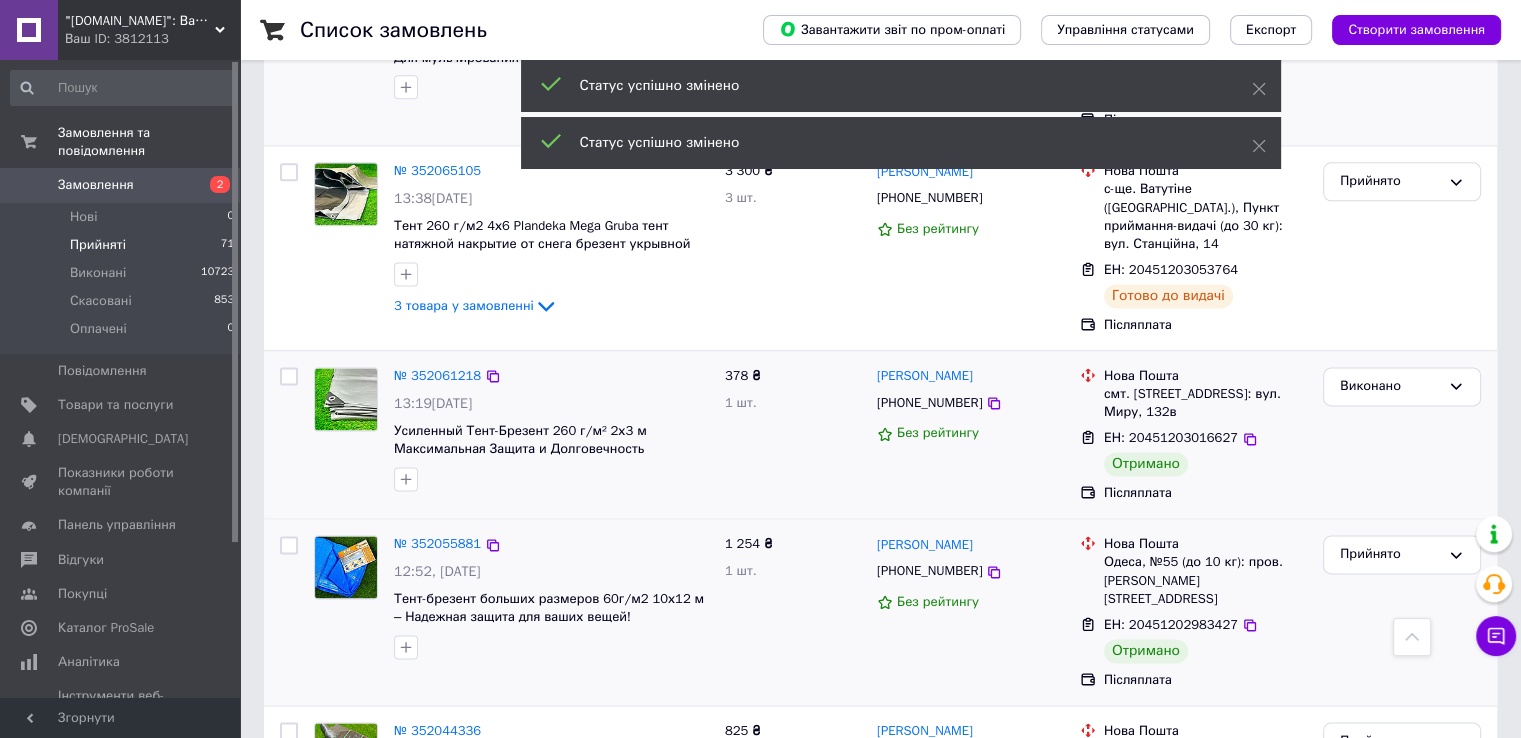 scroll, scrollTop: 2616, scrollLeft: 0, axis: vertical 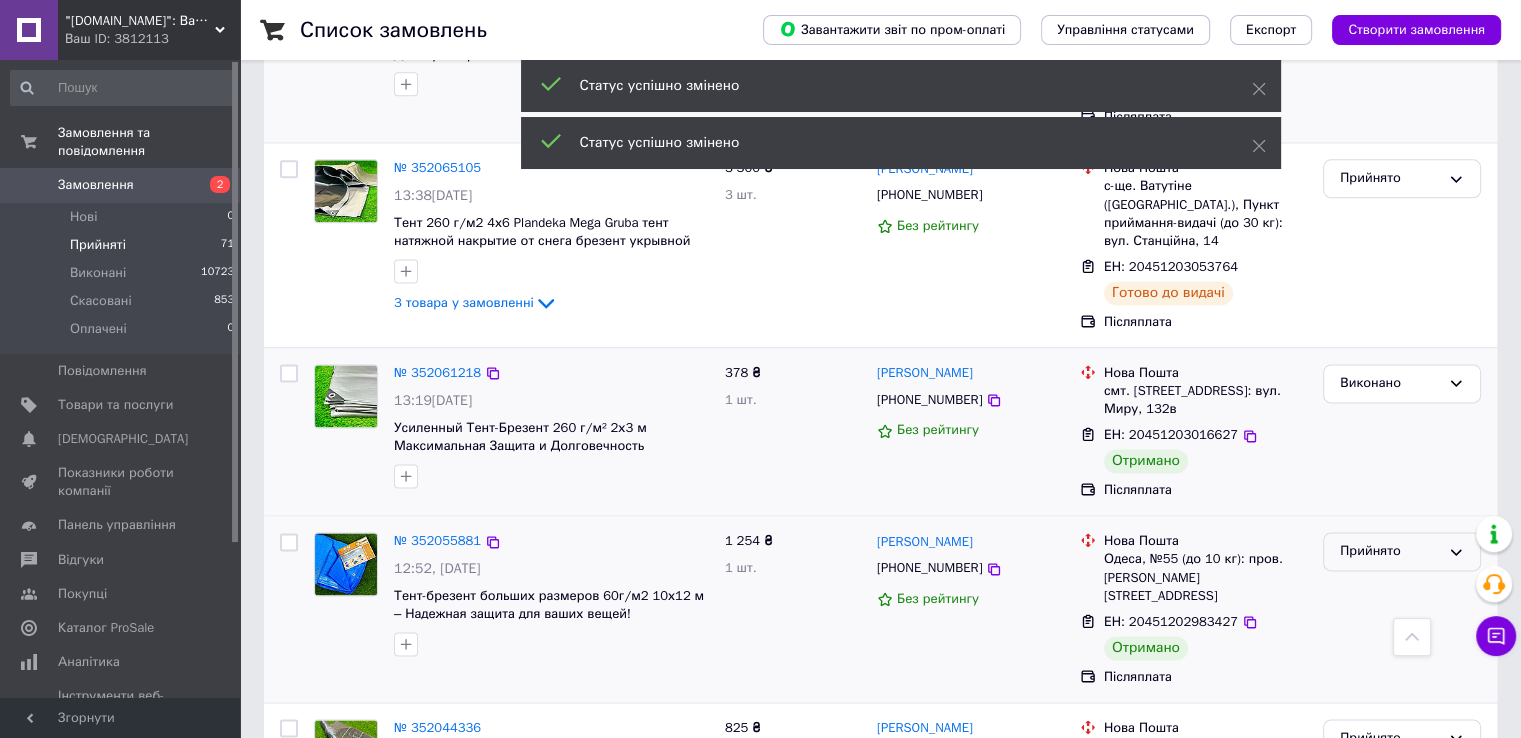click on "Прийнято" at bounding box center [1402, 551] 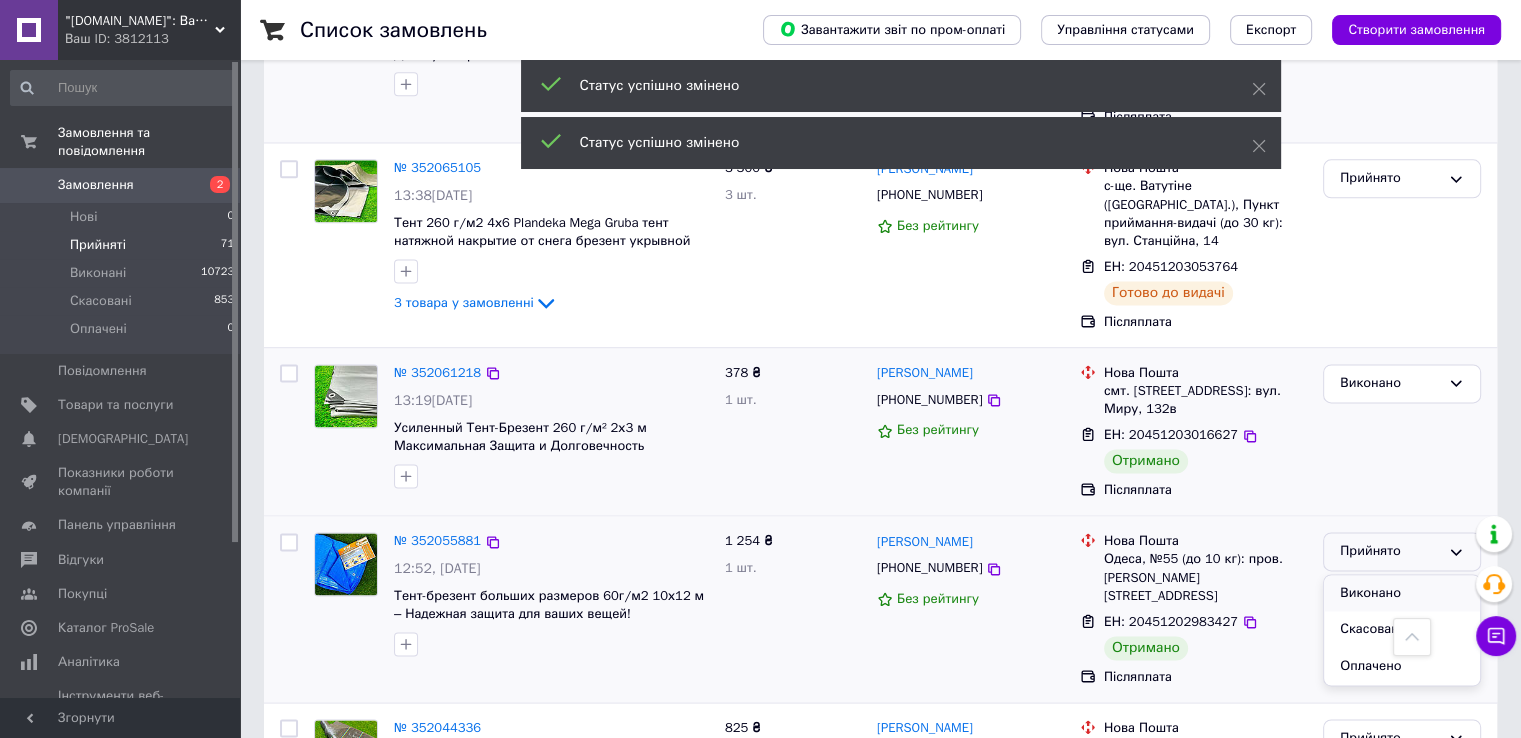 click on "Виконано" at bounding box center [1402, 593] 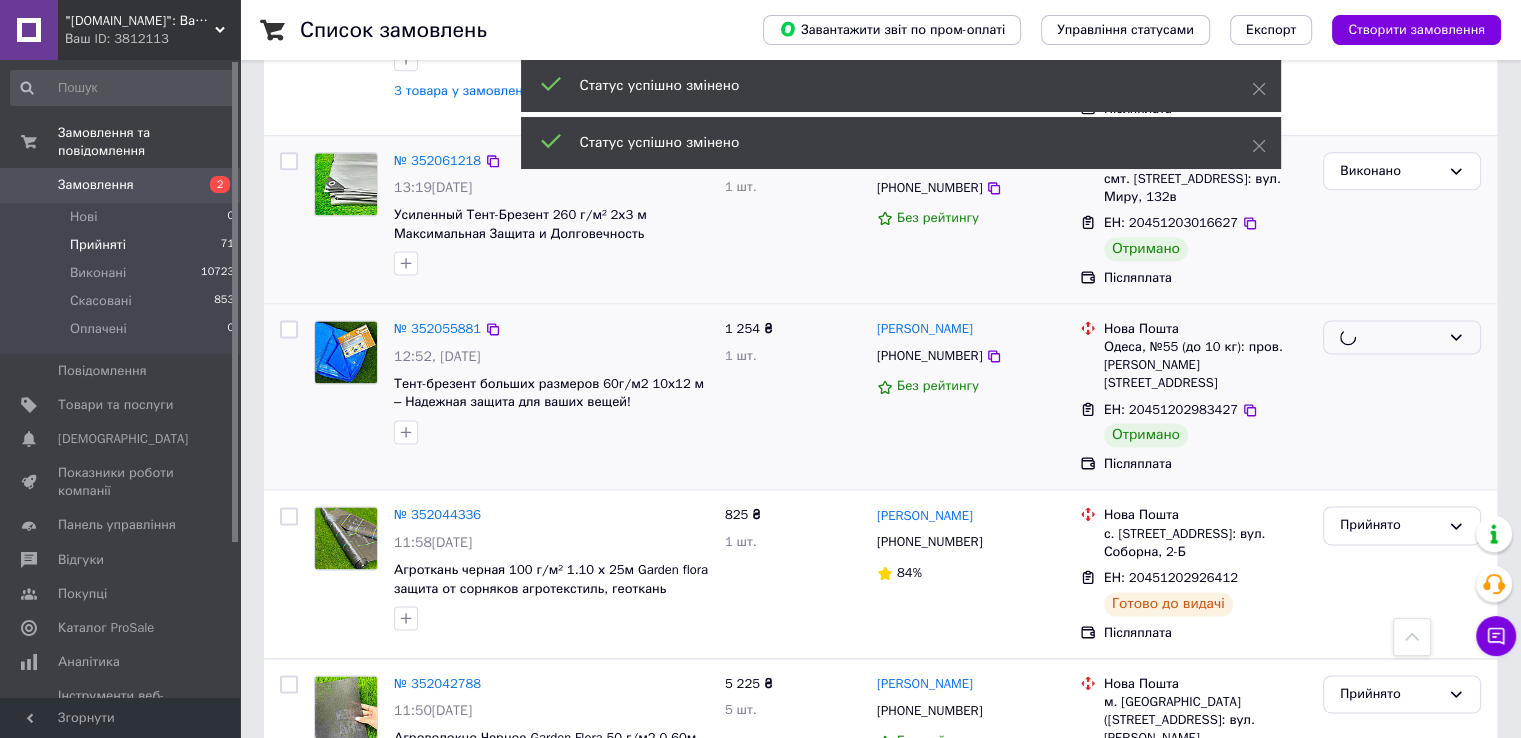 scroll, scrollTop: 2859, scrollLeft: 0, axis: vertical 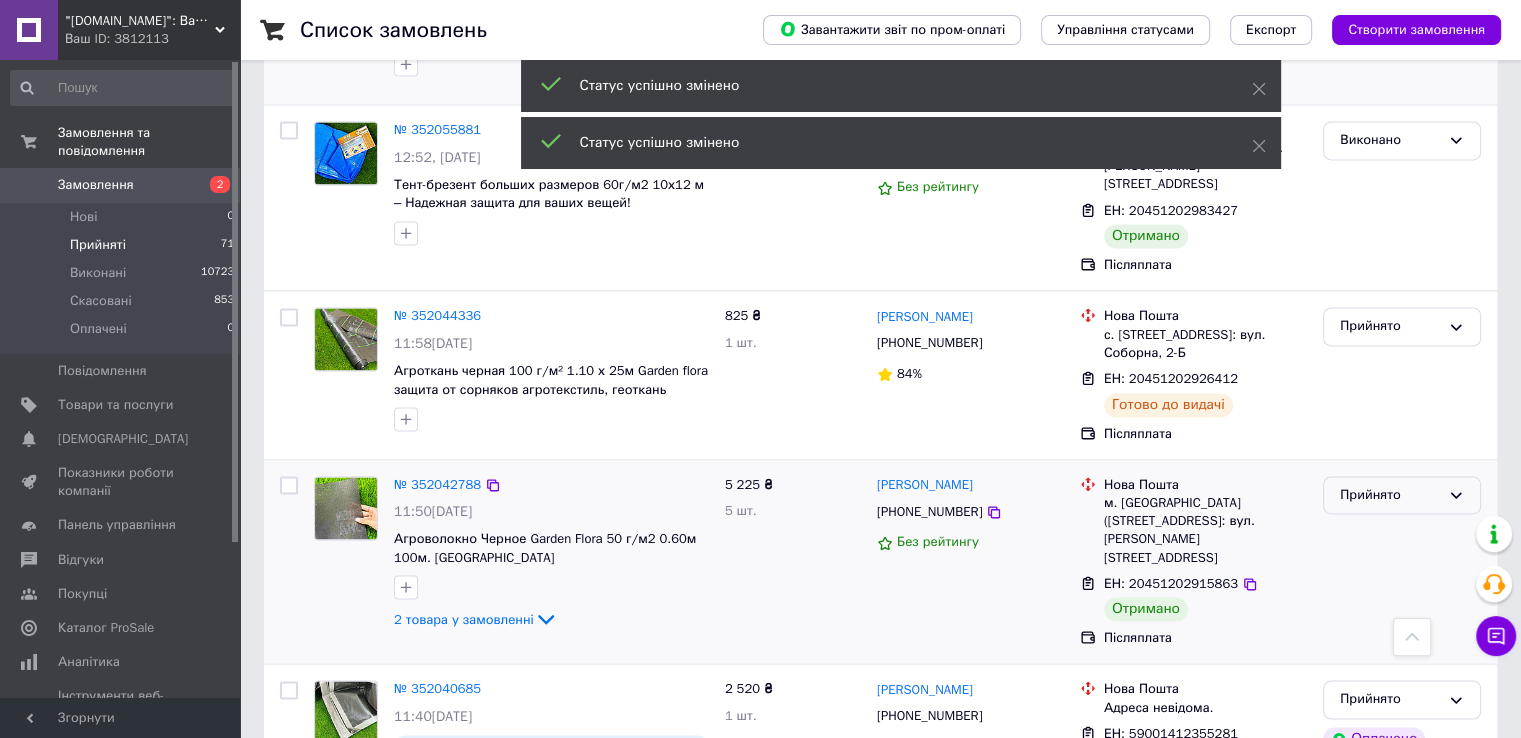 click on "Прийнято" at bounding box center [1390, 495] 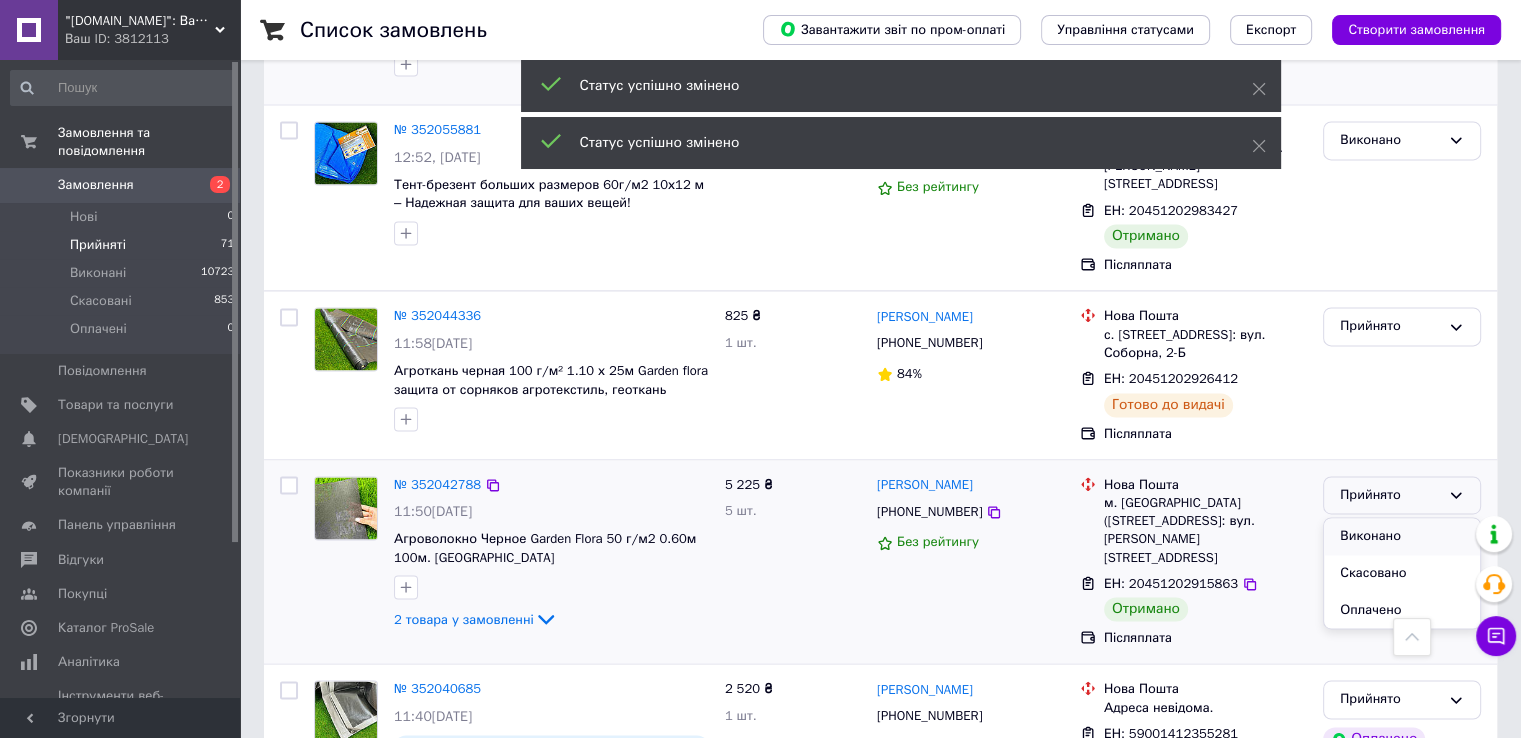 click on "Виконано" at bounding box center (1402, 536) 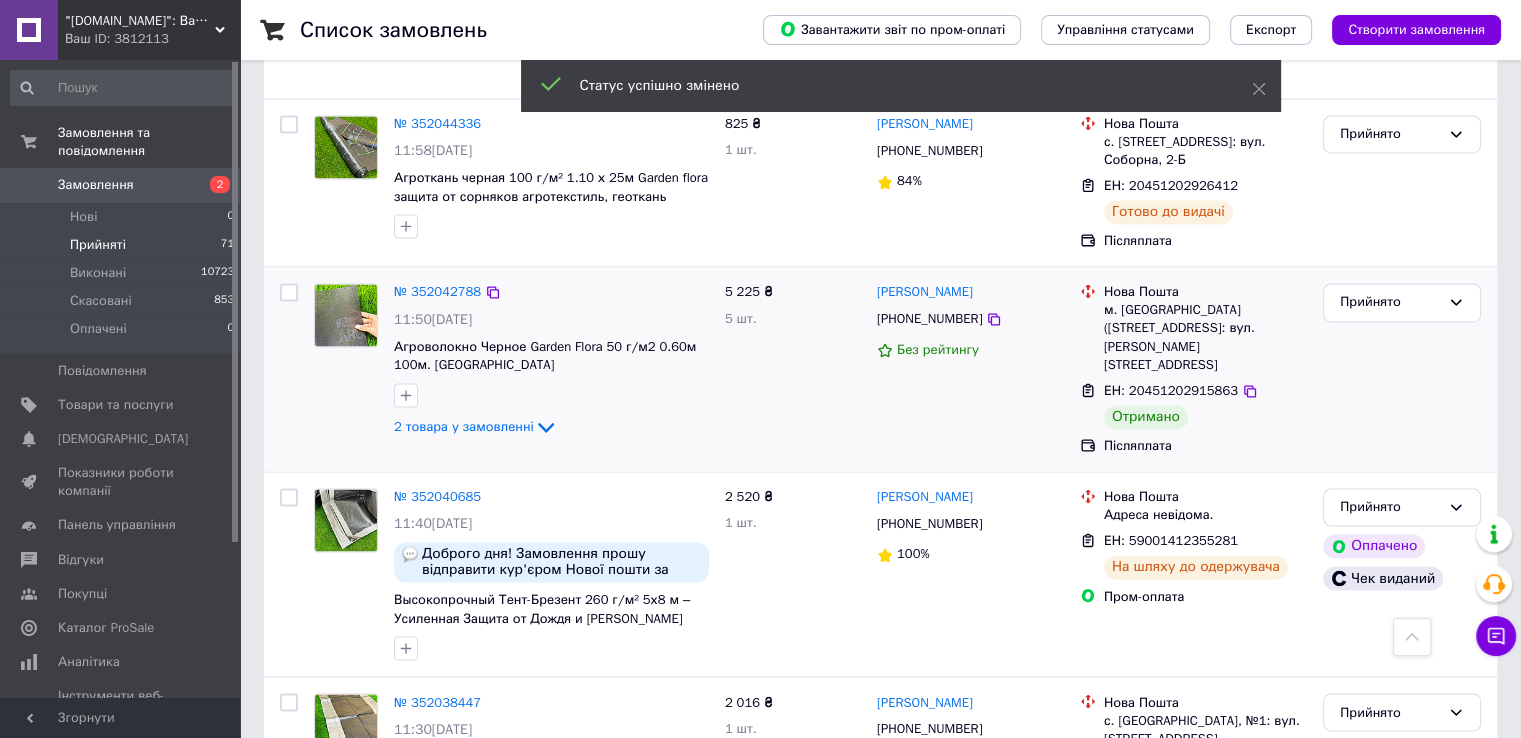 click on "3" at bounding box center [494, 889] 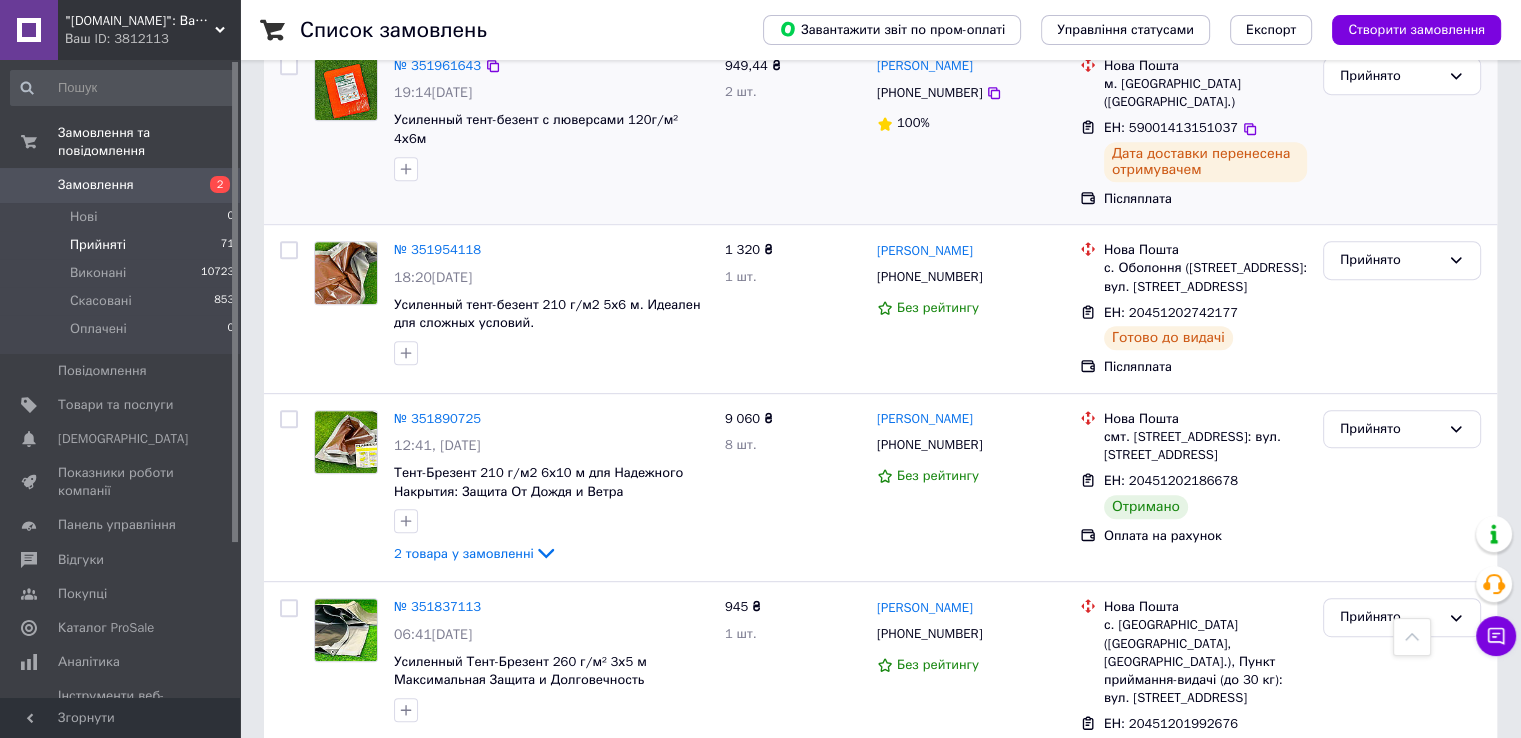 scroll, scrollTop: 1000, scrollLeft: 0, axis: vertical 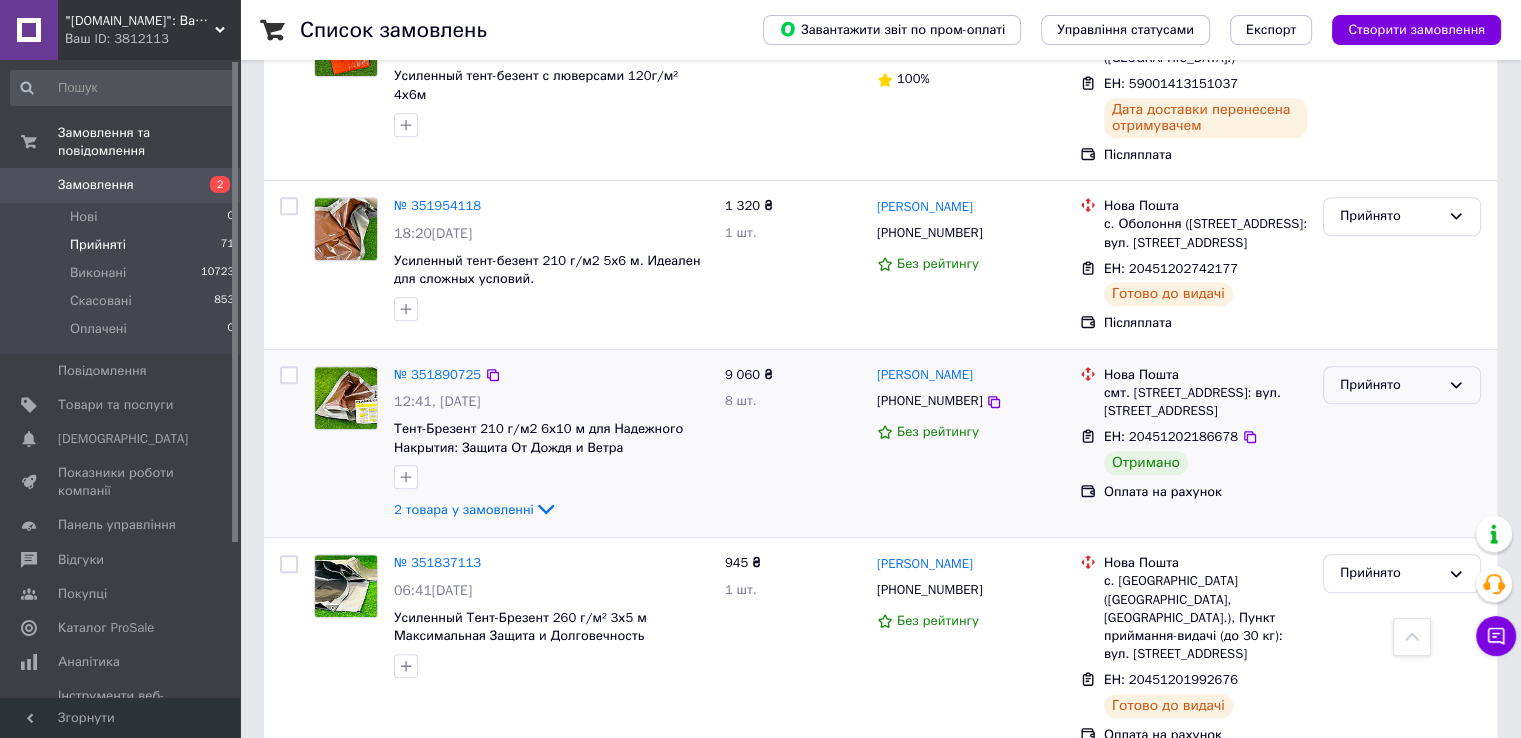 click on "Прийнято" at bounding box center [1390, 385] 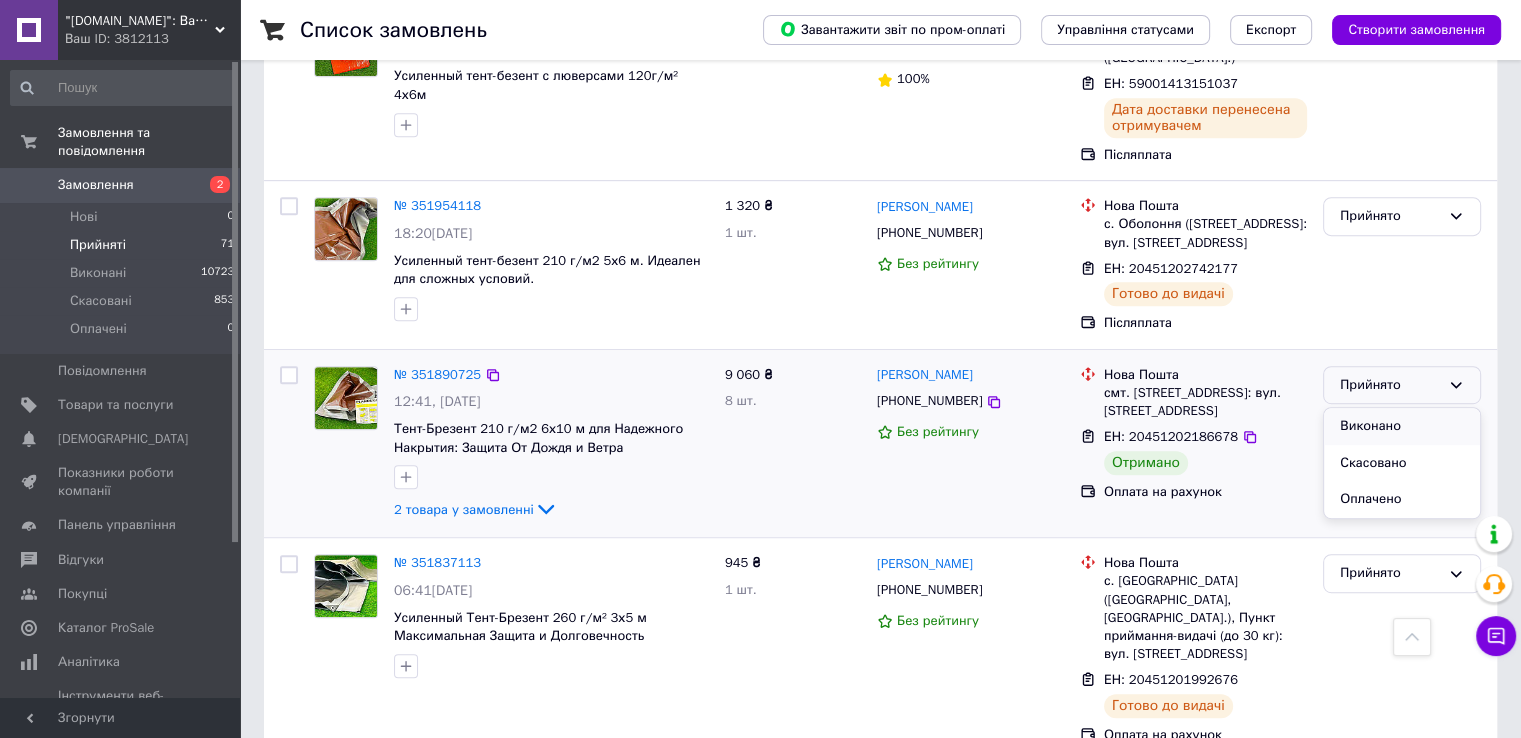 click on "Виконано" at bounding box center [1402, 426] 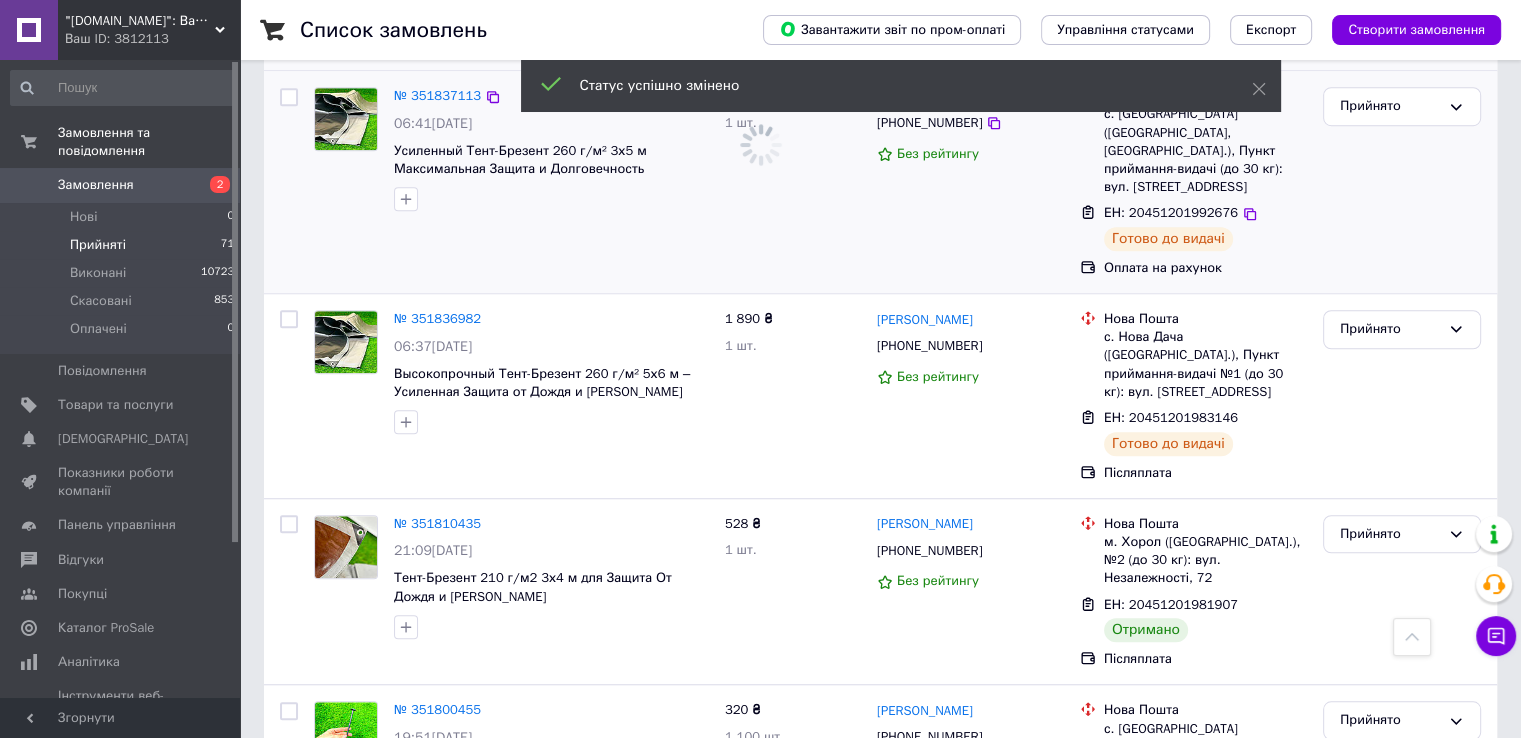 scroll, scrollTop: 1600, scrollLeft: 0, axis: vertical 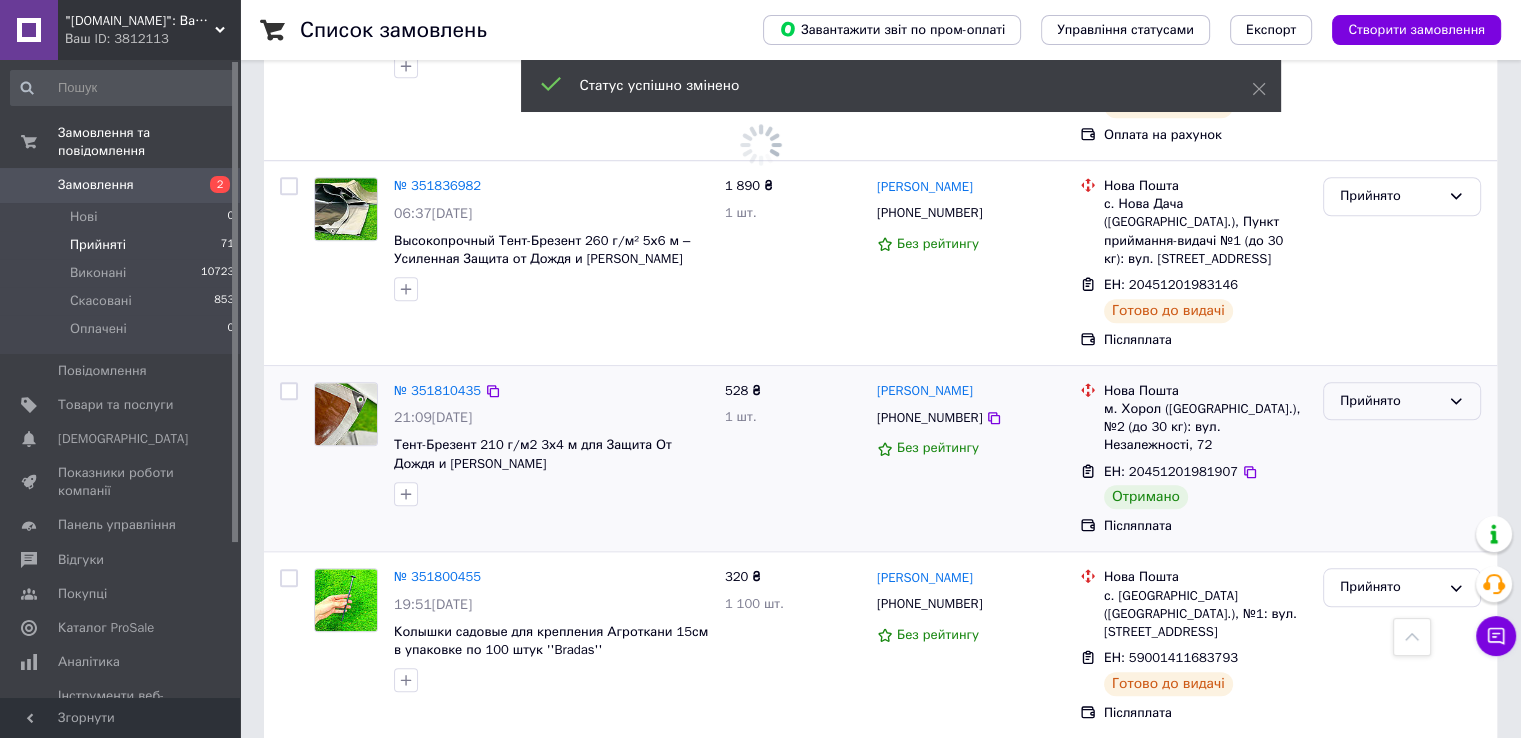 click on "Прийнято" at bounding box center (1402, 401) 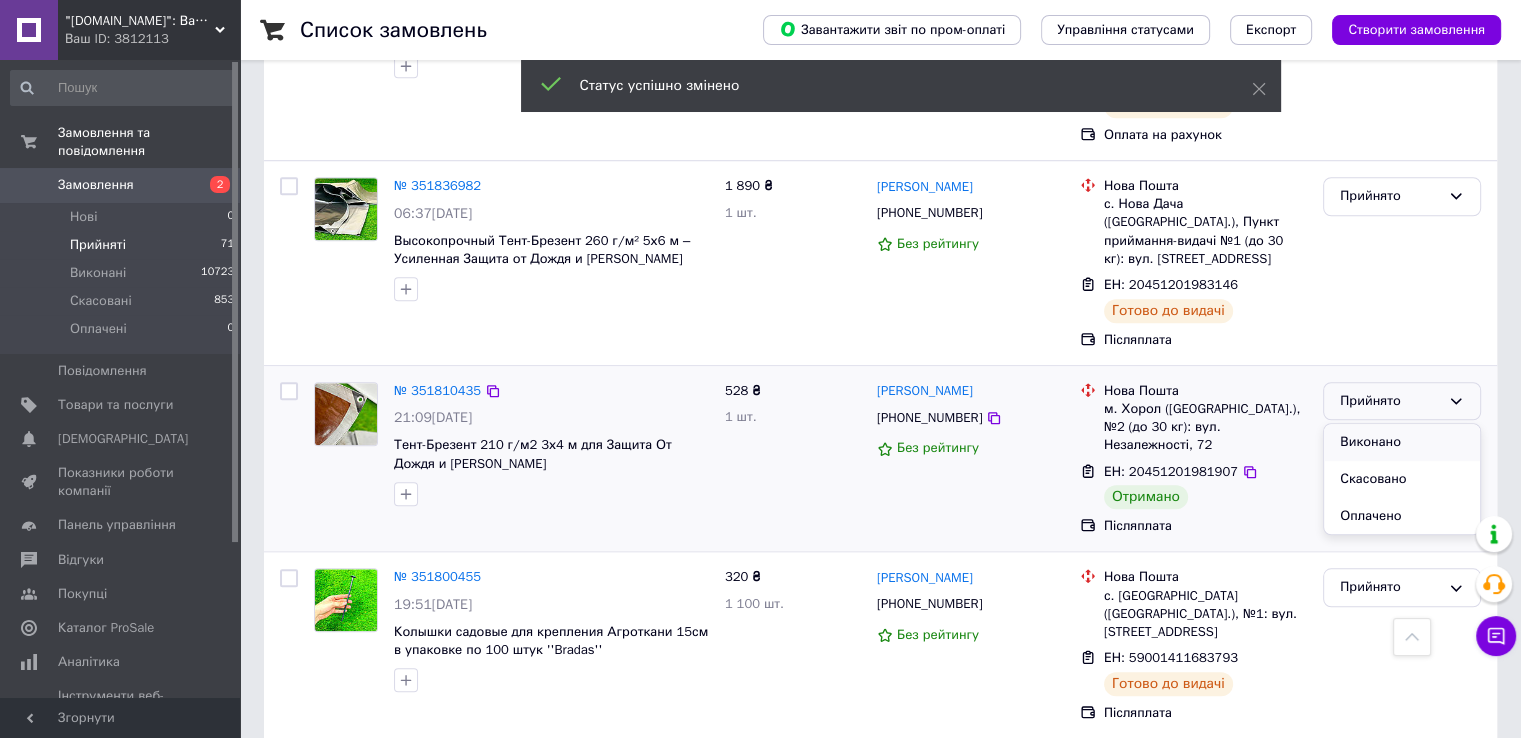 click on "Виконано" at bounding box center (1402, 442) 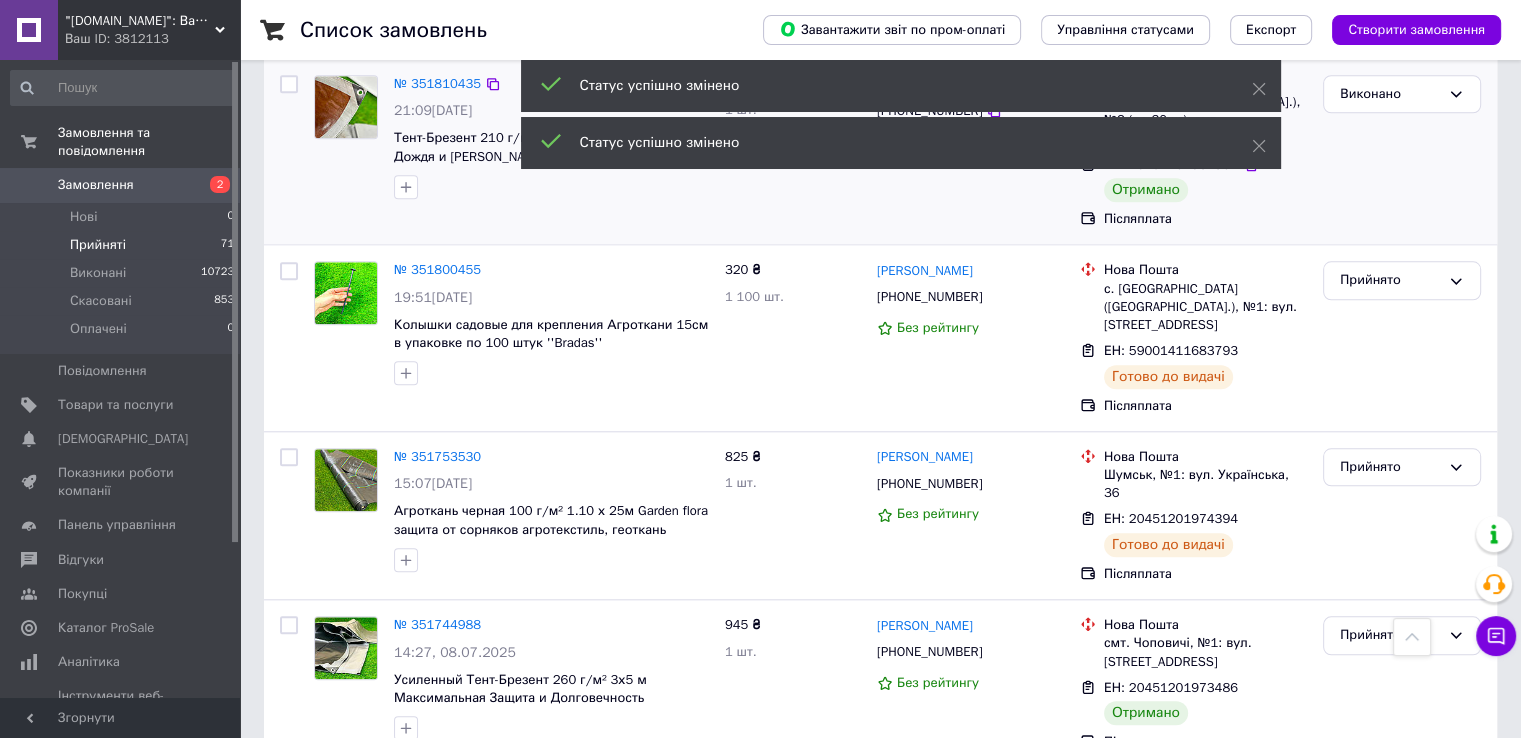 scroll, scrollTop: 2000, scrollLeft: 0, axis: vertical 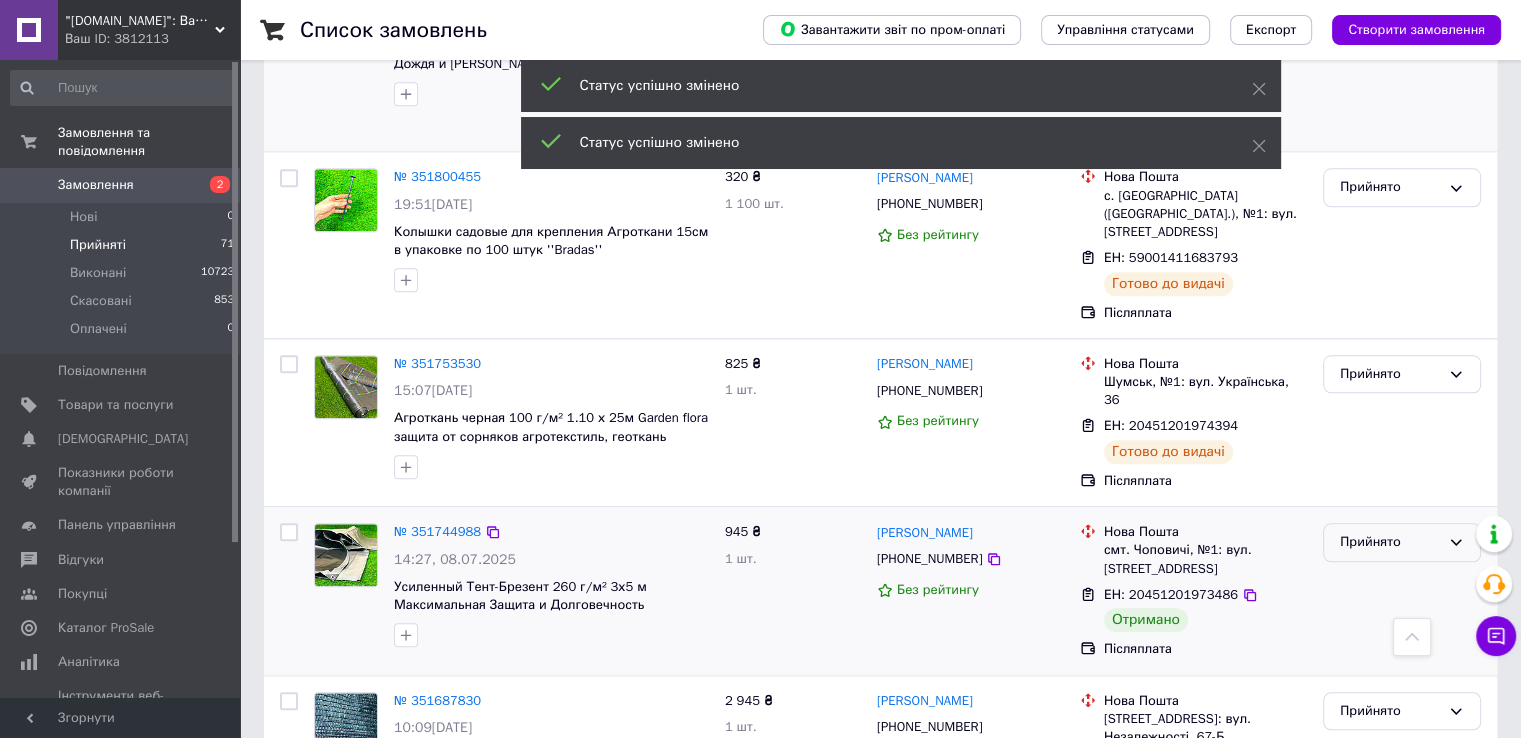 click on "Прийнято" at bounding box center [1390, 542] 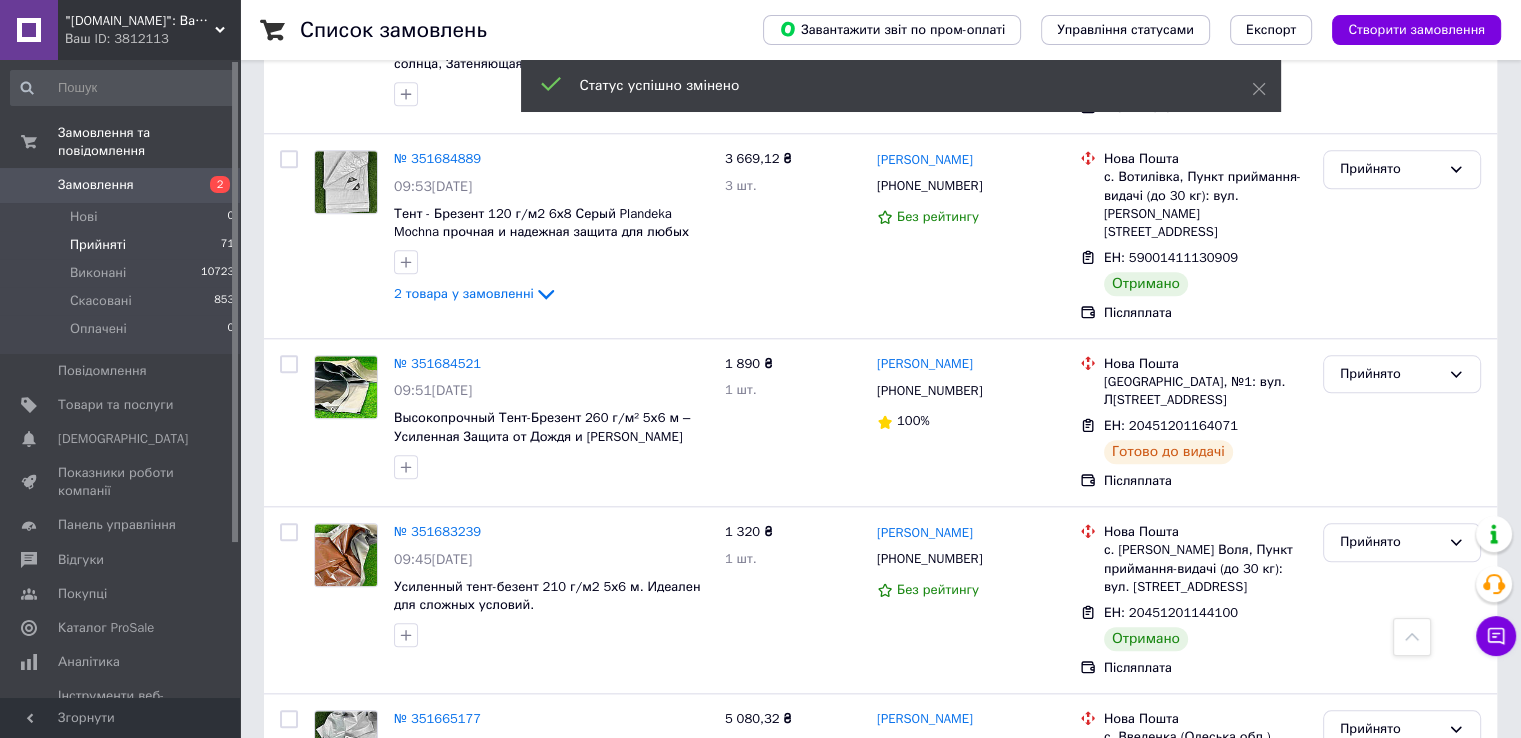 click on "Виконано" at bounding box center (1402, -126) 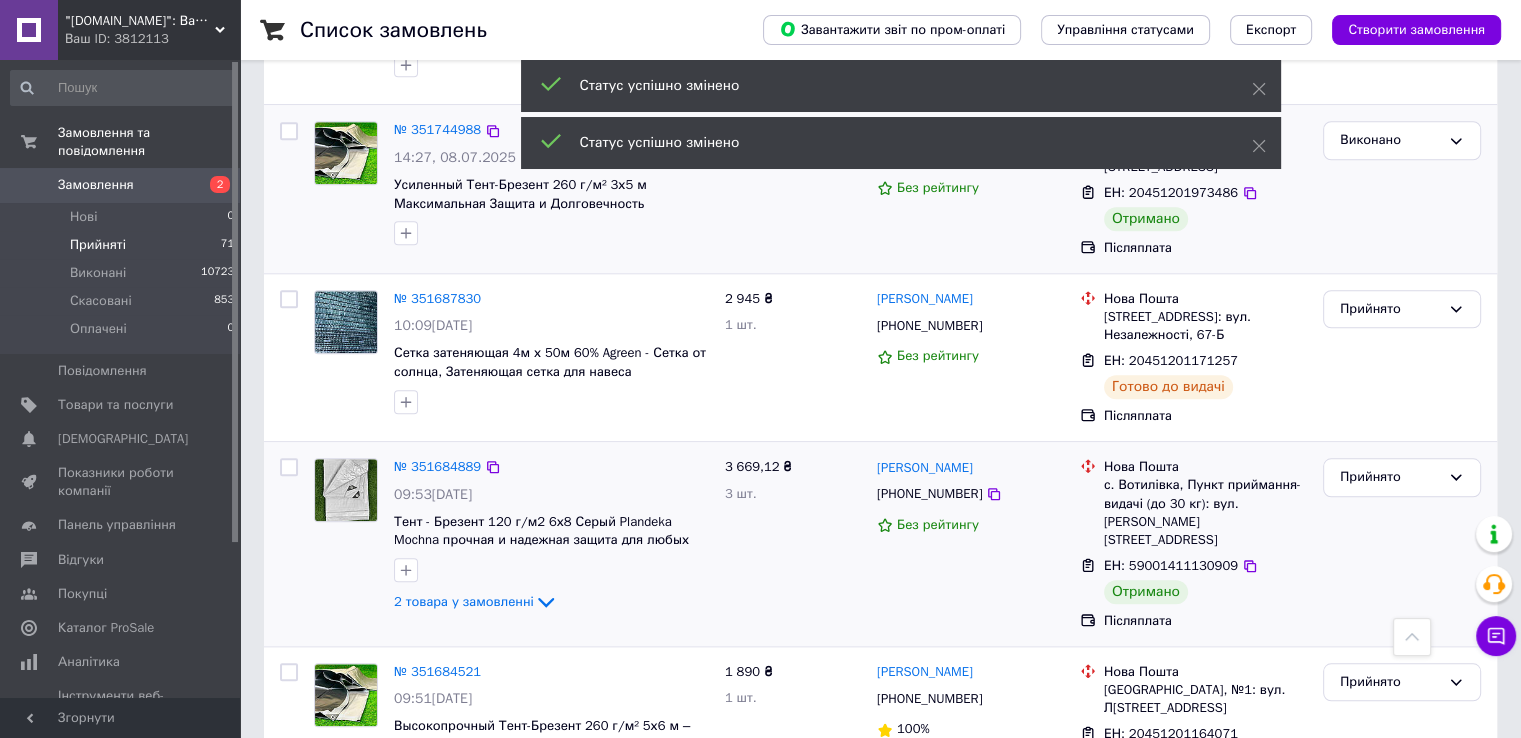 scroll, scrollTop: 1738, scrollLeft: 0, axis: vertical 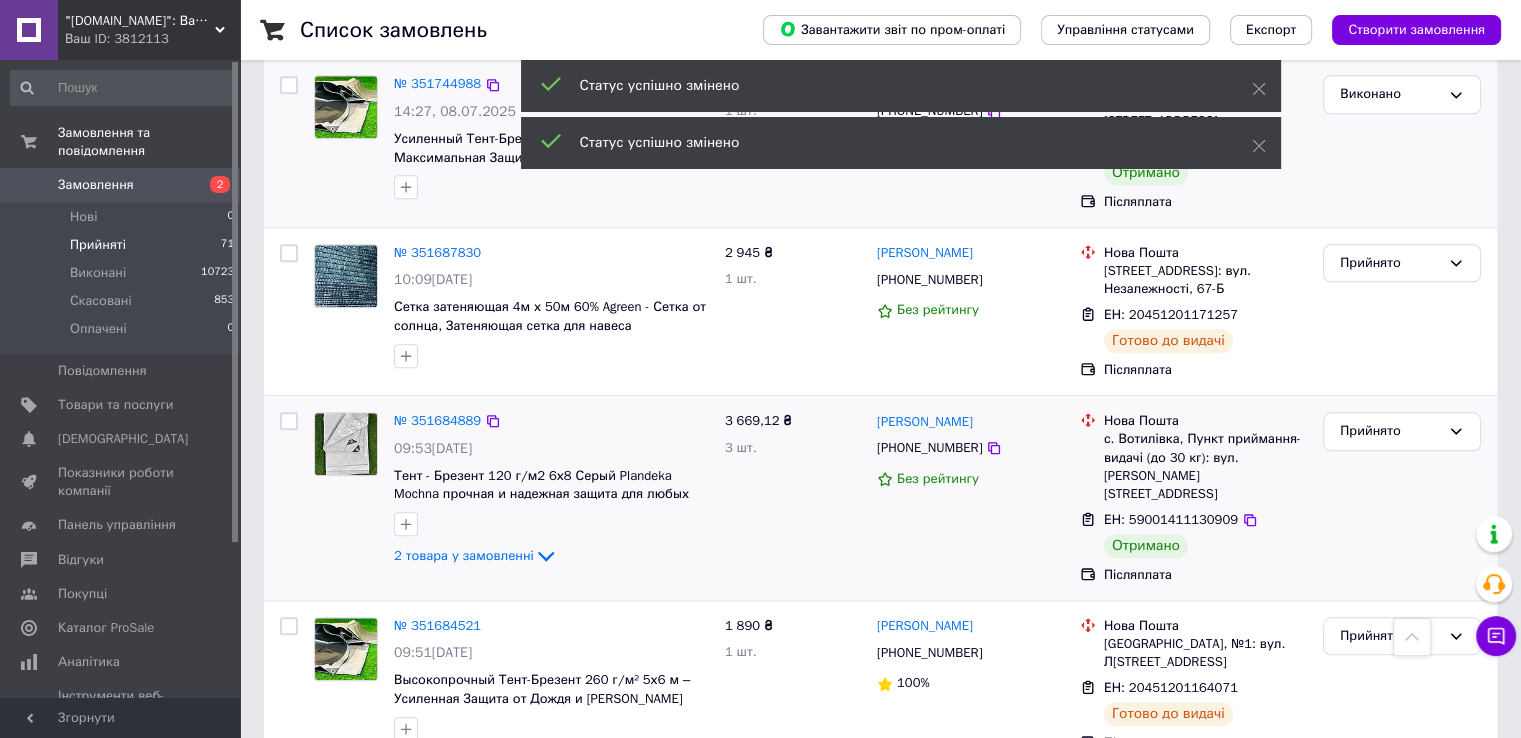 drag, startPoint x: 1366, startPoint y: 309, endPoint x: 1379, endPoint y: 346, distance: 39.217342 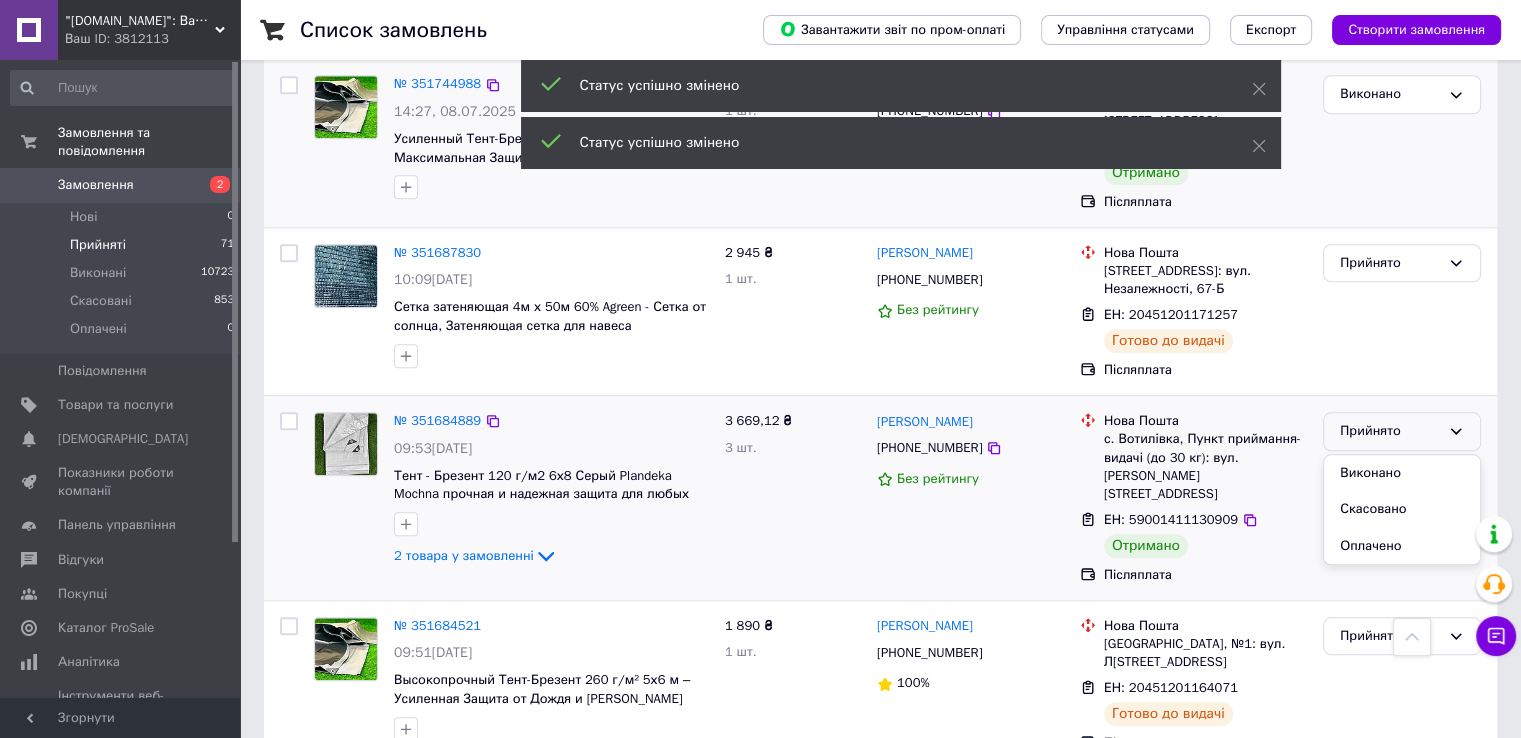 click on "Виконано" at bounding box center (1402, 473) 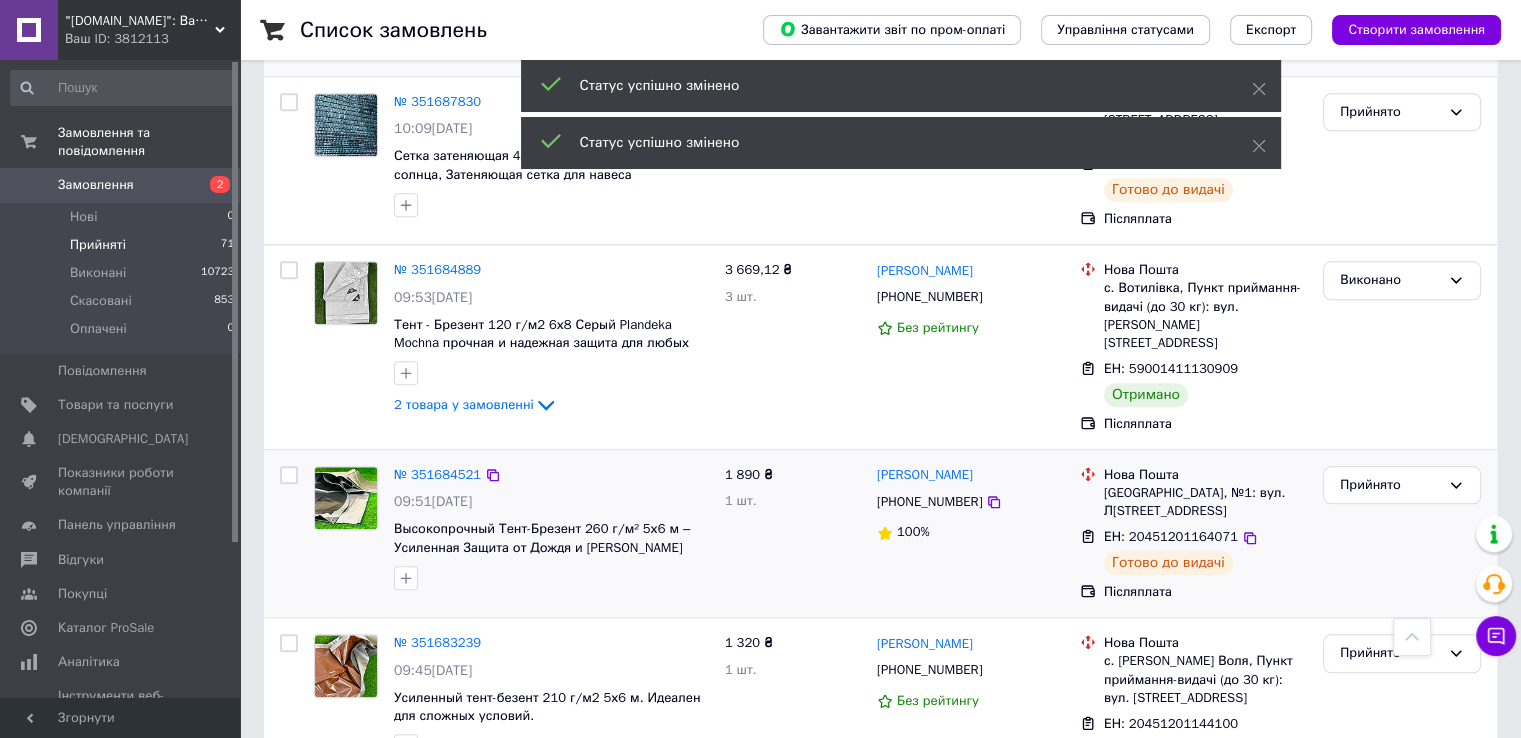 scroll, scrollTop: 2038, scrollLeft: 0, axis: vertical 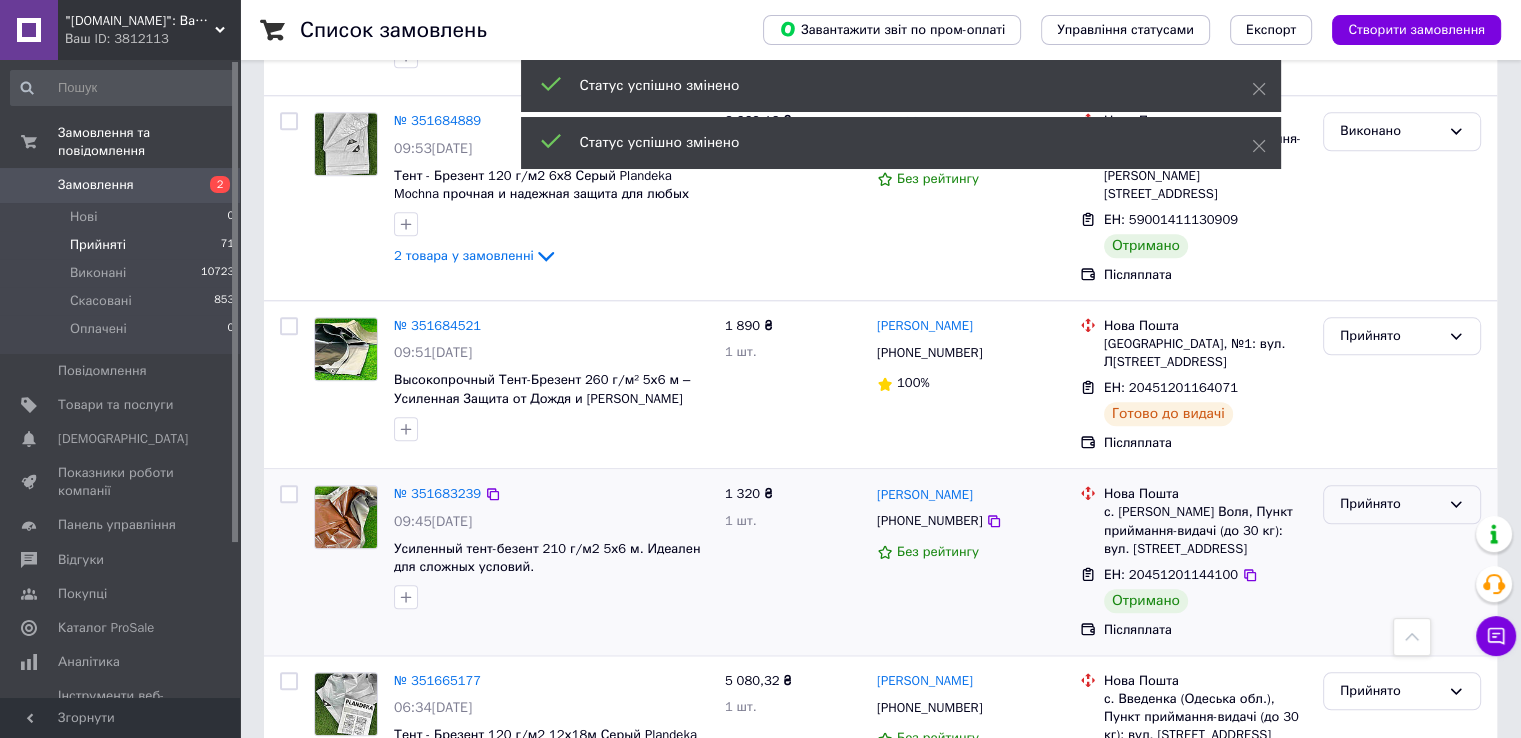 click on "Прийнято" at bounding box center (1390, 504) 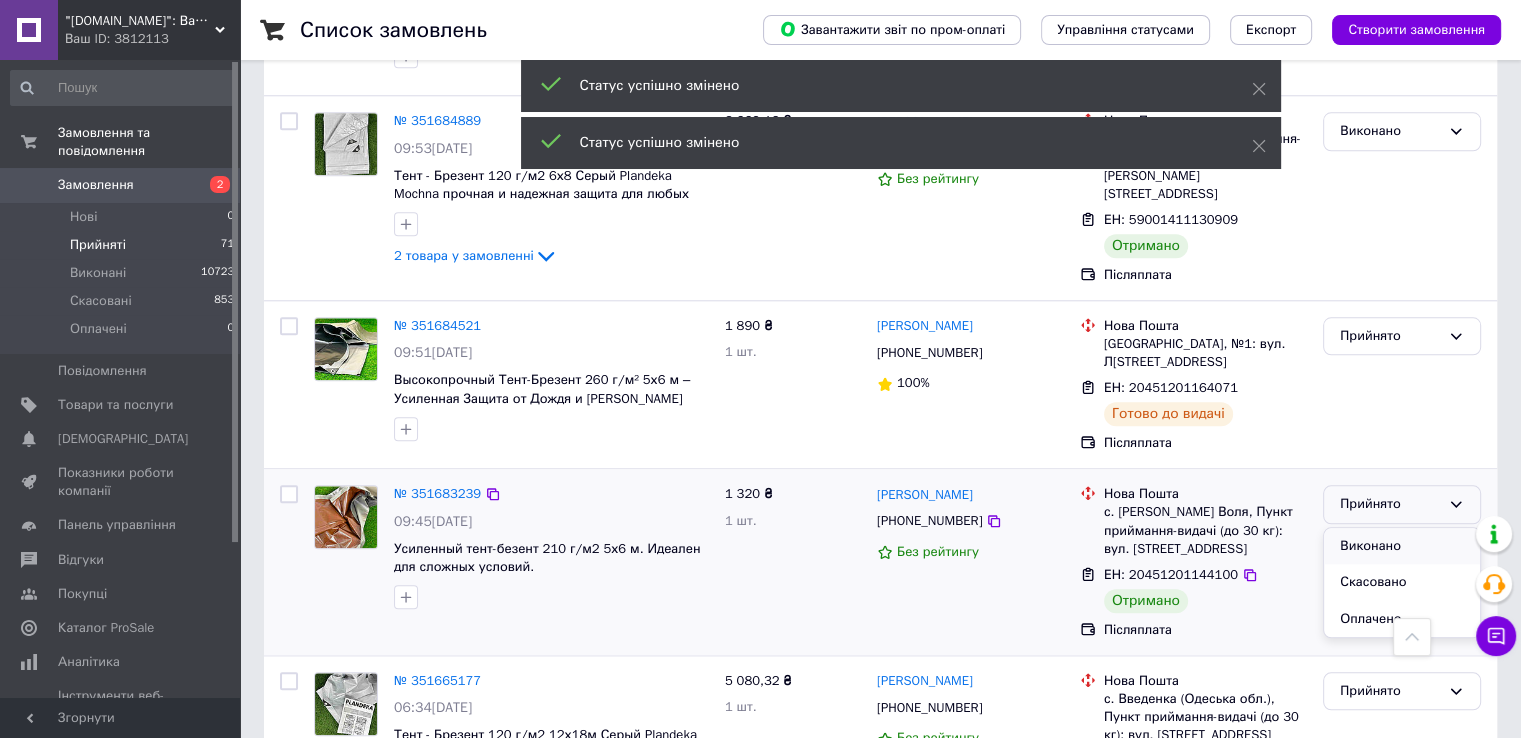 click on "Виконано" at bounding box center [1402, 546] 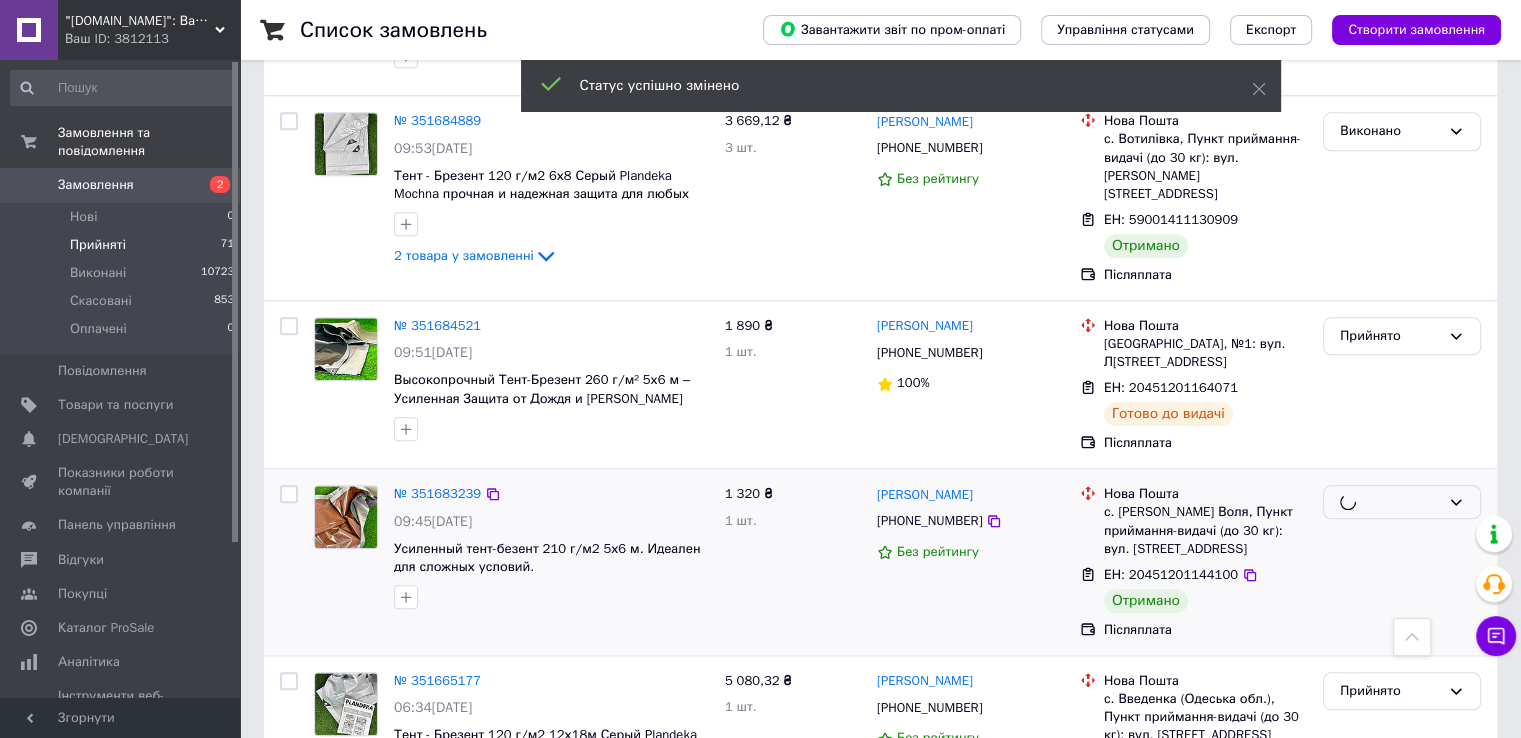 scroll, scrollTop: 2238, scrollLeft: 0, axis: vertical 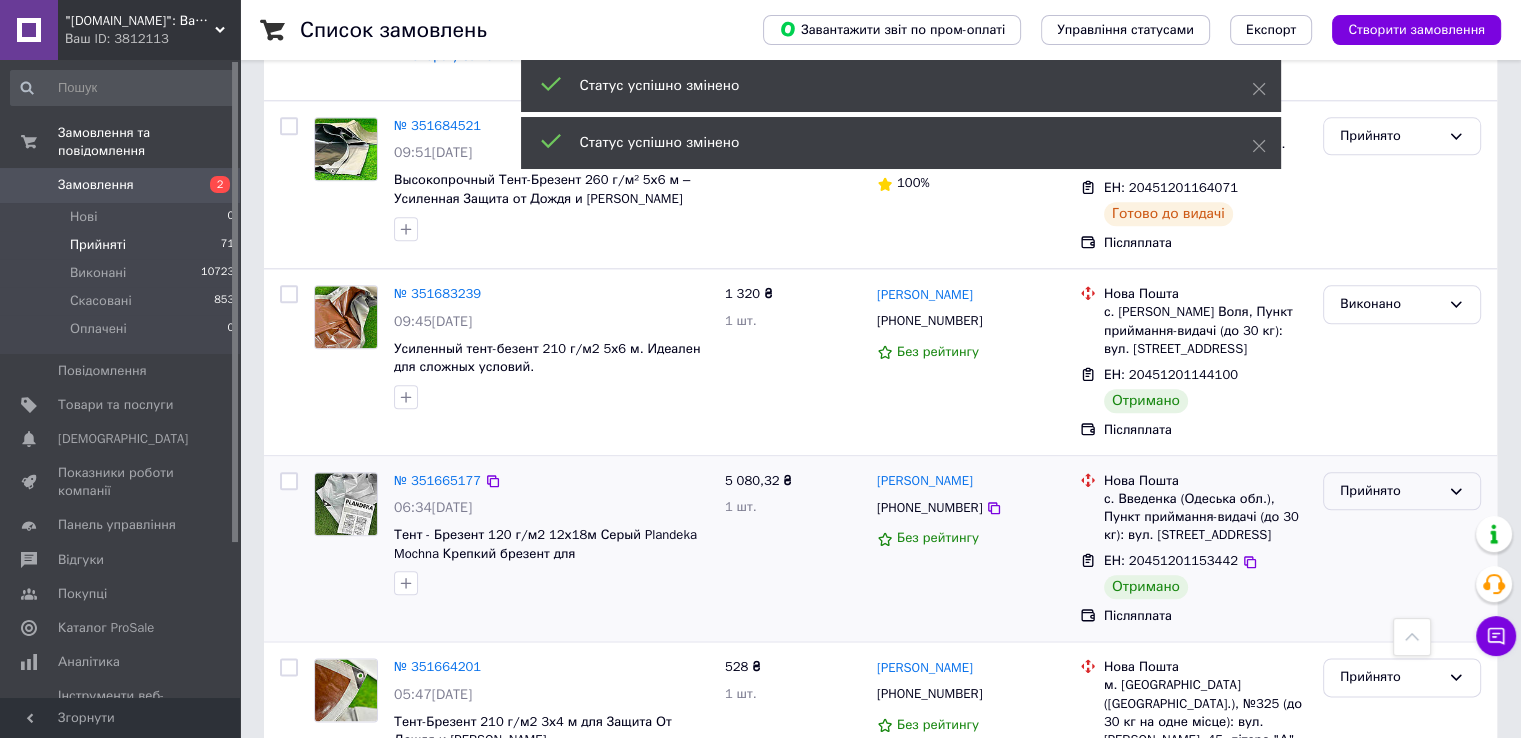 click on "Прийнято" at bounding box center [1390, 491] 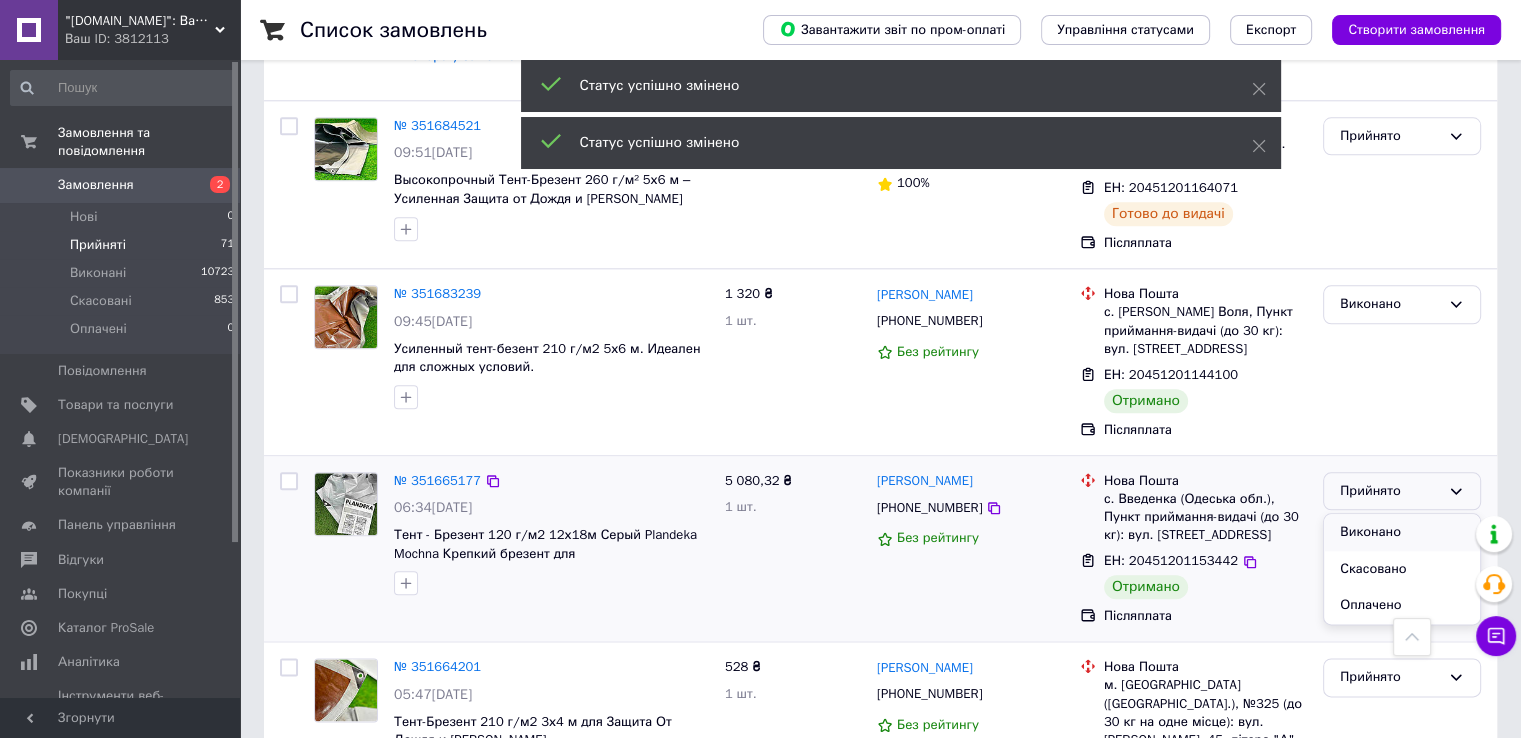click on "Виконано" at bounding box center [1402, 532] 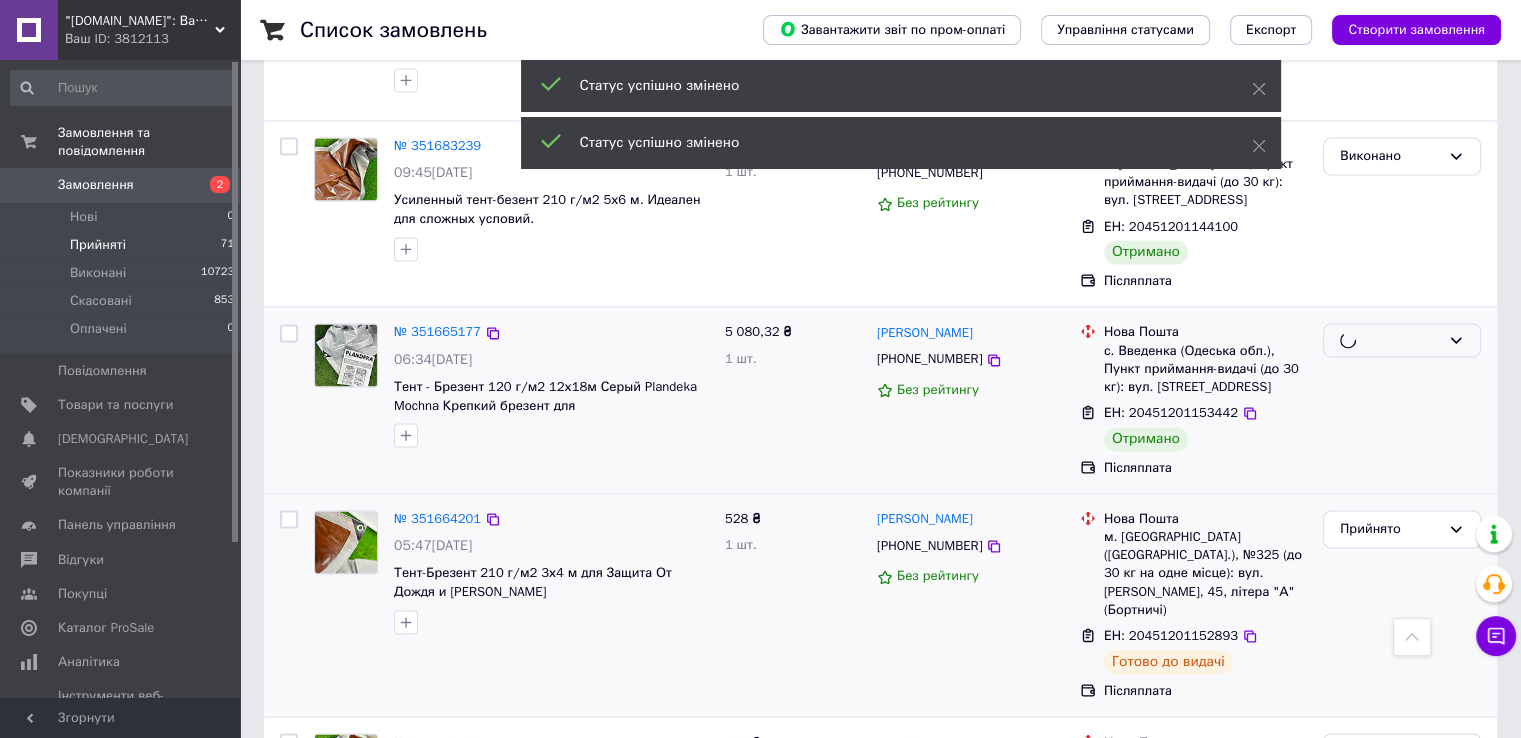 scroll, scrollTop: 3158, scrollLeft: 0, axis: vertical 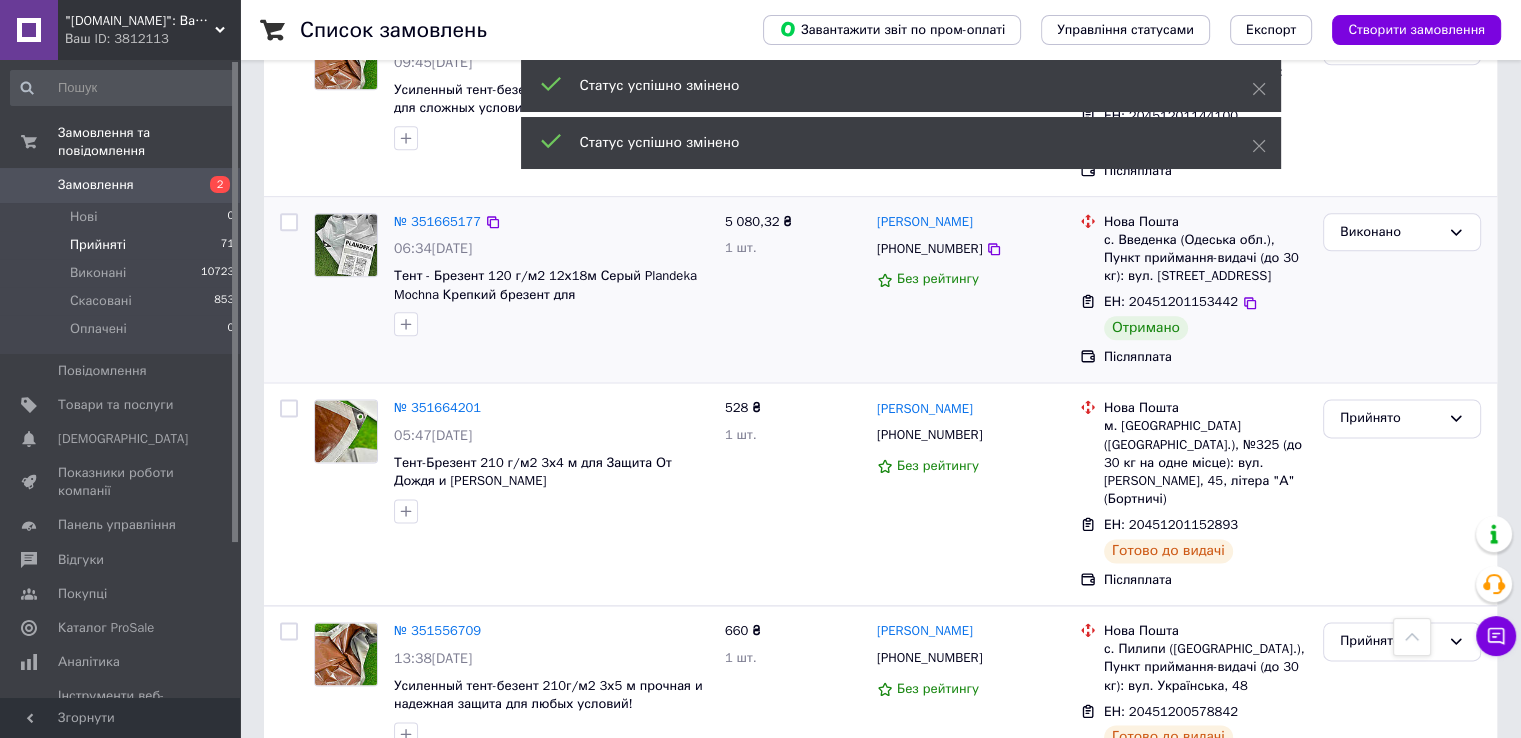 click on "№ 351442869 18:16[DATE] Тент брезент универсальный 60г/м2 5х8 м" at bounding box center [551, 861] 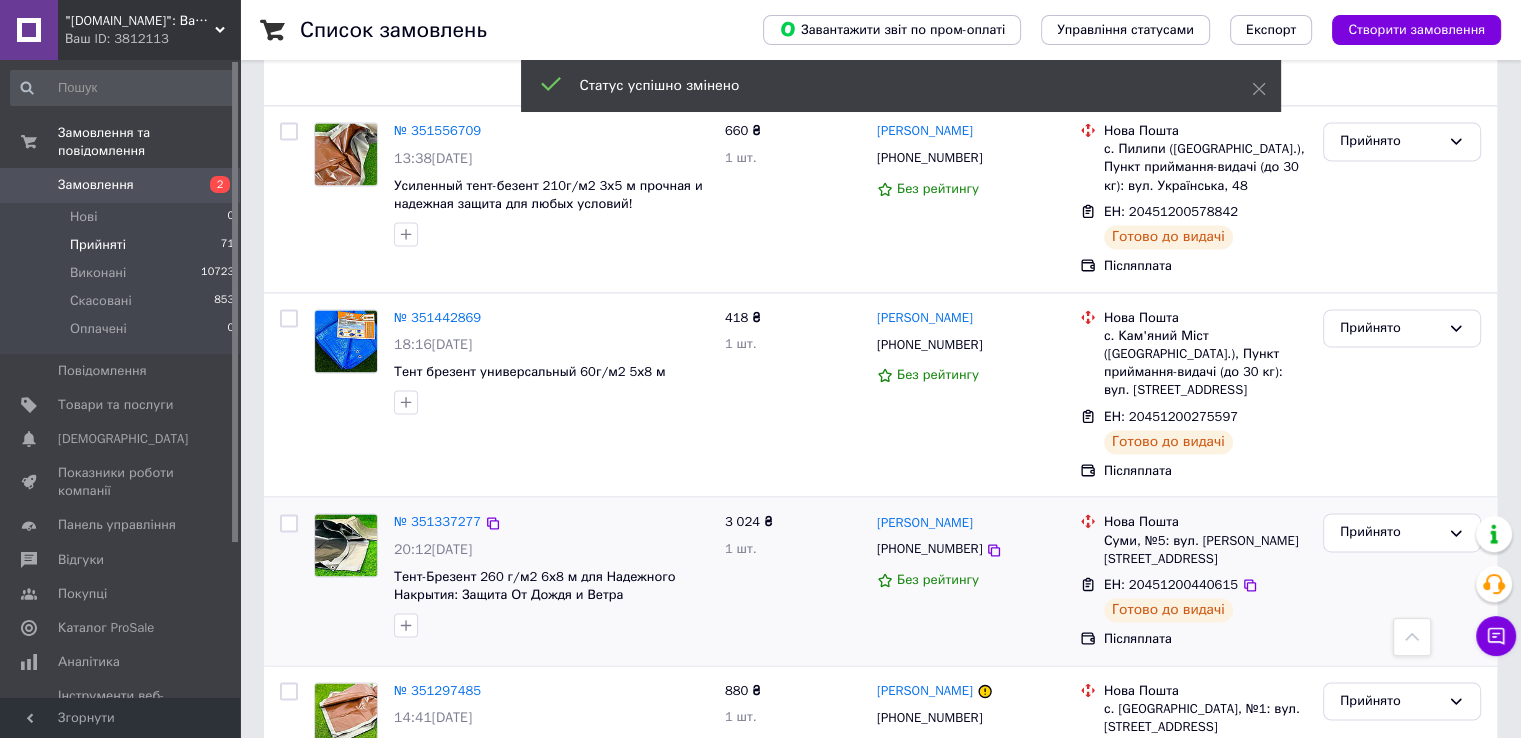scroll, scrollTop: 3164, scrollLeft: 0, axis: vertical 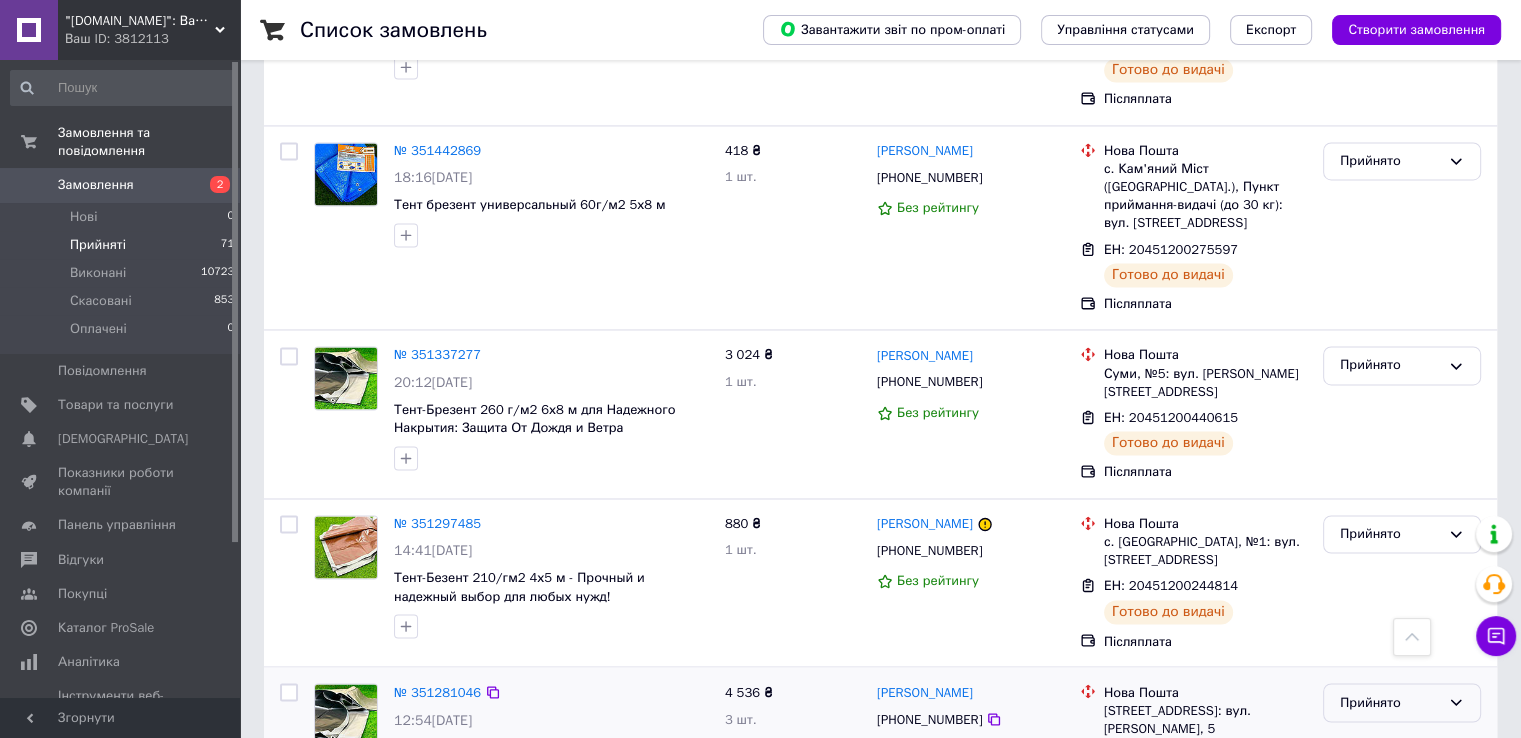 click on "Прийнято" at bounding box center (1390, 702) 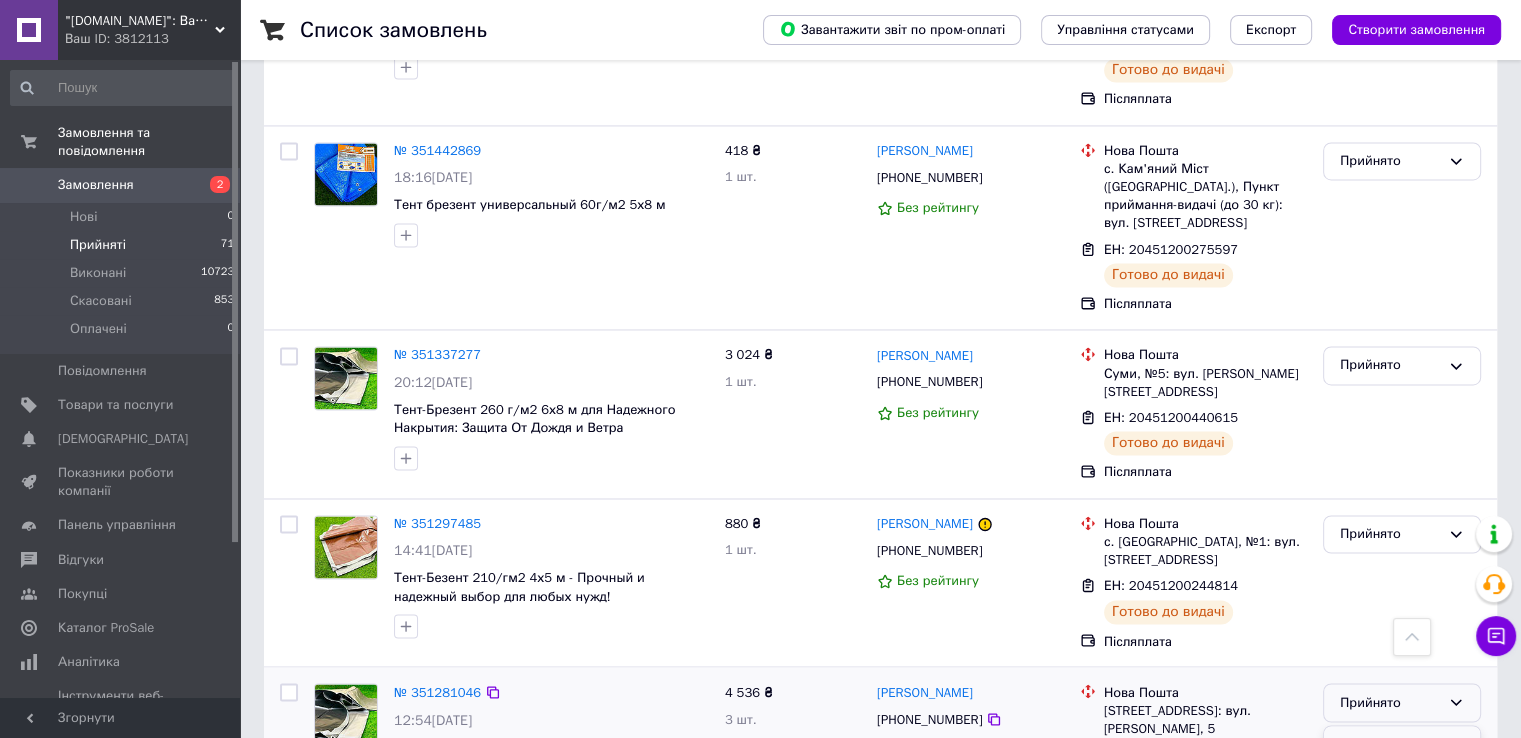 click on "Виконано" at bounding box center [1402, 744] 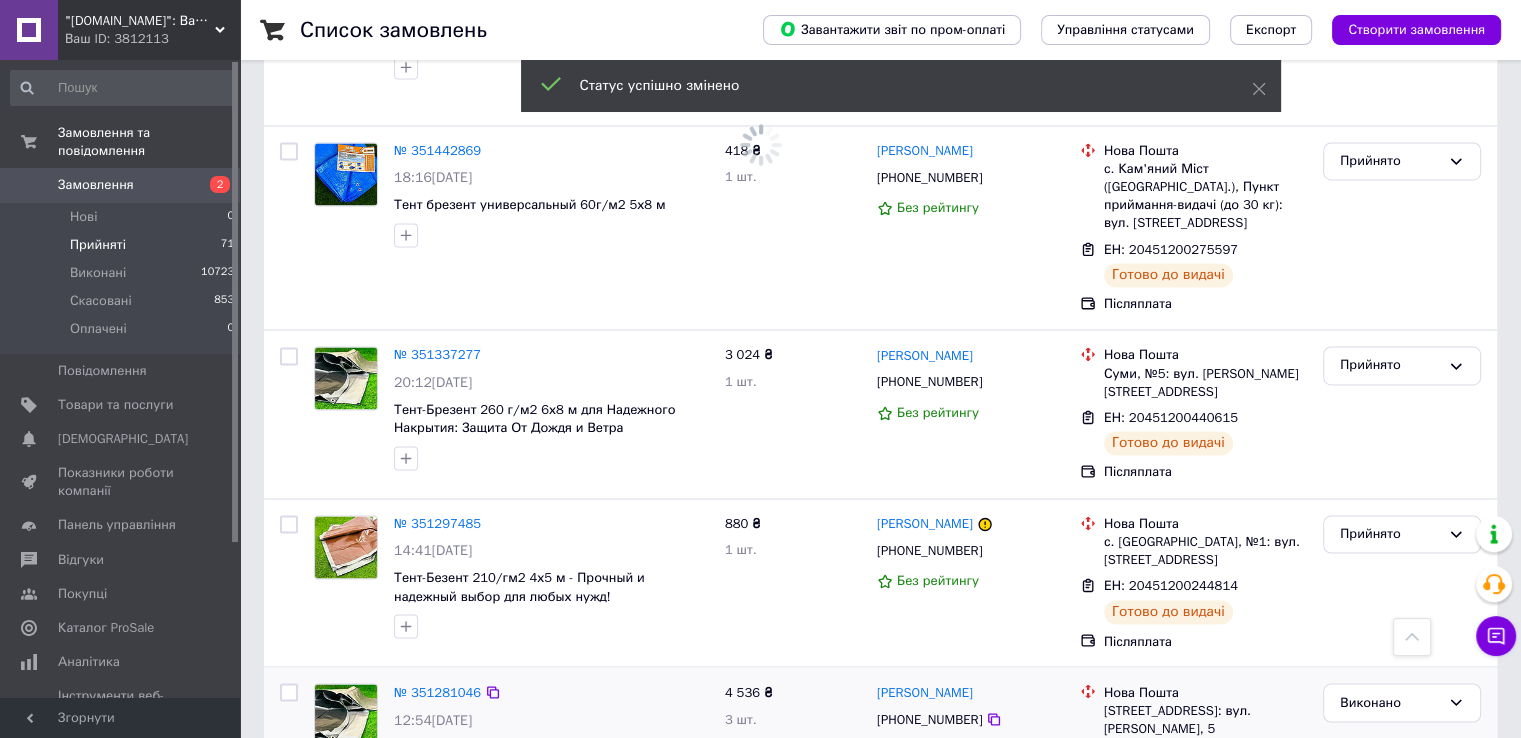 click on "4" at bounding box center [539, 879] 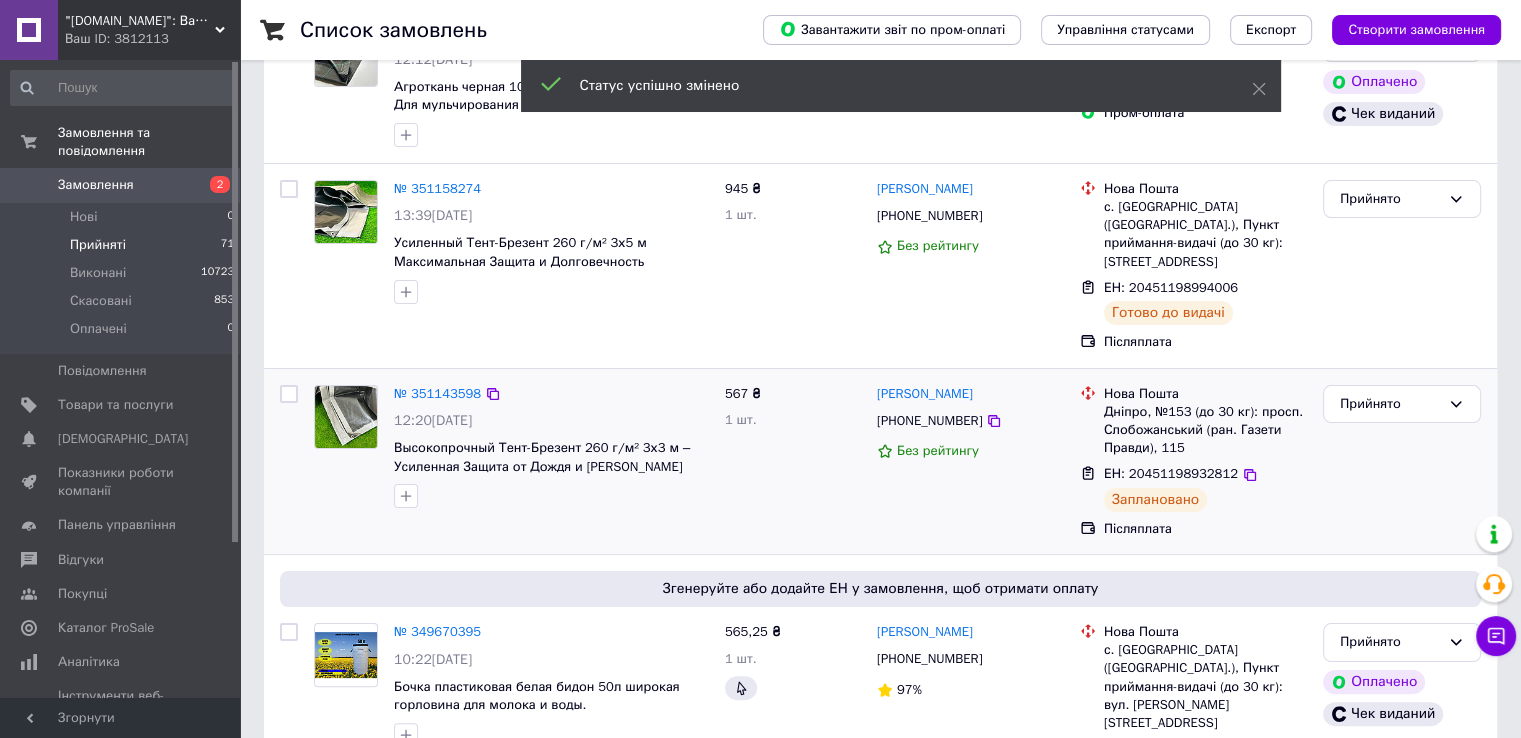 scroll, scrollTop: 373, scrollLeft: 0, axis: vertical 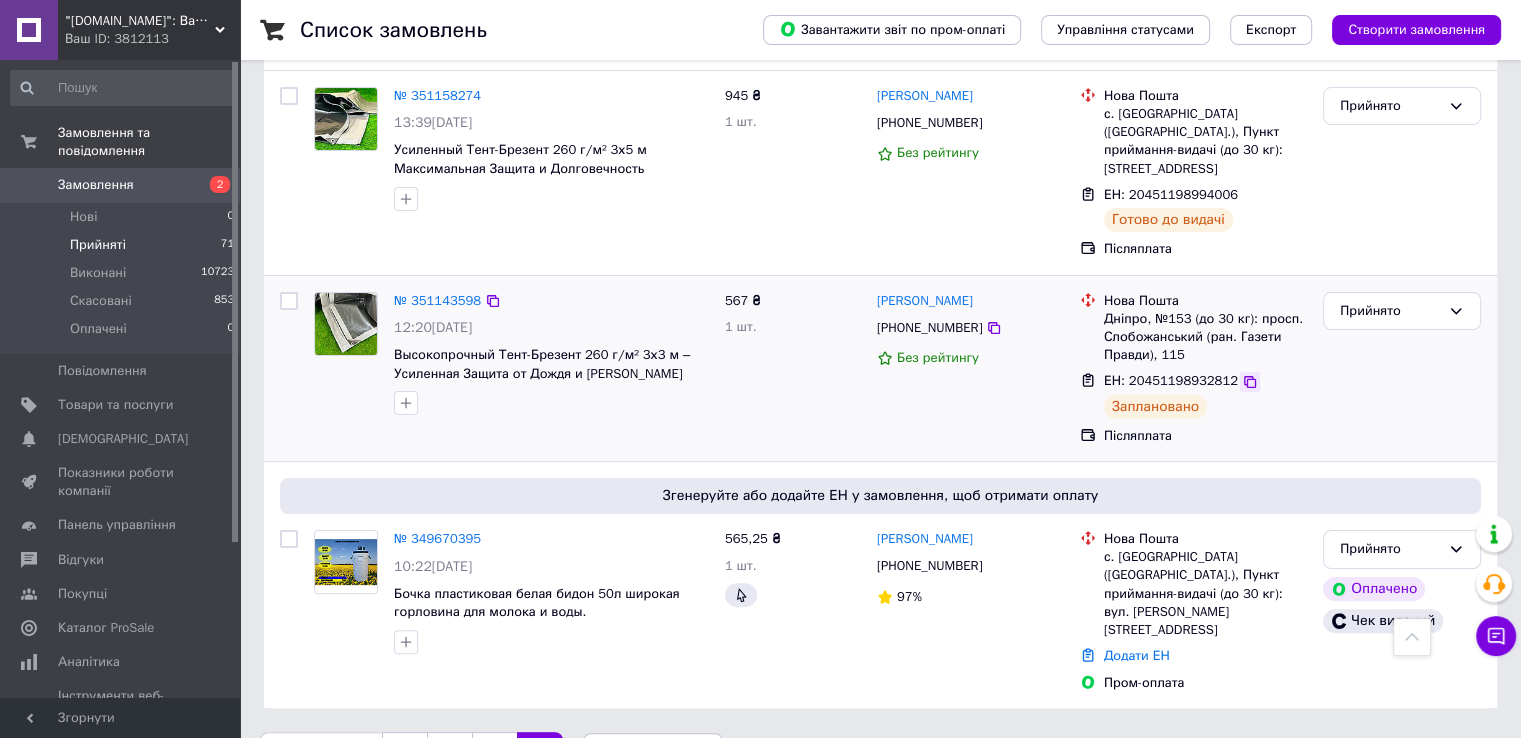 click 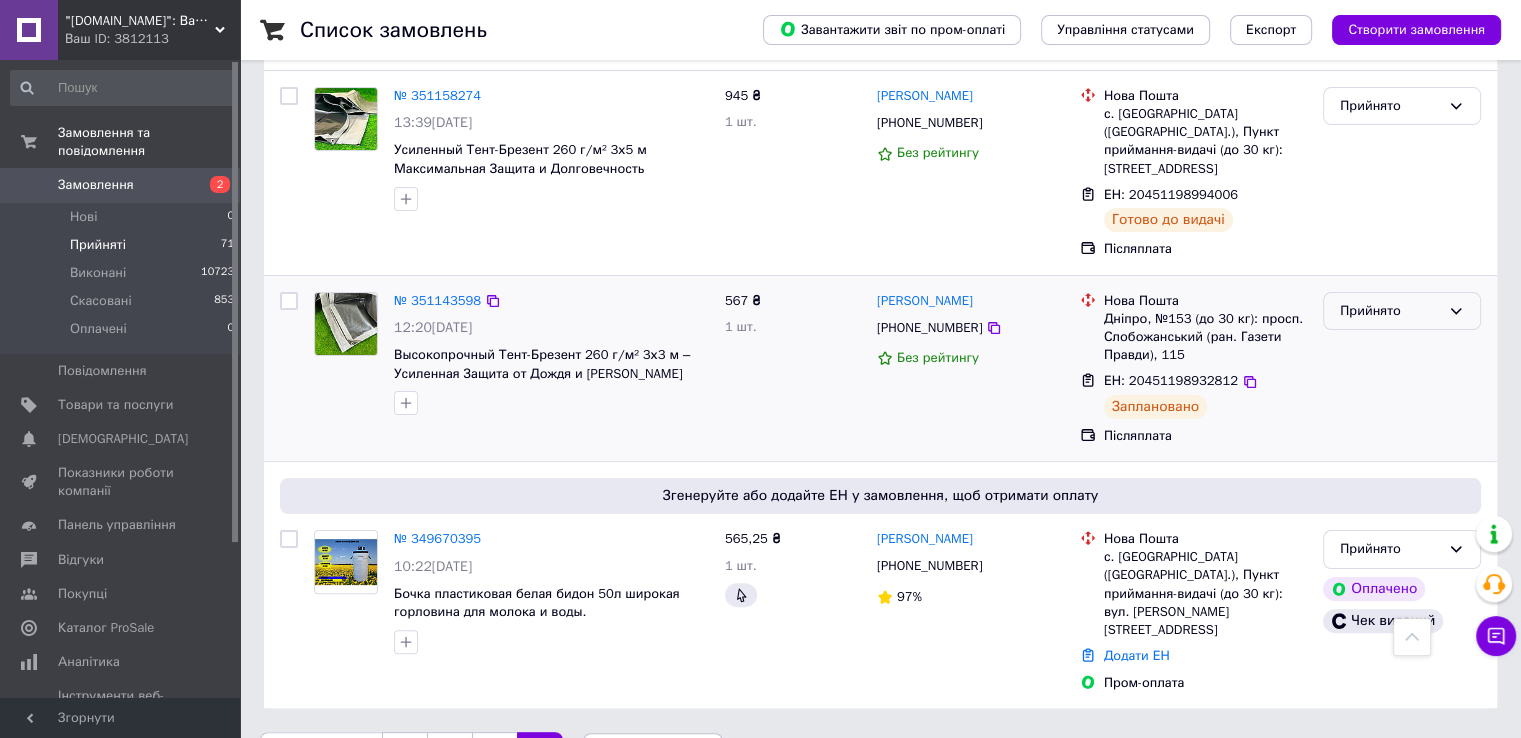 click on "Прийнято" at bounding box center [1390, 311] 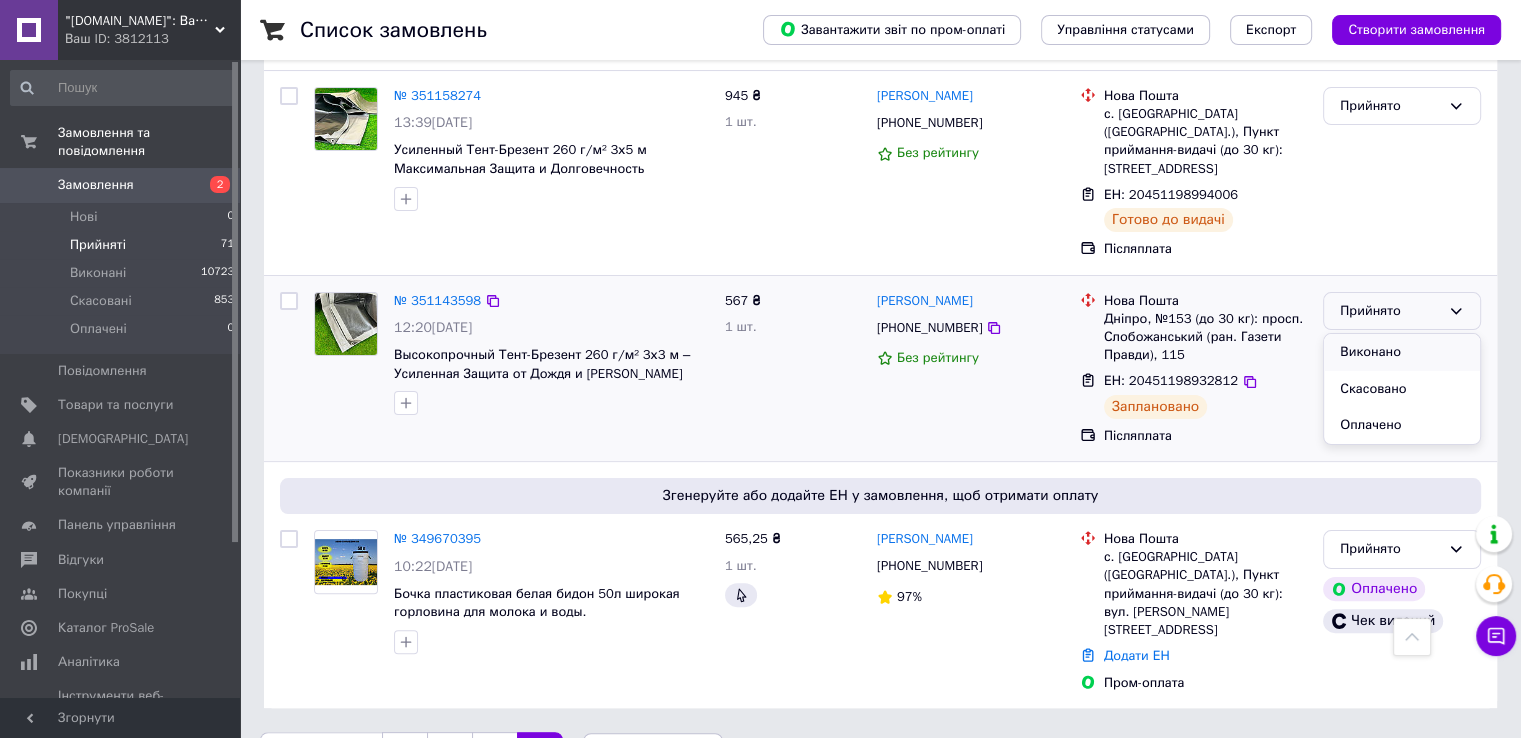 click on "Виконано" at bounding box center [1402, 352] 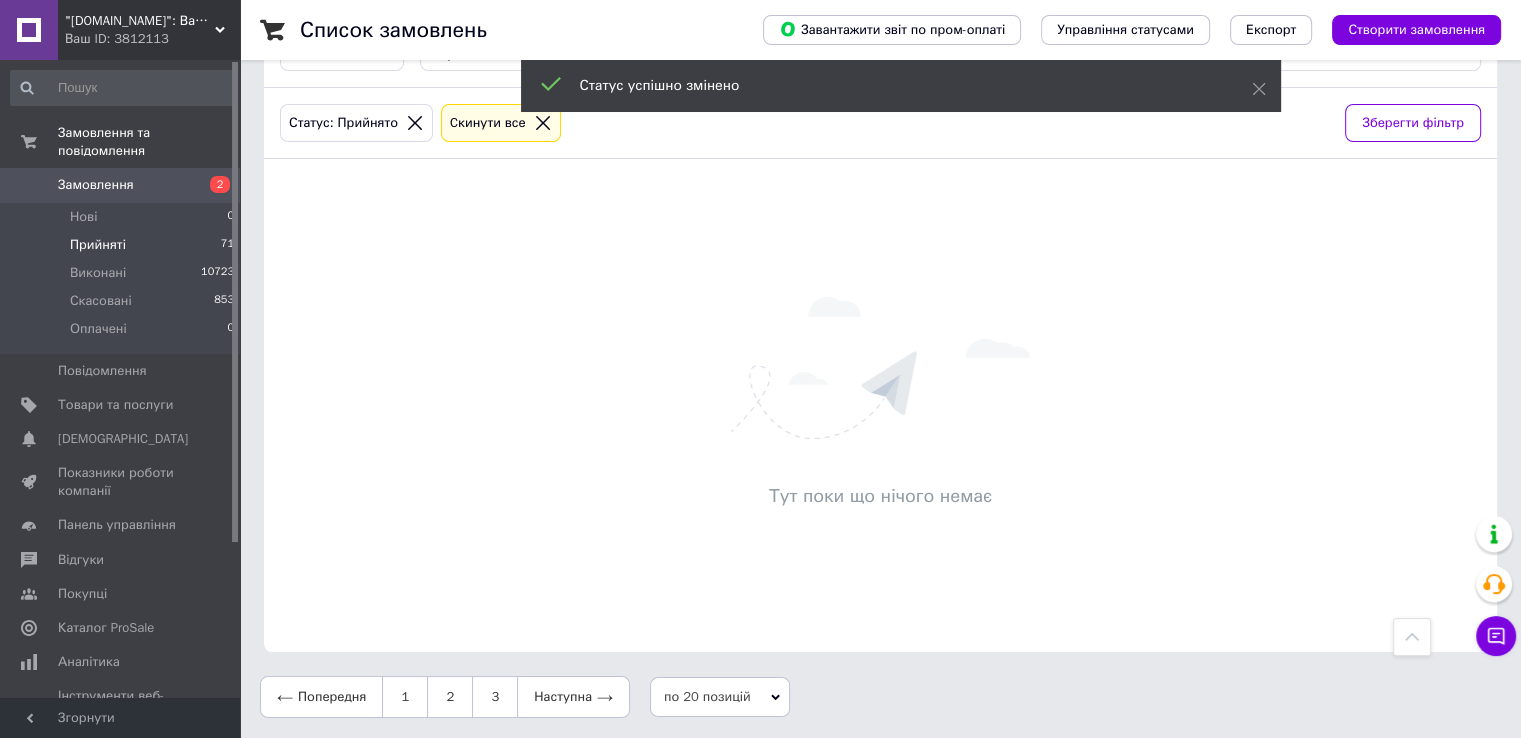 scroll, scrollTop: 68, scrollLeft: 0, axis: vertical 